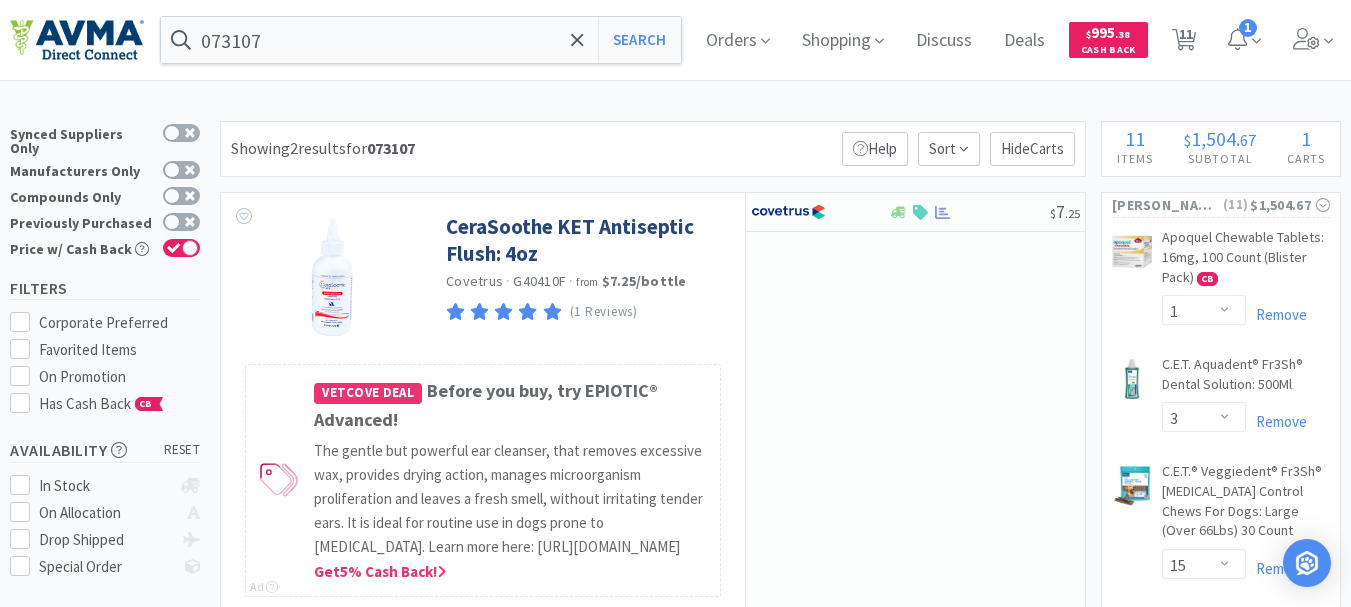 select on "1" 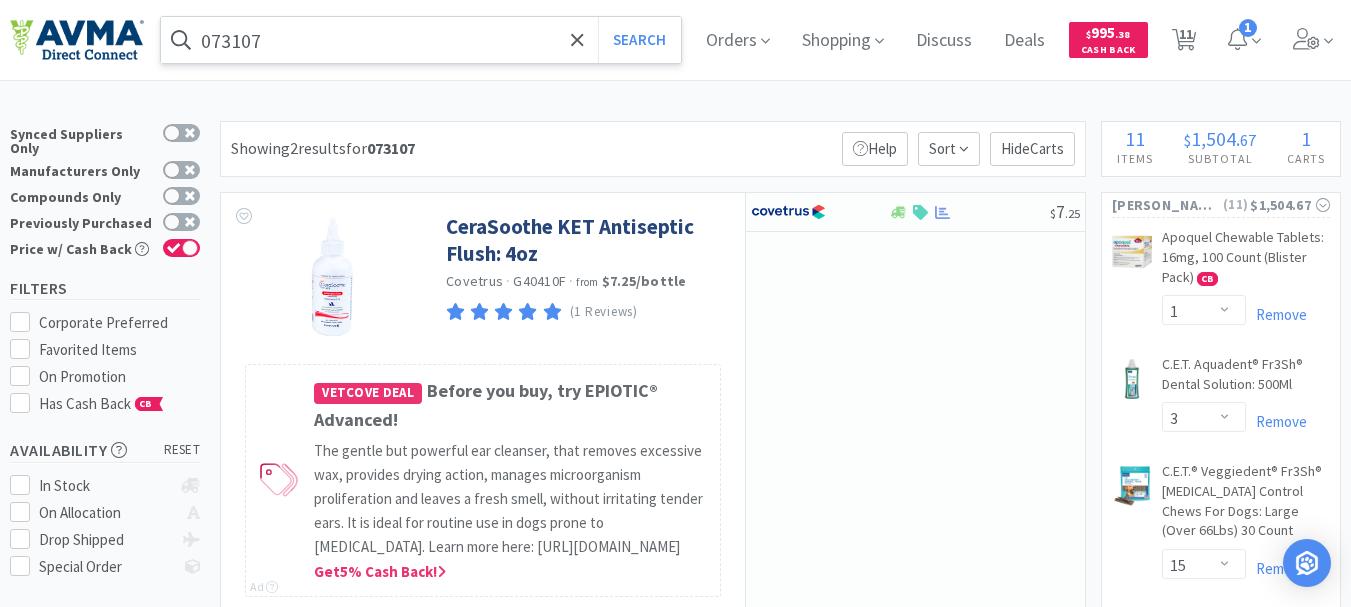 scroll, scrollTop: 100, scrollLeft: 0, axis: vertical 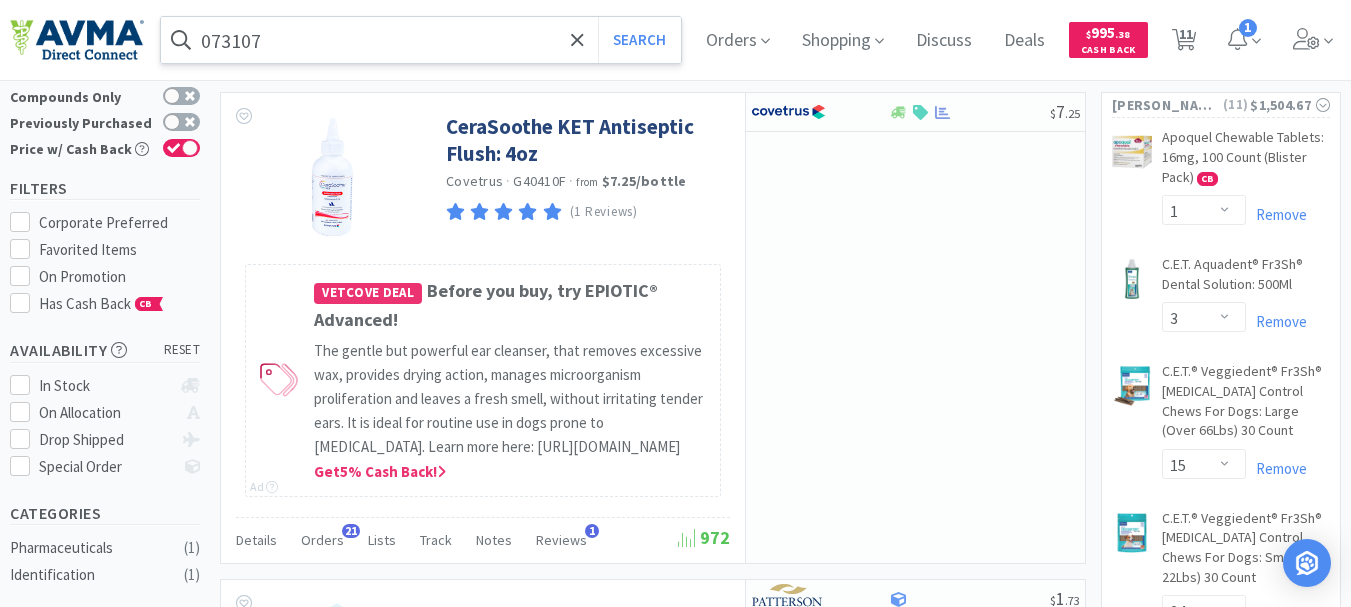 click on "073107" at bounding box center [421, 40] 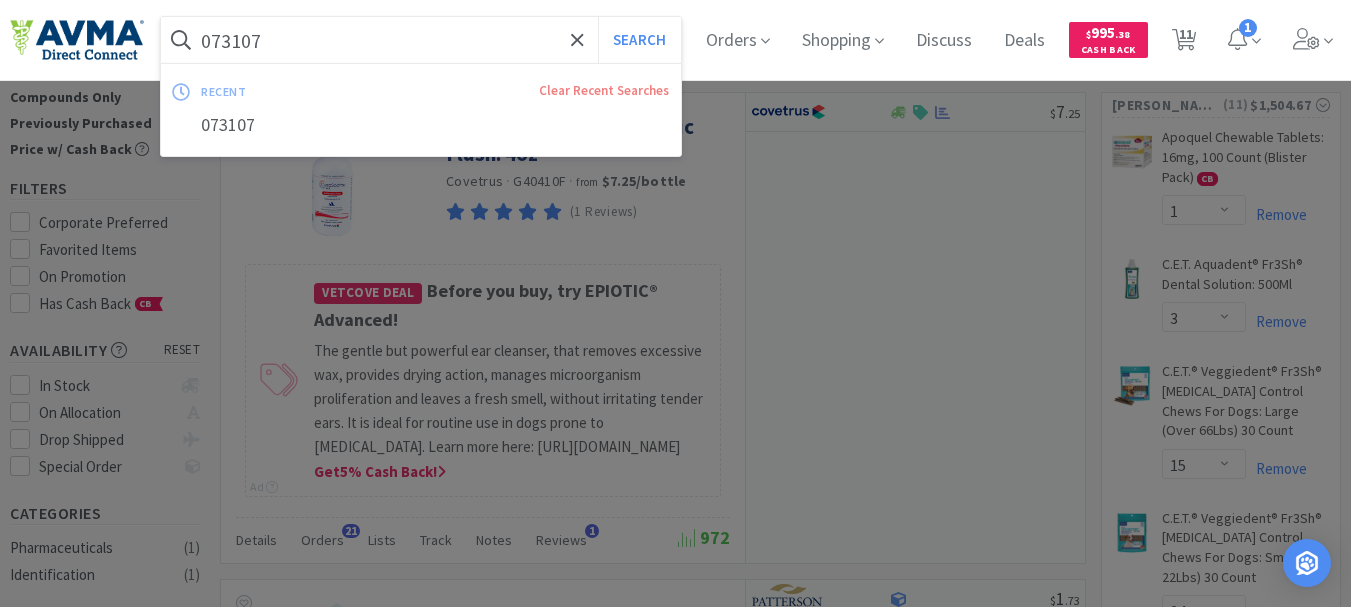 paste on "65704" 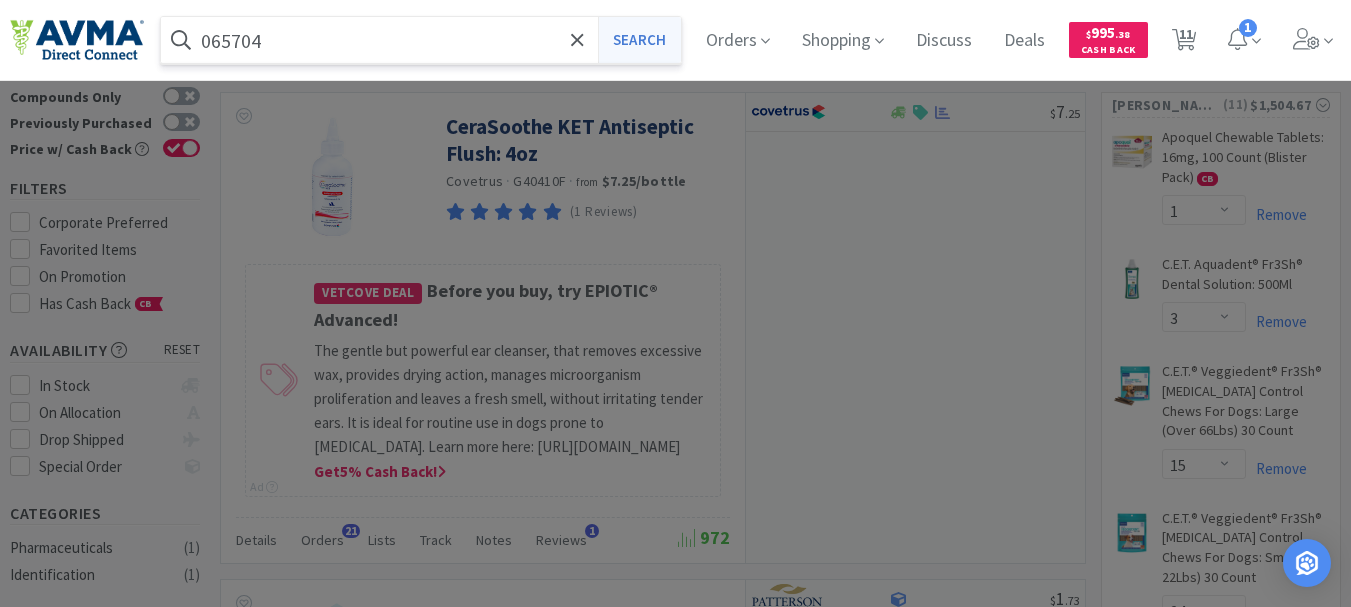 click on "Search" at bounding box center (639, 40) 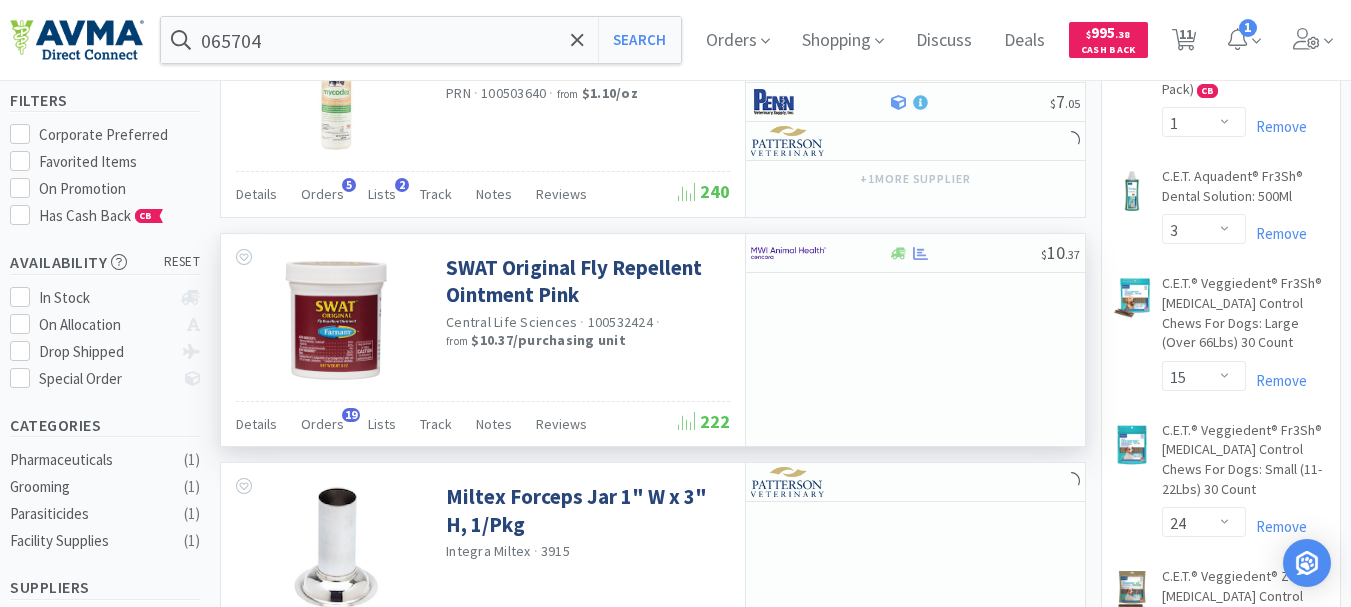 scroll, scrollTop: 200, scrollLeft: 0, axis: vertical 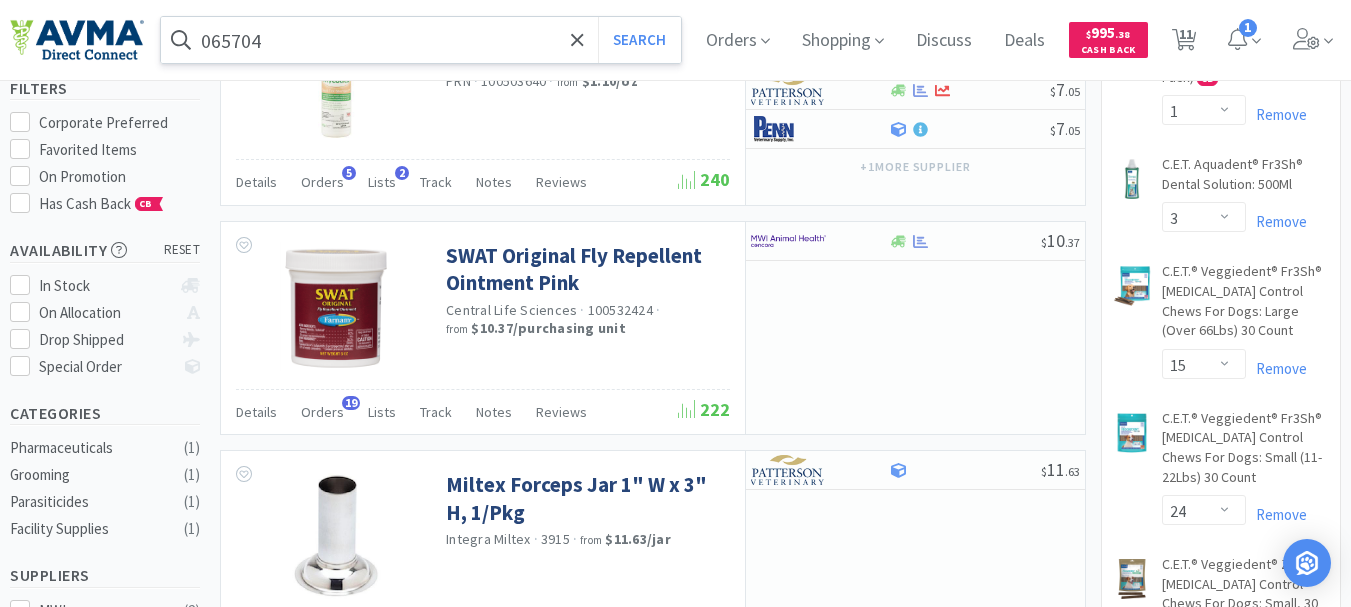 click on "065704" at bounding box center [421, 40] 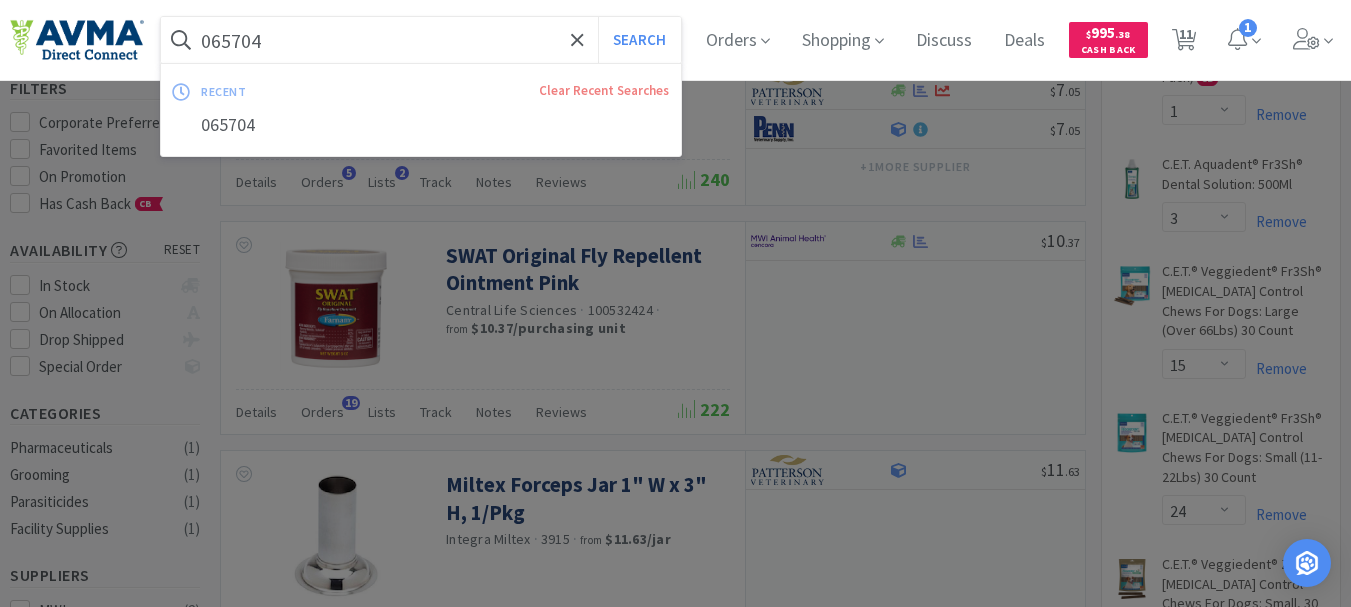 paste on "78936089" 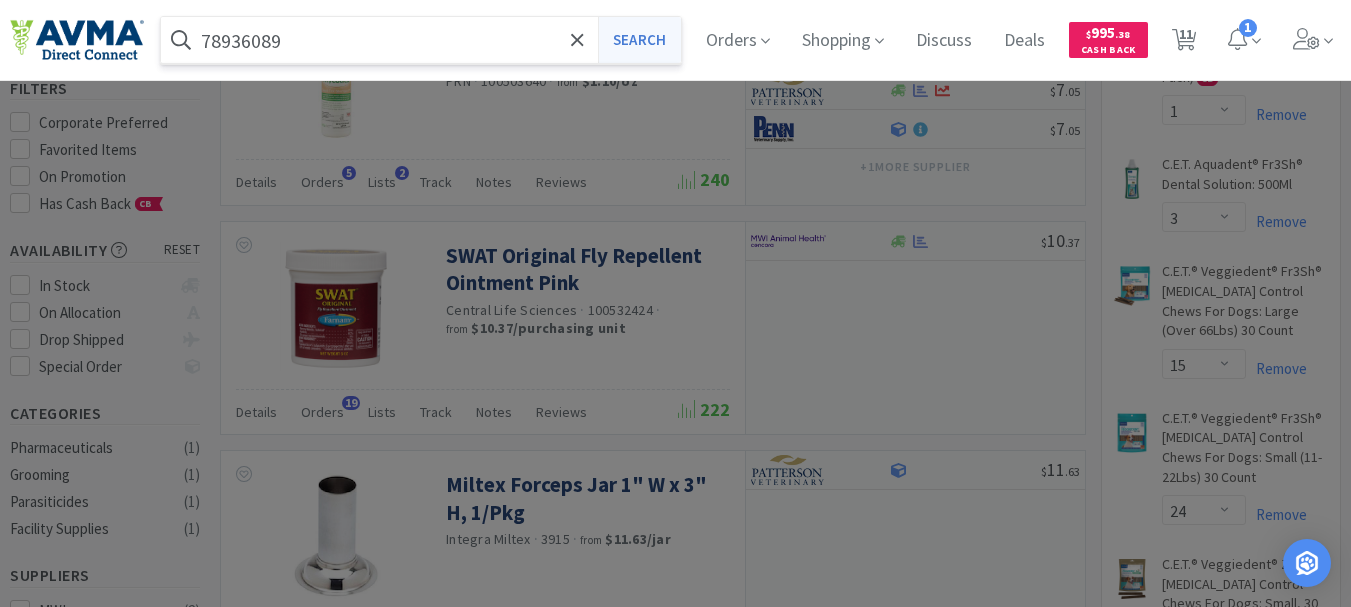 type on "78936089" 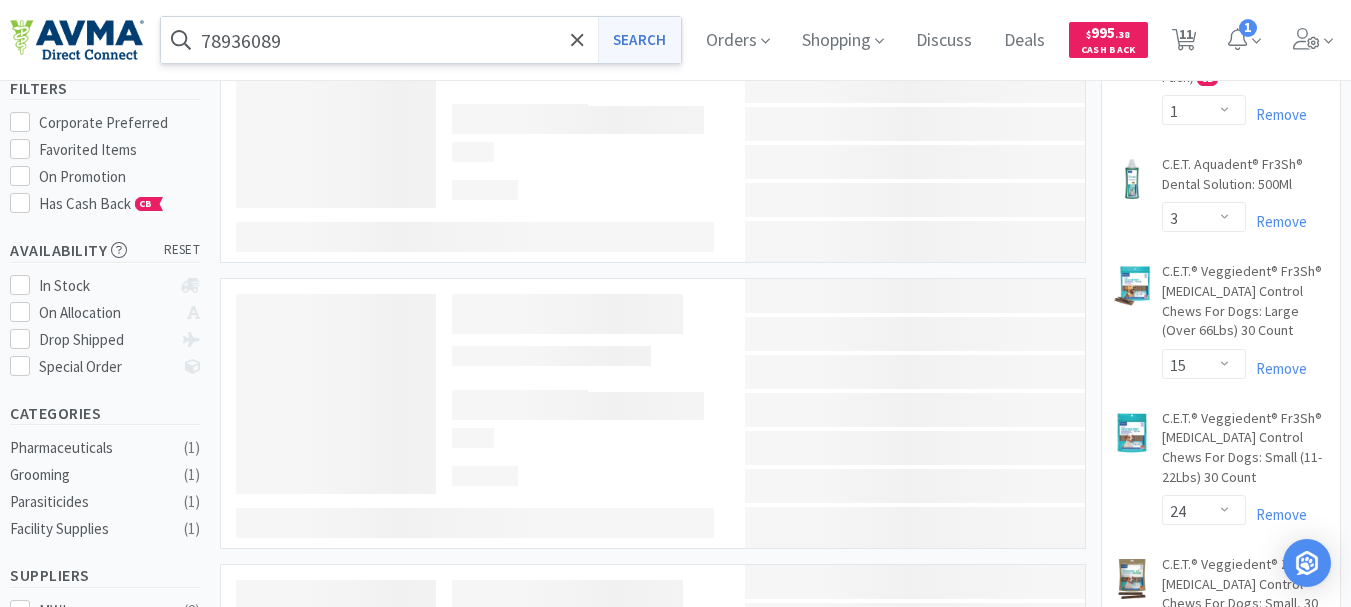 scroll, scrollTop: 0, scrollLeft: 0, axis: both 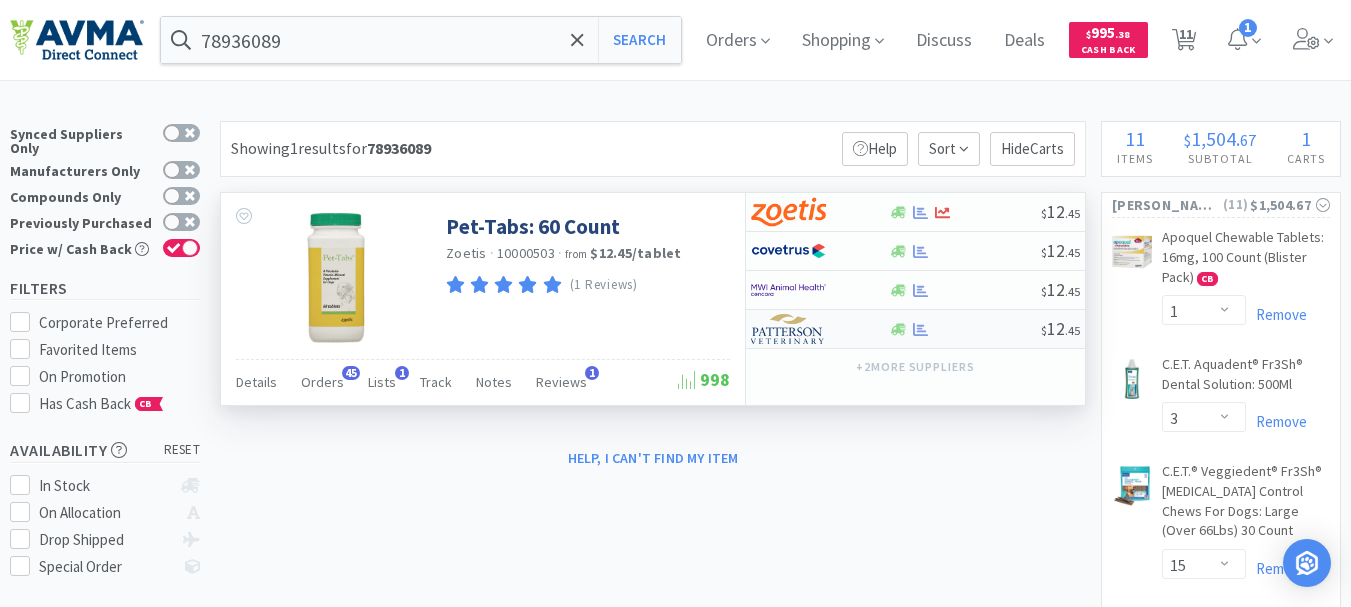 click at bounding box center (788, 329) 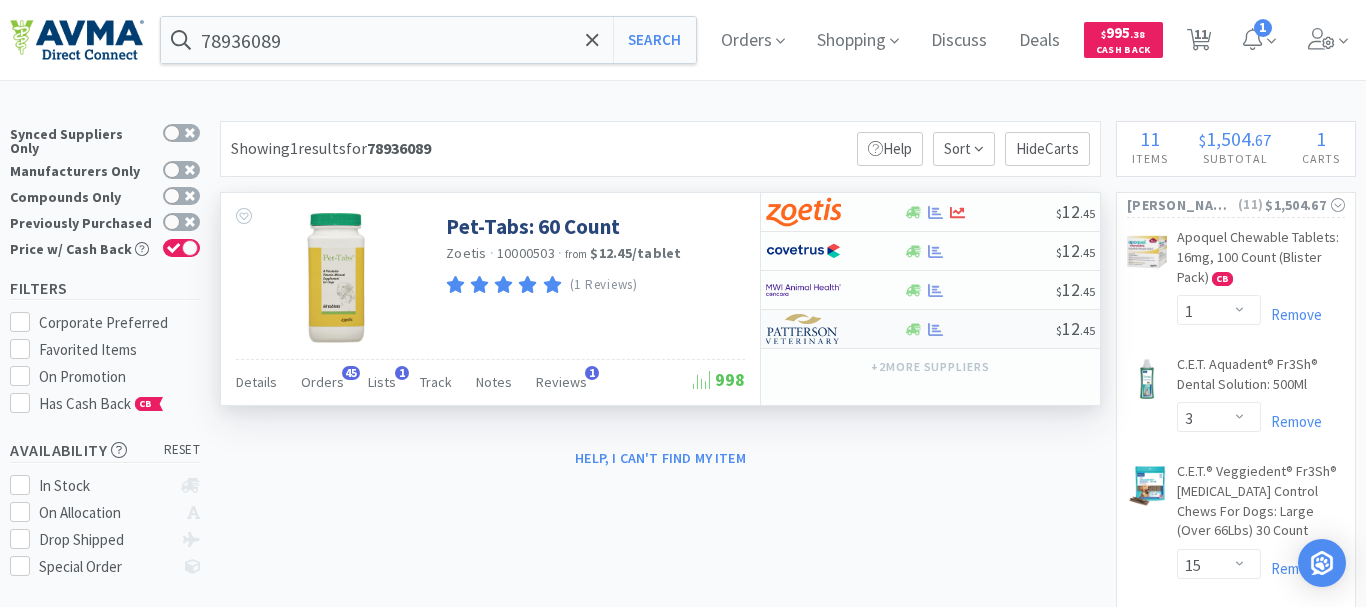 select on "1" 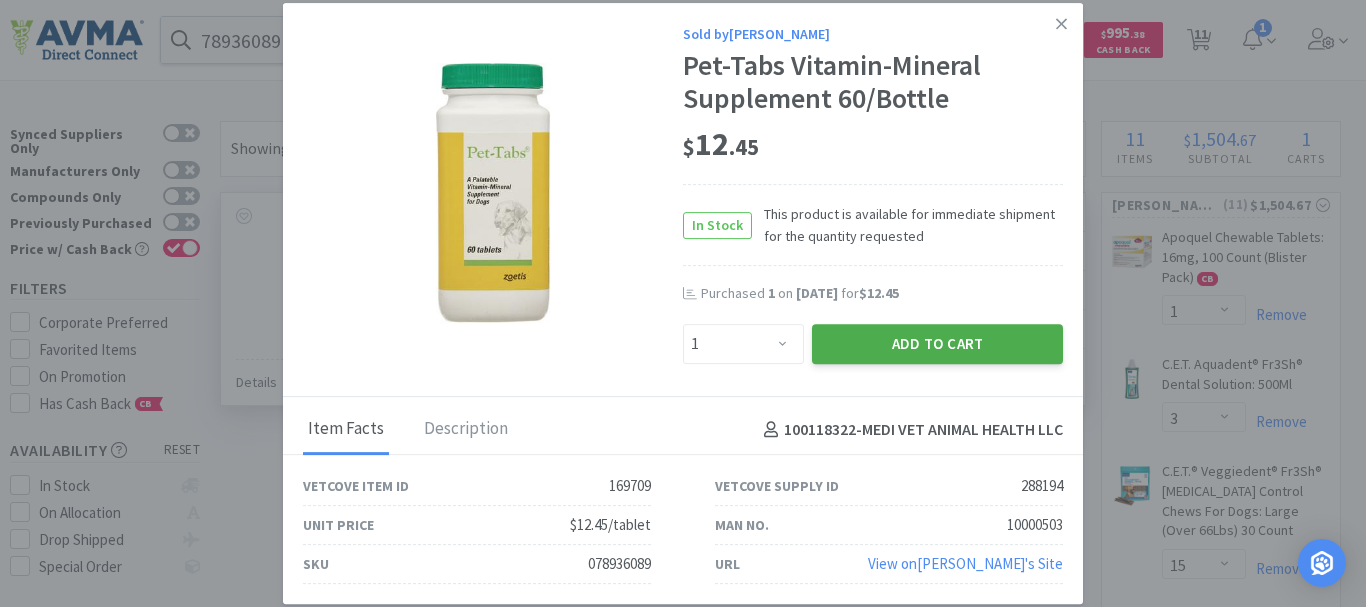 click on "Add to Cart" at bounding box center (937, 344) 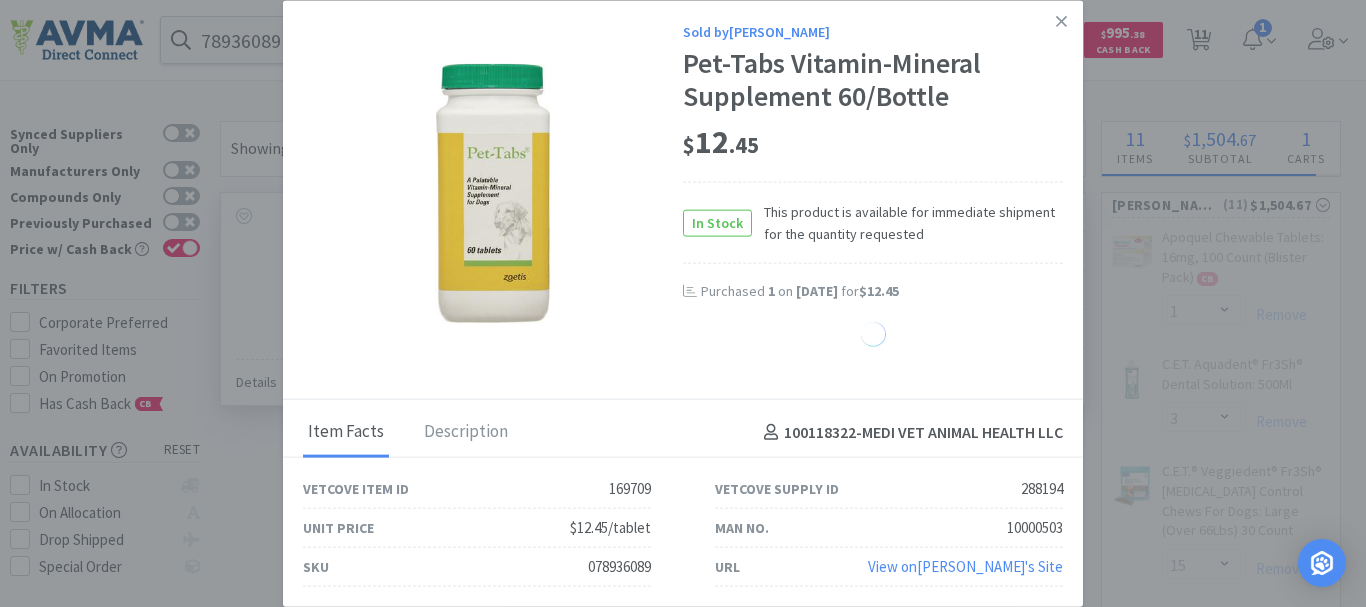 select on "1" 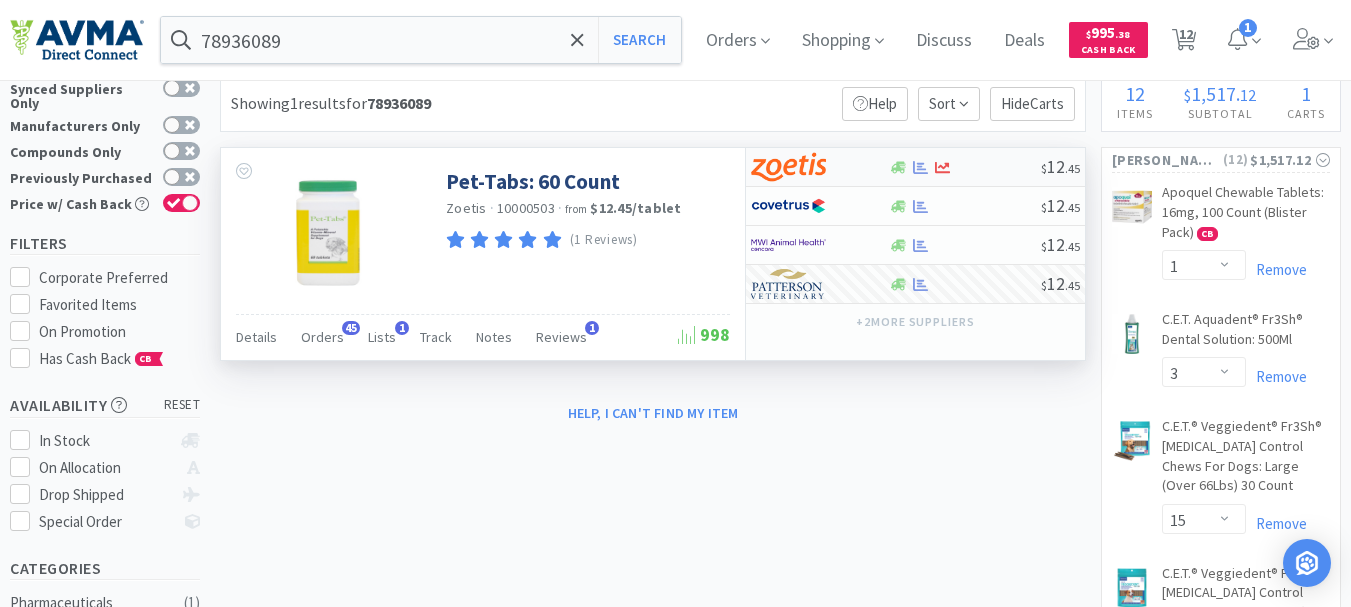 scroll, scrollTop: 0, scrollLeft: 0, axis: both 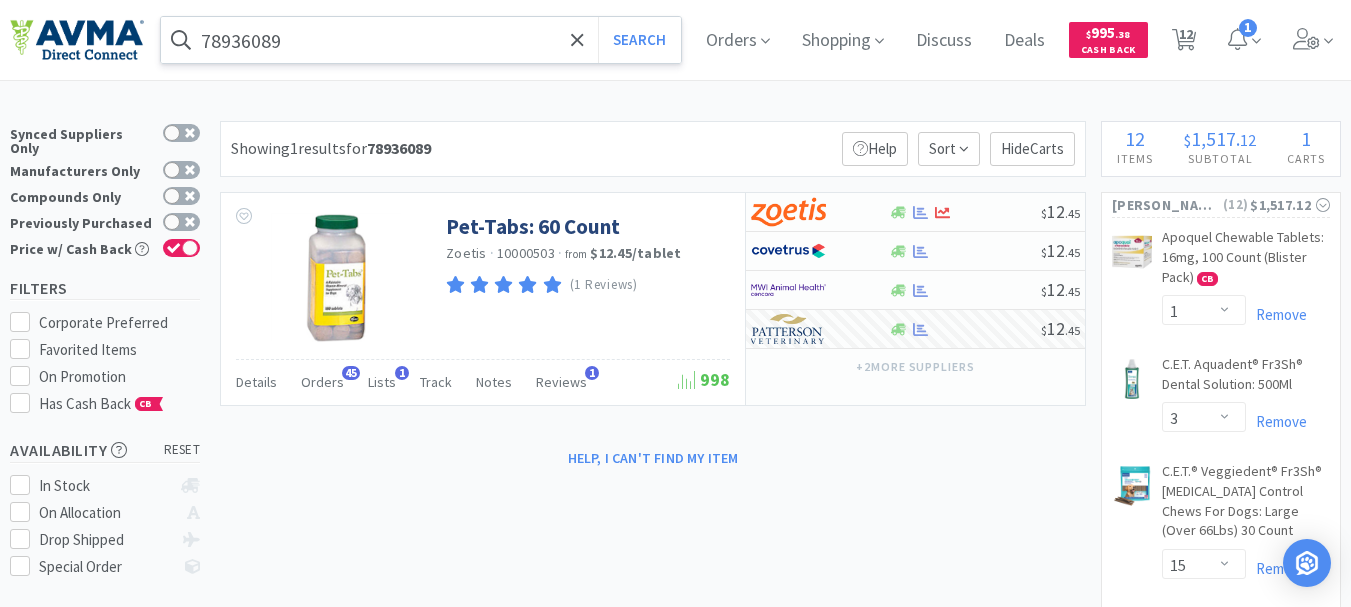 click on "78936089" at bounding box center [421, 40] 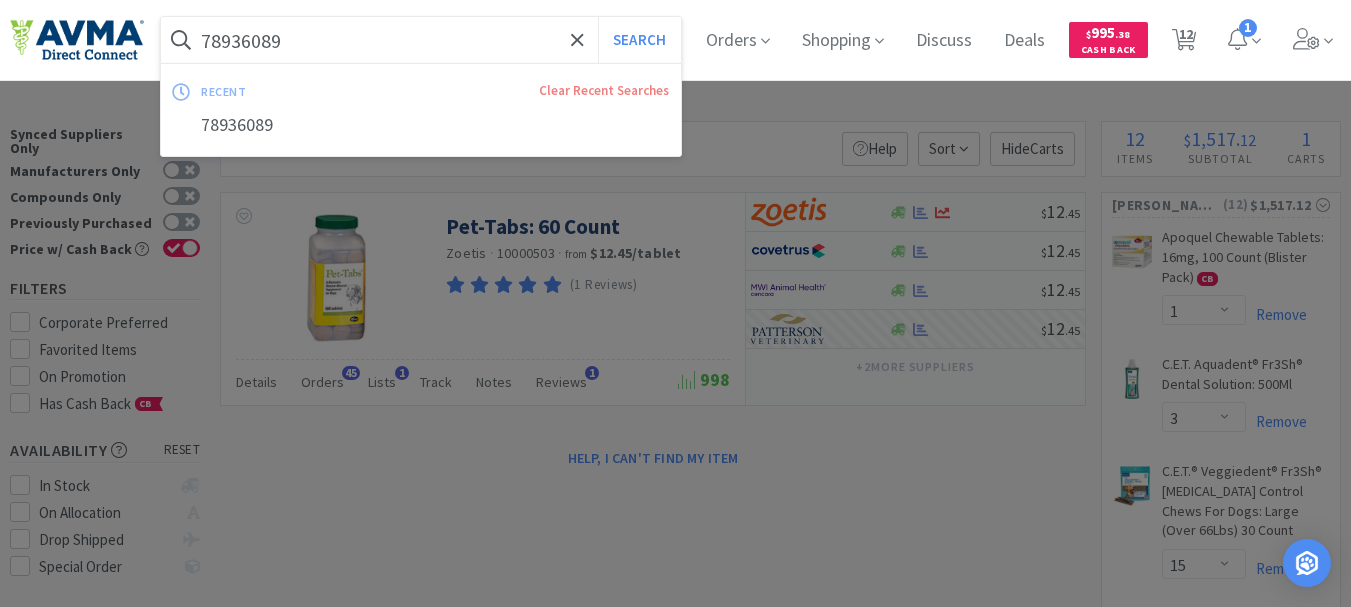paste on "078013050" 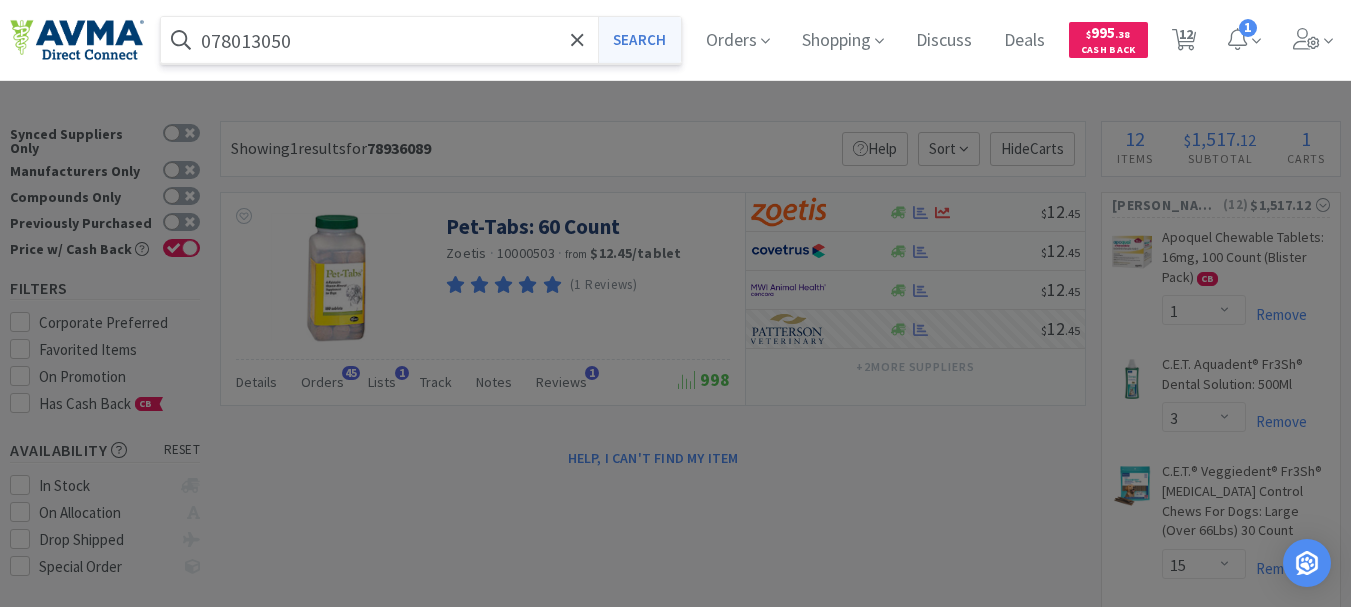 type on "078013050" 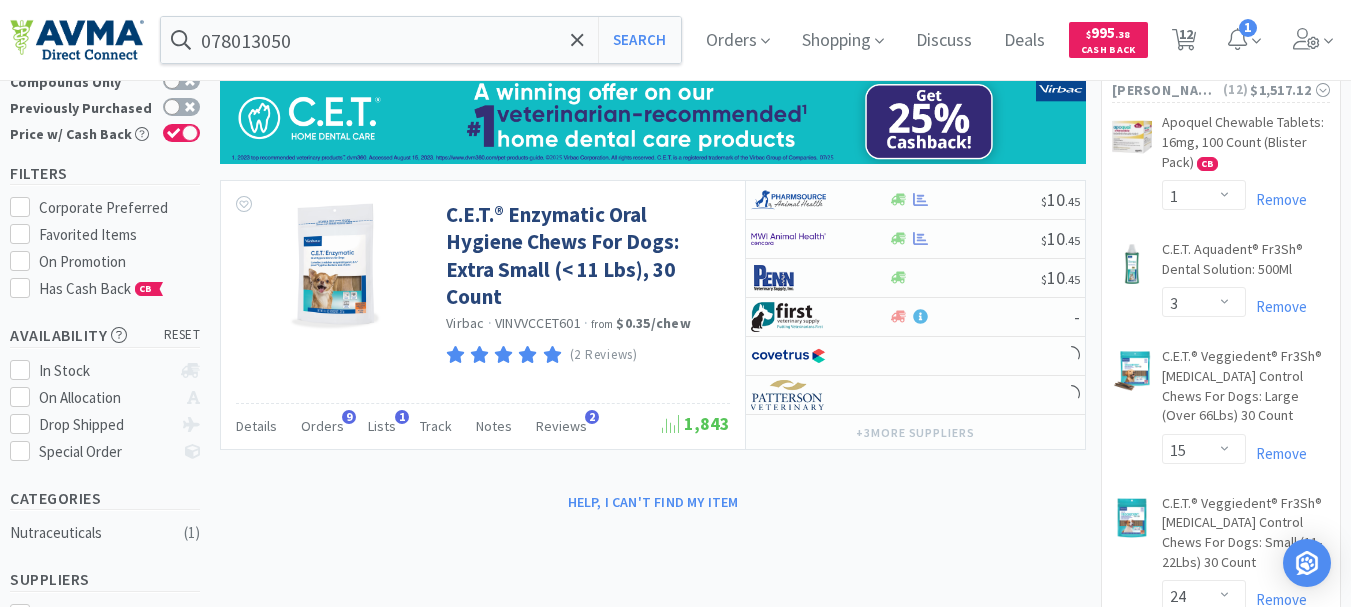 scroll, scrollTop: 100, scrollLeft: 0, axis: vertical 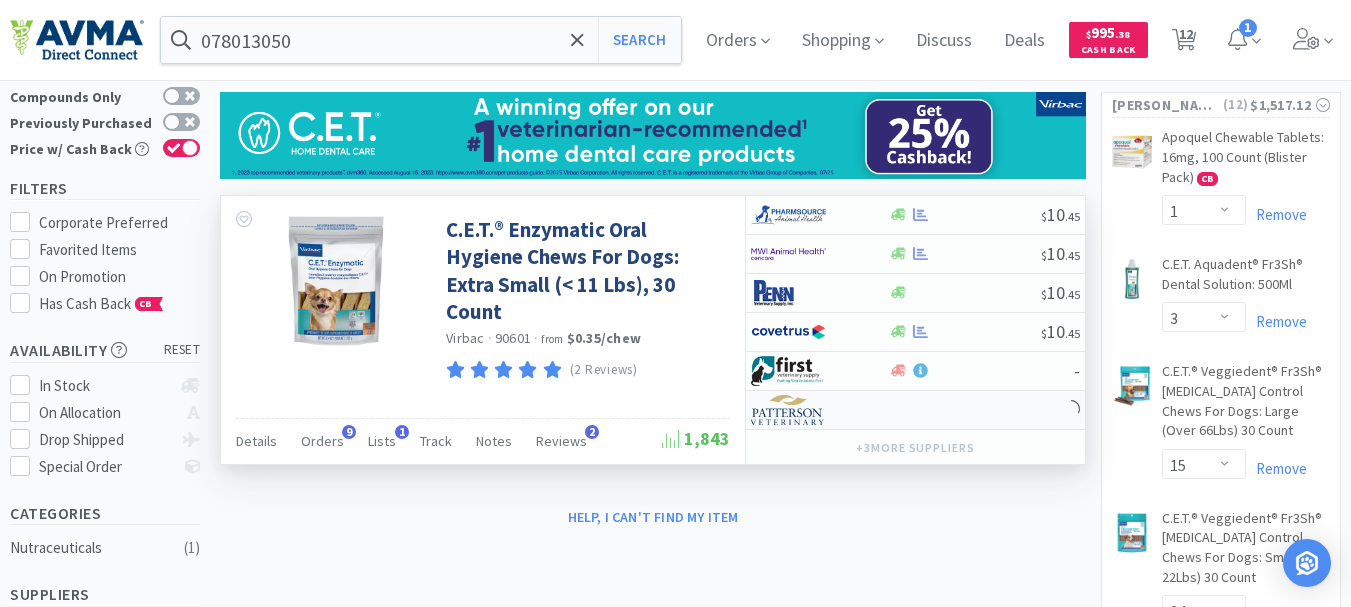 click at bounding box center [788, 410] 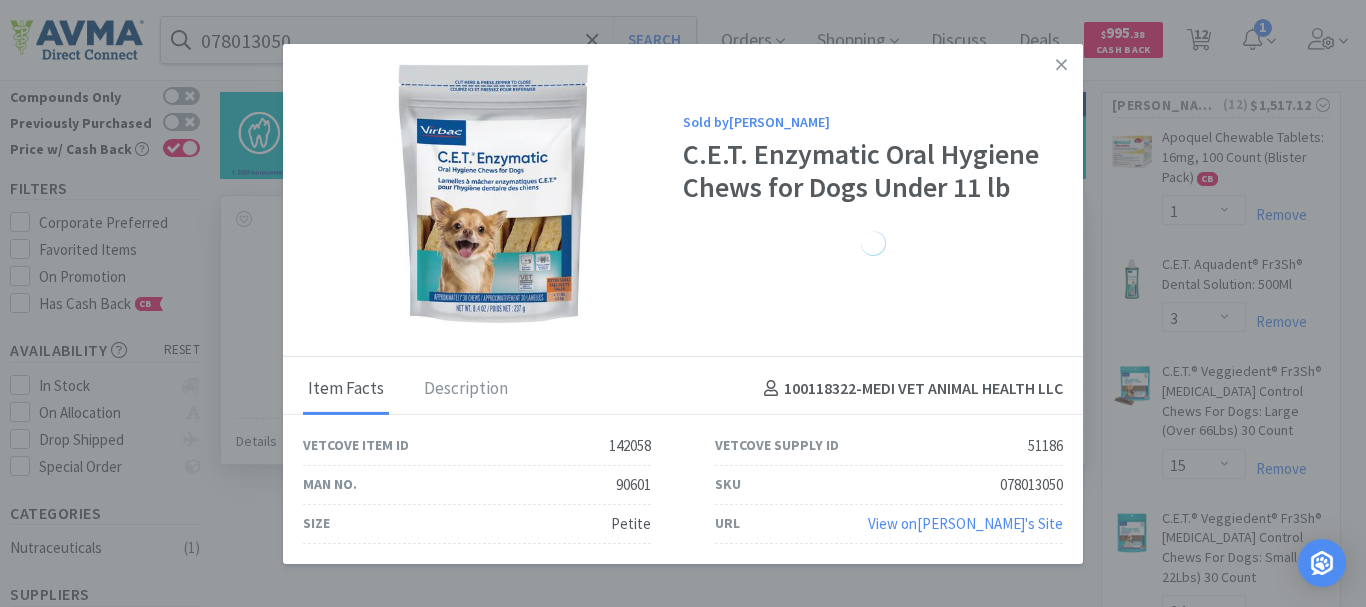 select on "1" 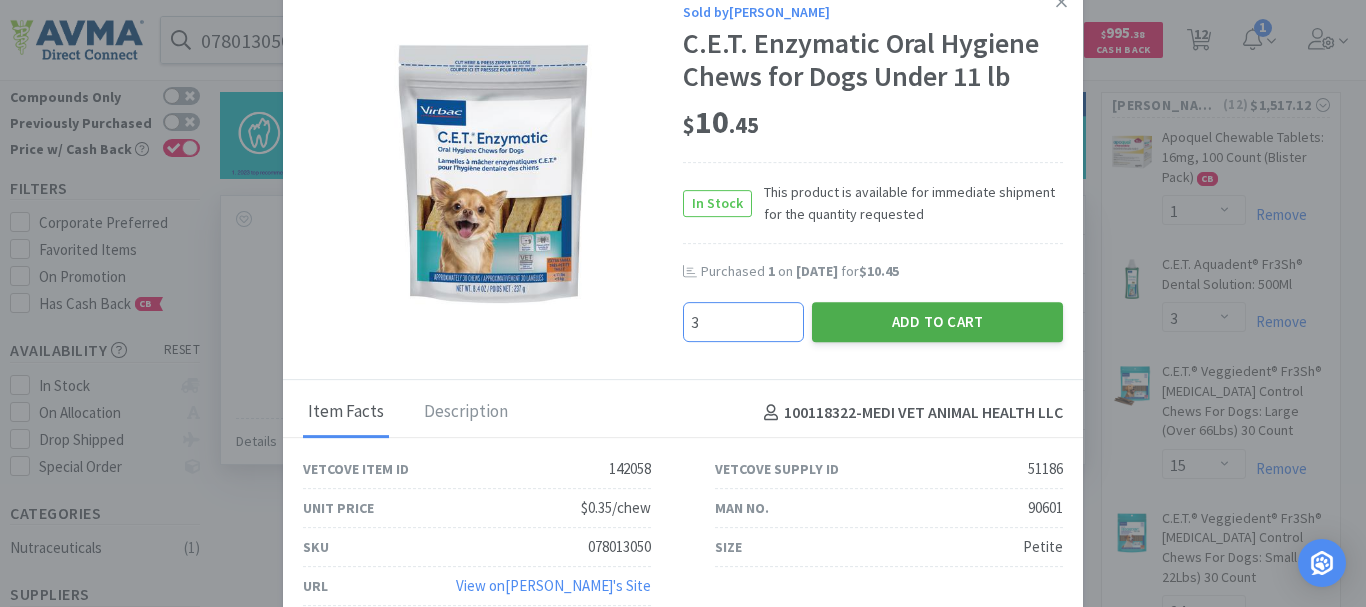 type on "3" 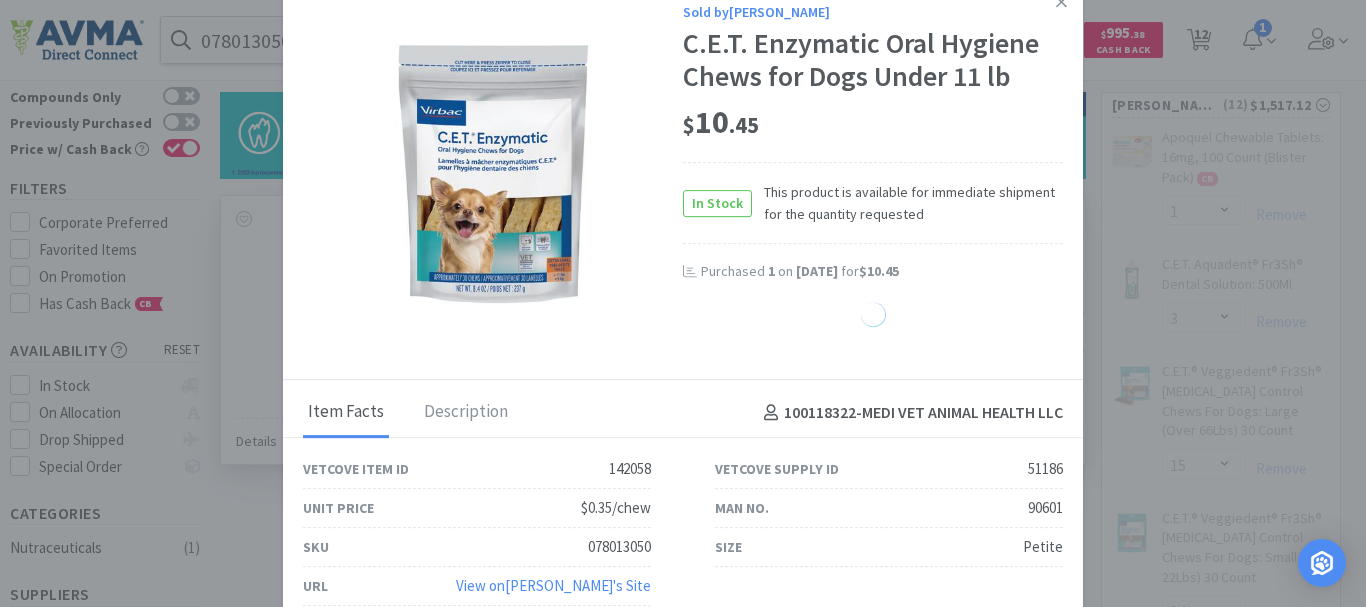select on "3" 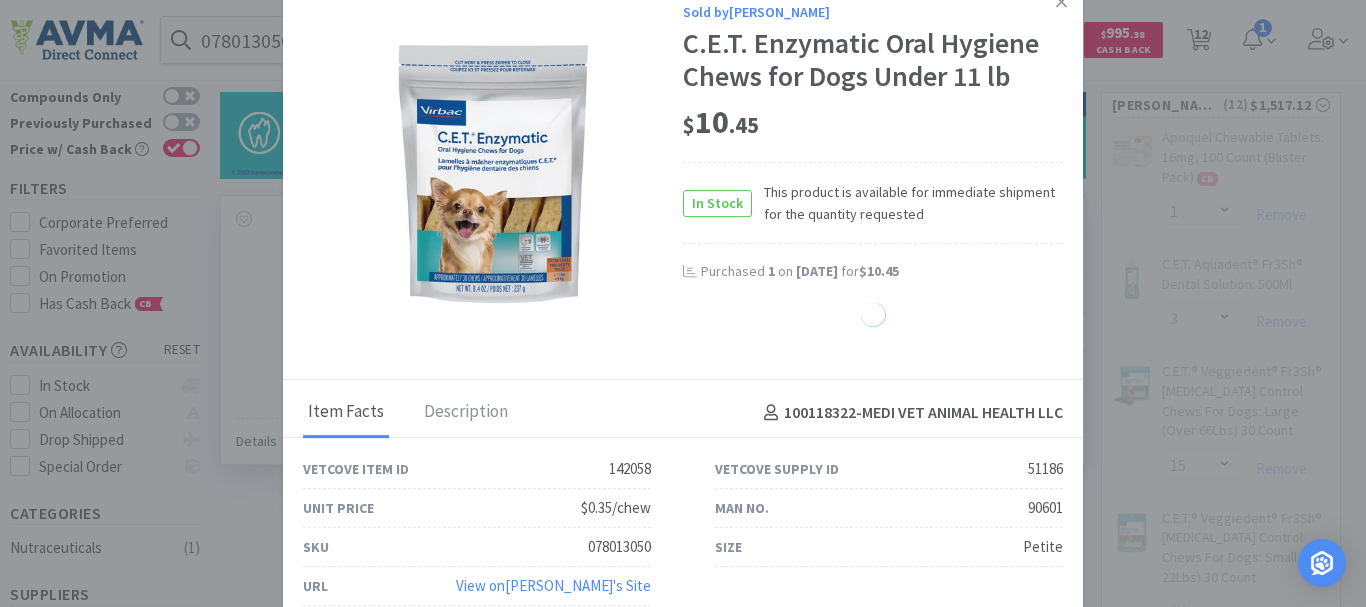select on "15" 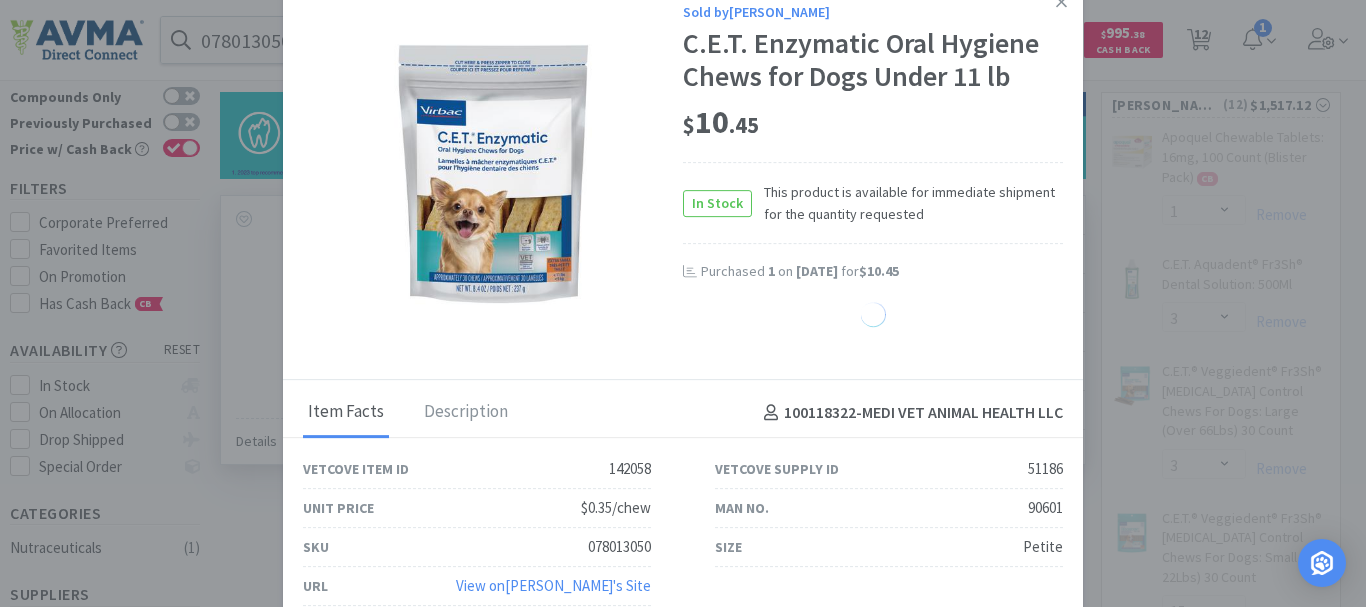 select on "24" 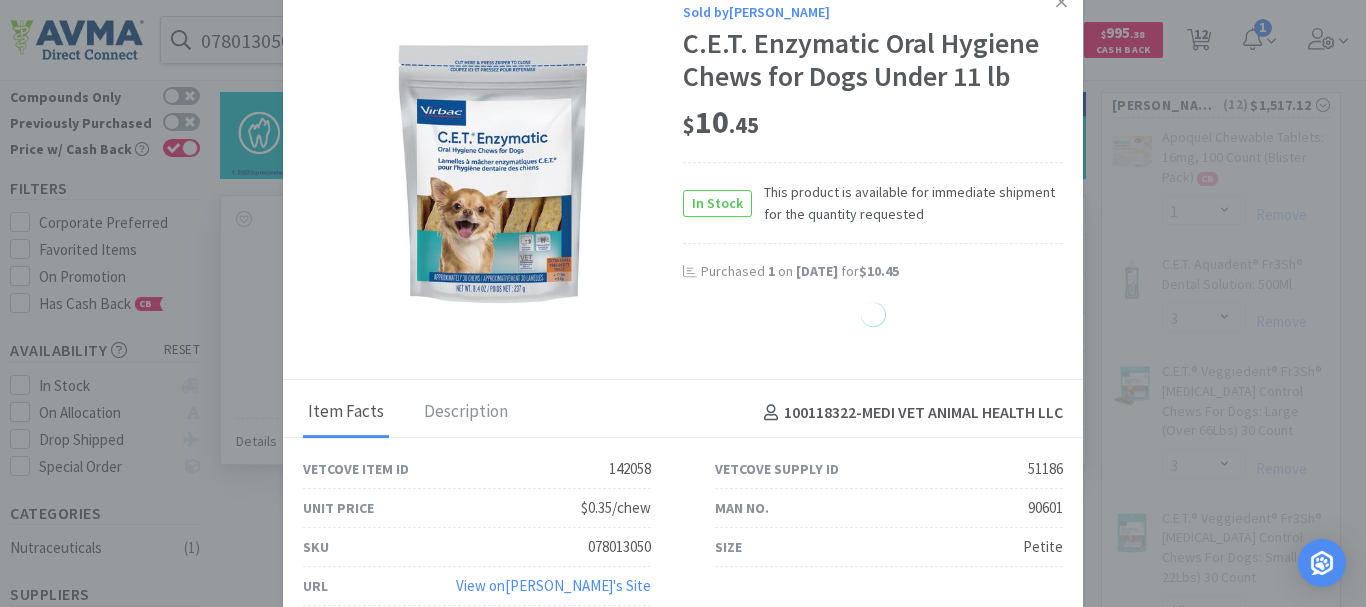 select on "1" 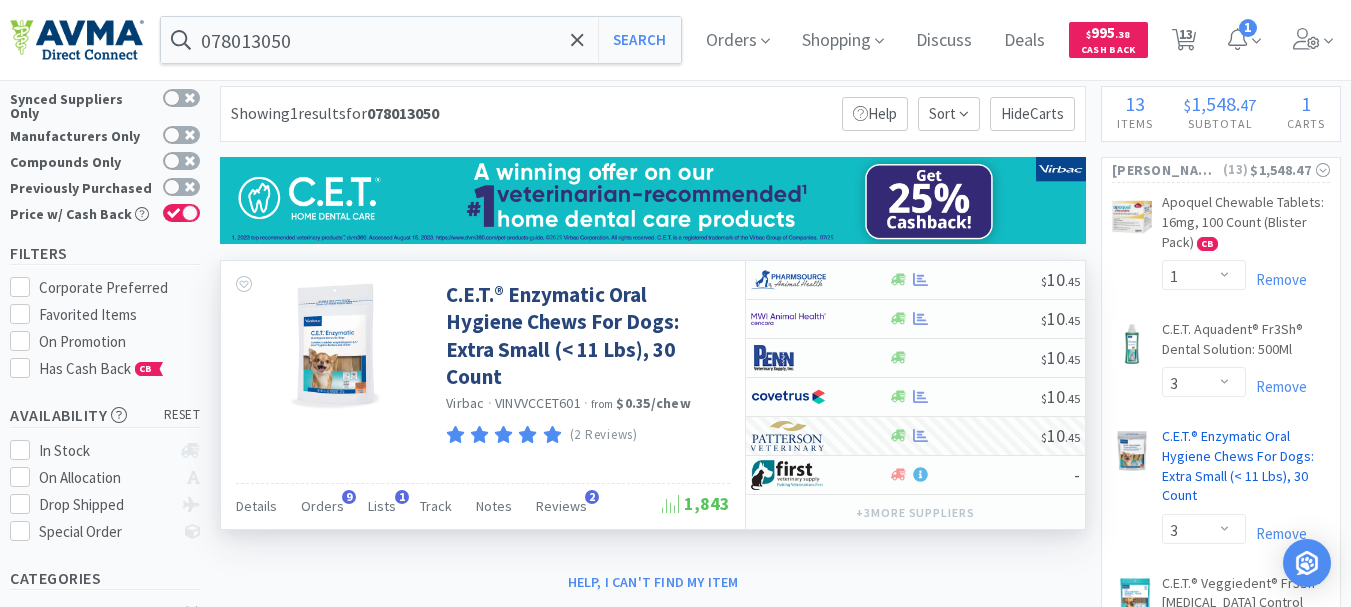 scroll, scrollTop: 0, scrollLeft: 0, axis: both 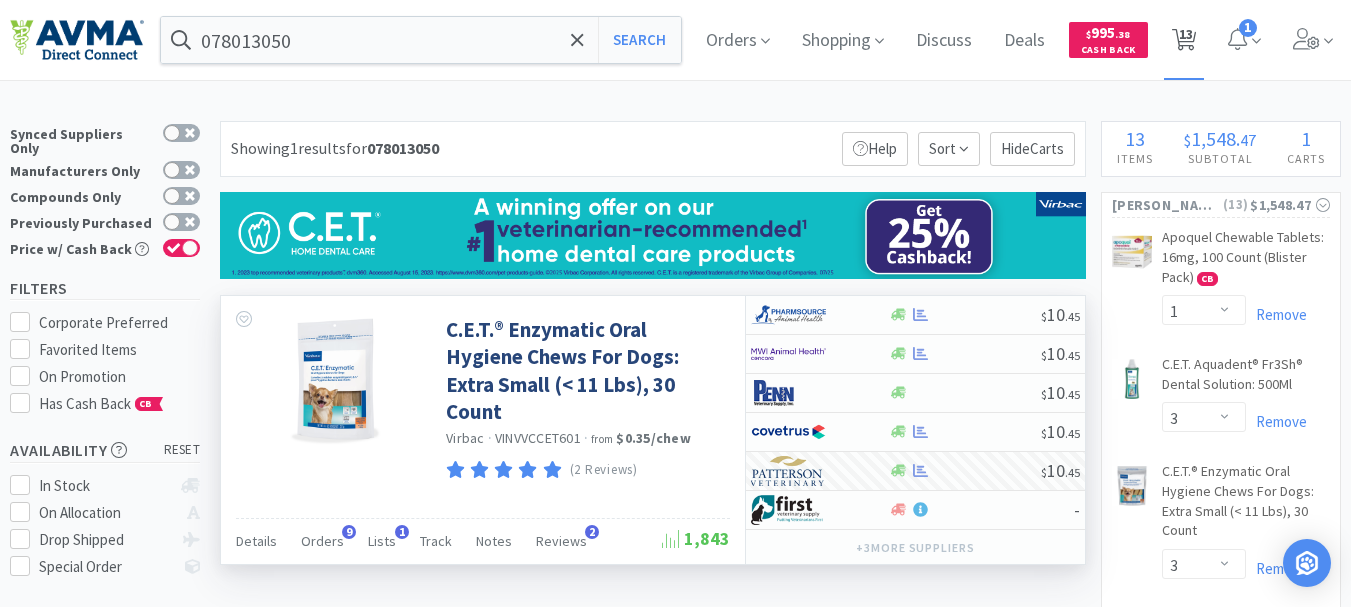 click on "13" at bounding box center [1186, 34] 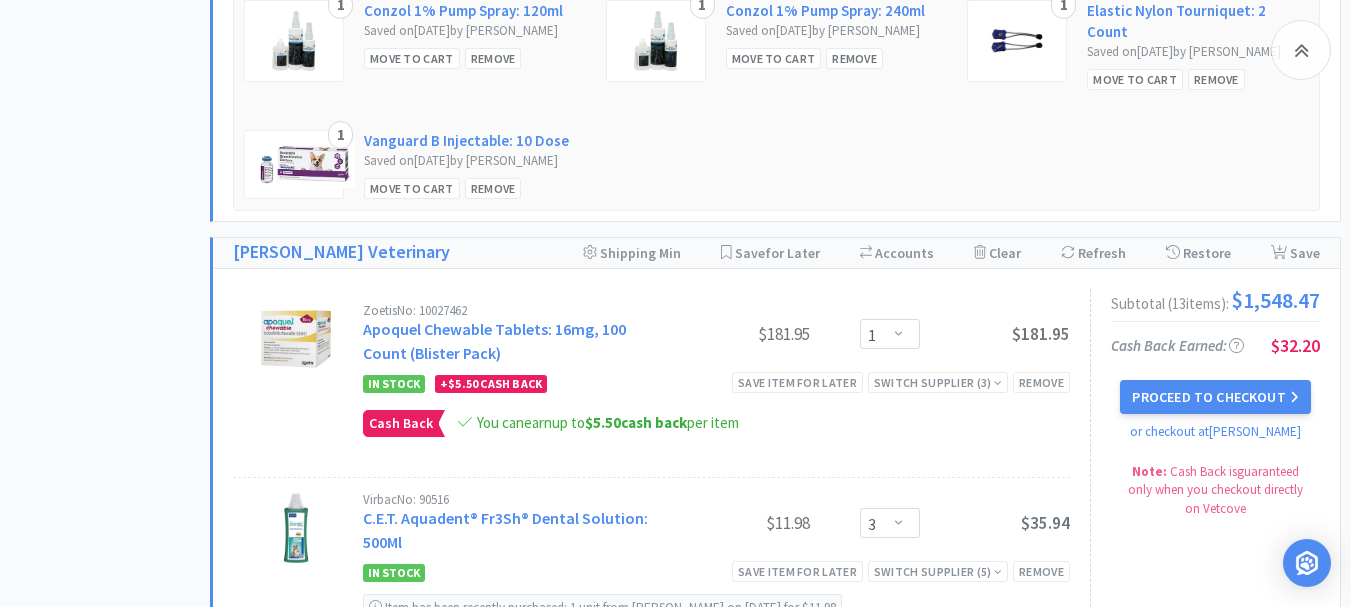 scroll, scrollTop: 1100, scrollLeft: 0, axis: vertical 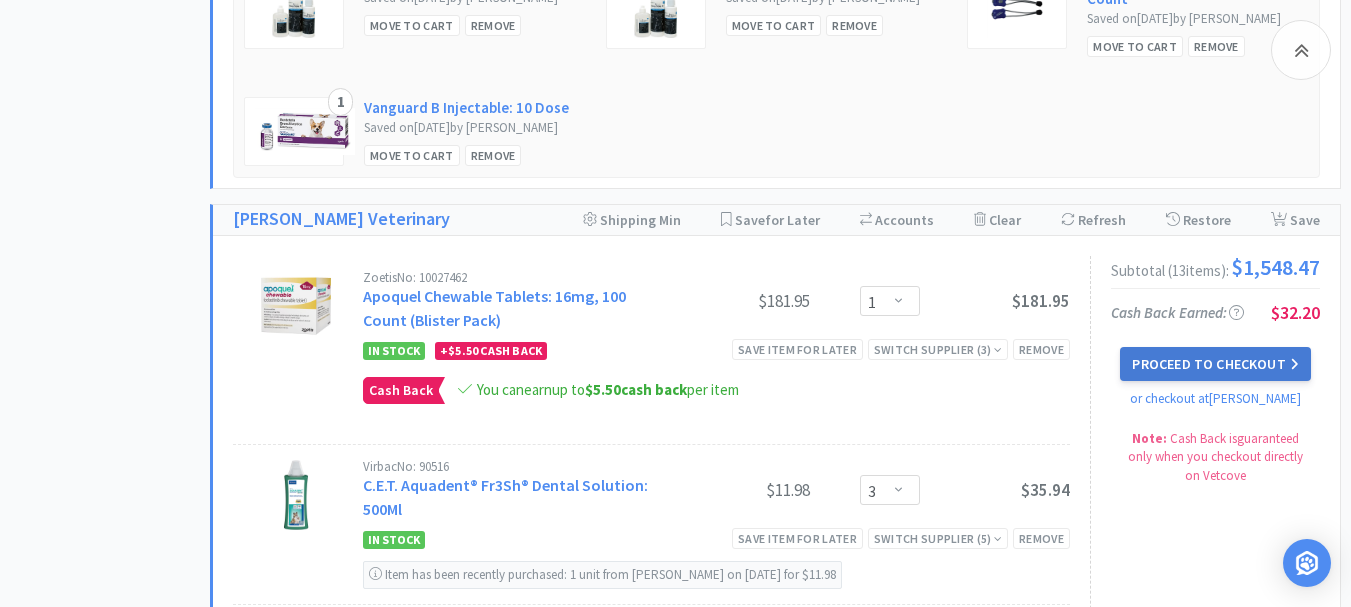 click on "Proceed to Checkout" at bounding box center (1215, 364) 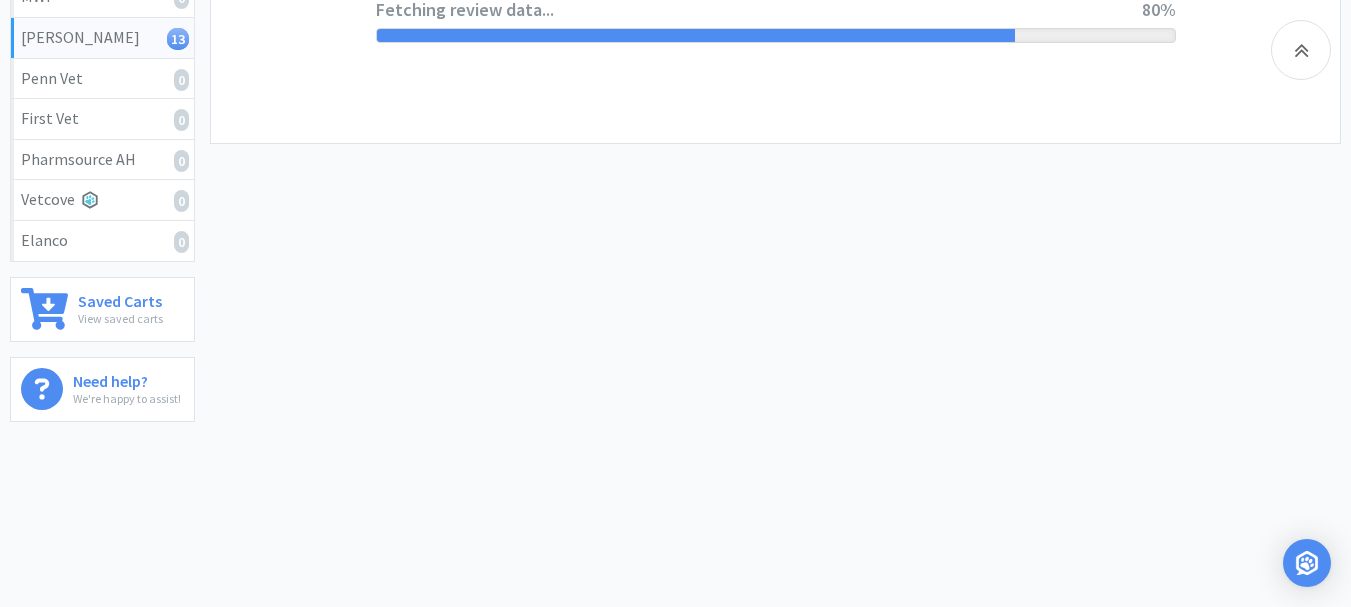 scroll, scrollTop: 0, scrollLeft: 0, axis: both 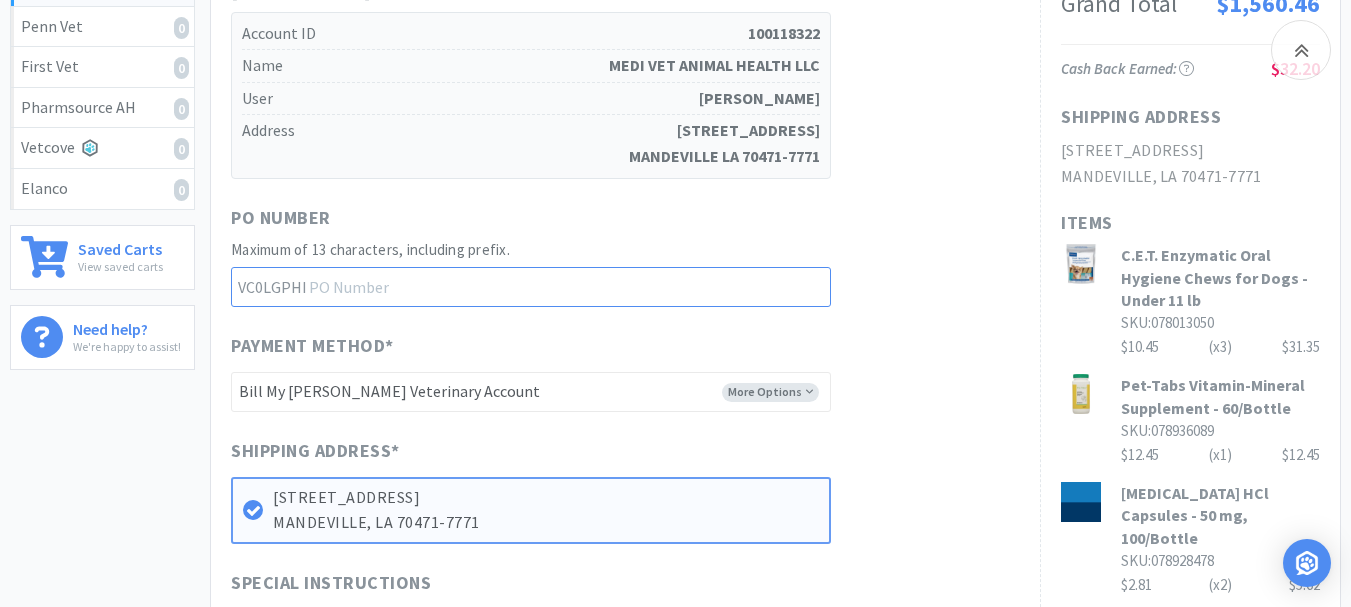 click at bounding box center [531, 287] 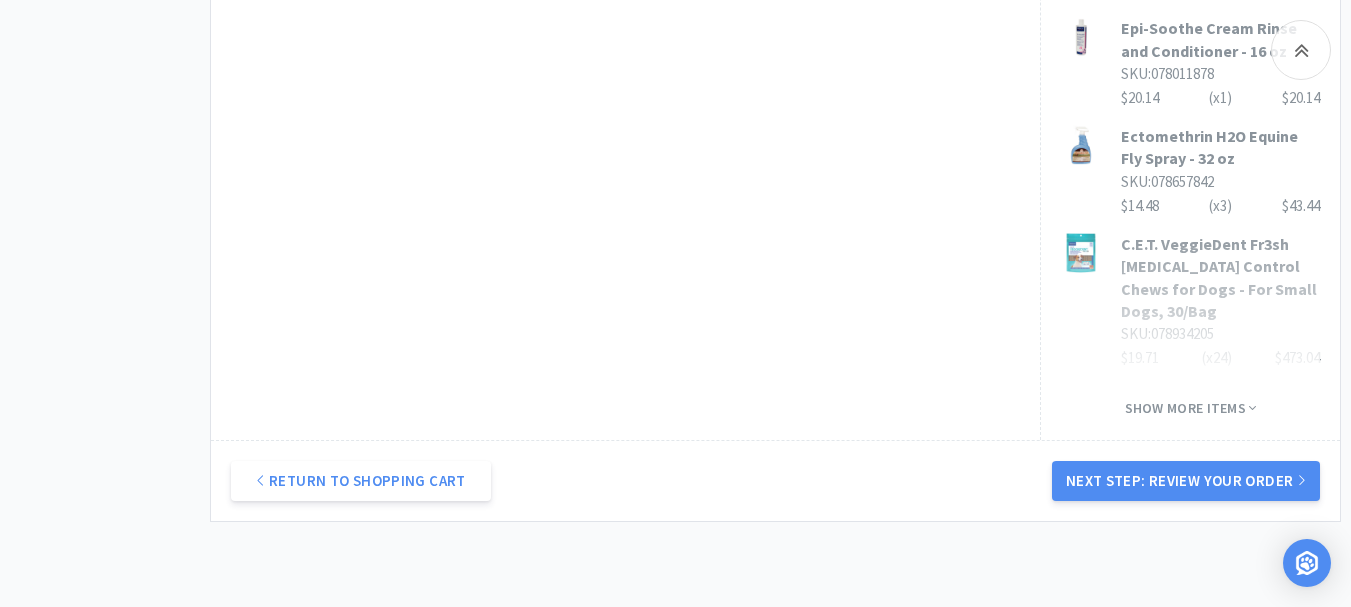 scroll, scrollTop: 1646, scrollLeft: 0, axis: vertical 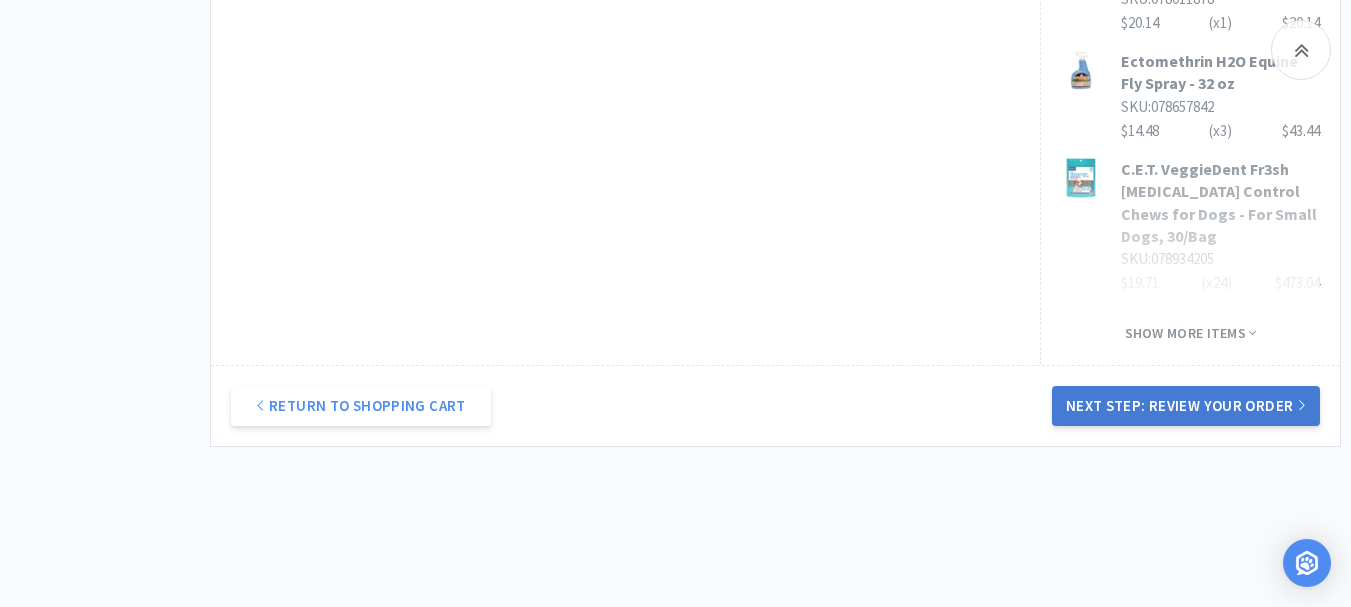 type on "52101" 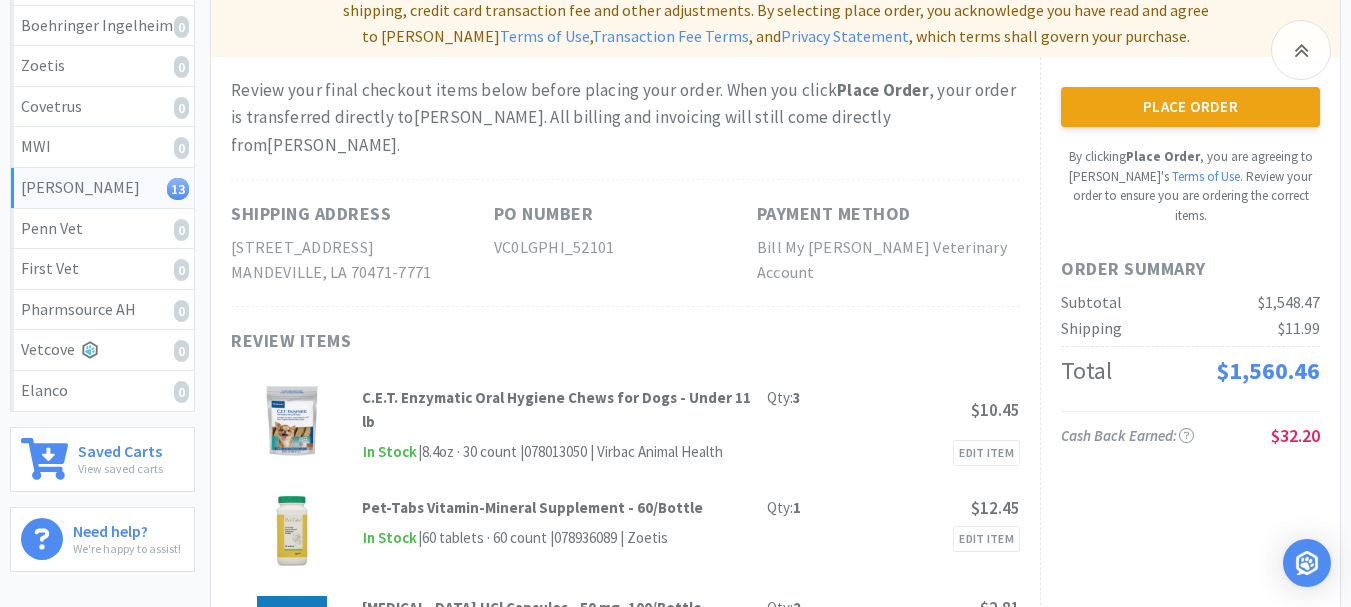 scroll, scrollTop: 300, scrollLeft: 0, axis: vertical 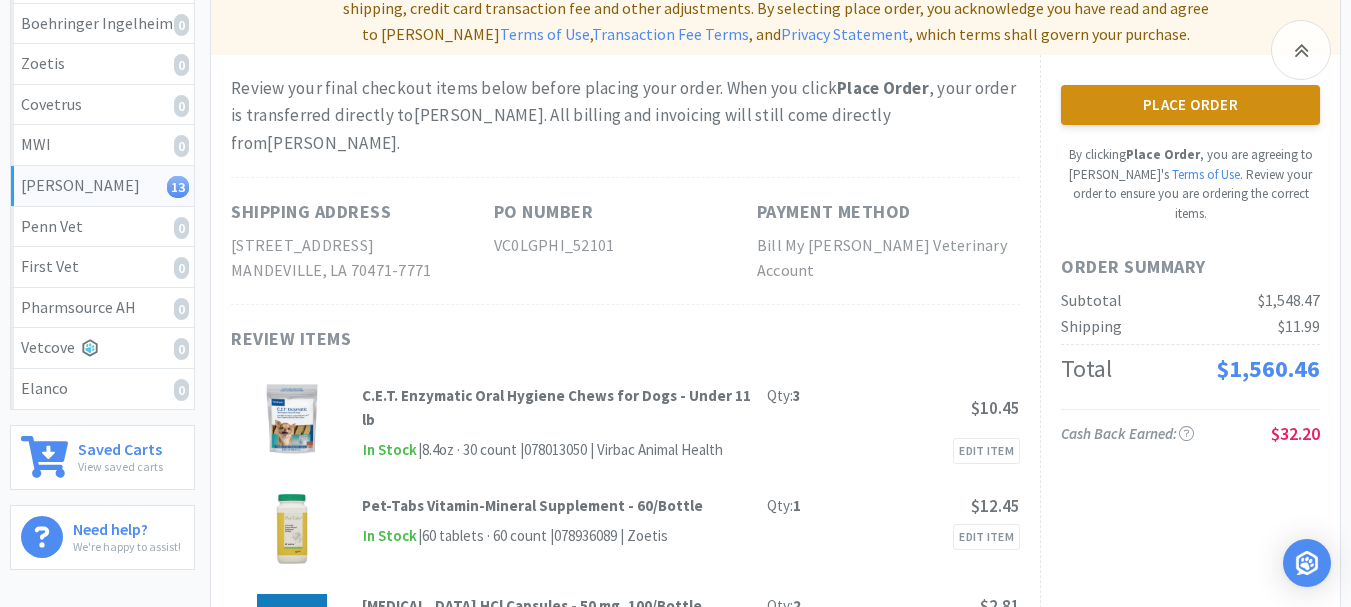click on "Place Order" at bounding box center (1190, 105) 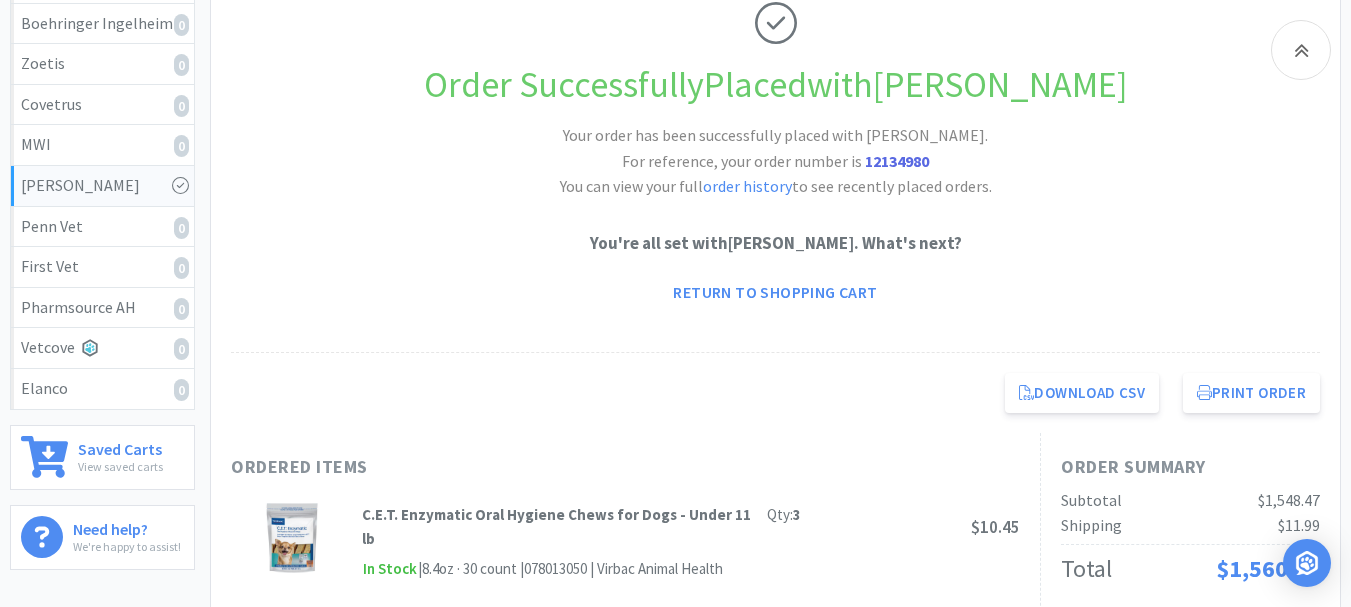 click on "12134980" at bounding box center [897, 161] 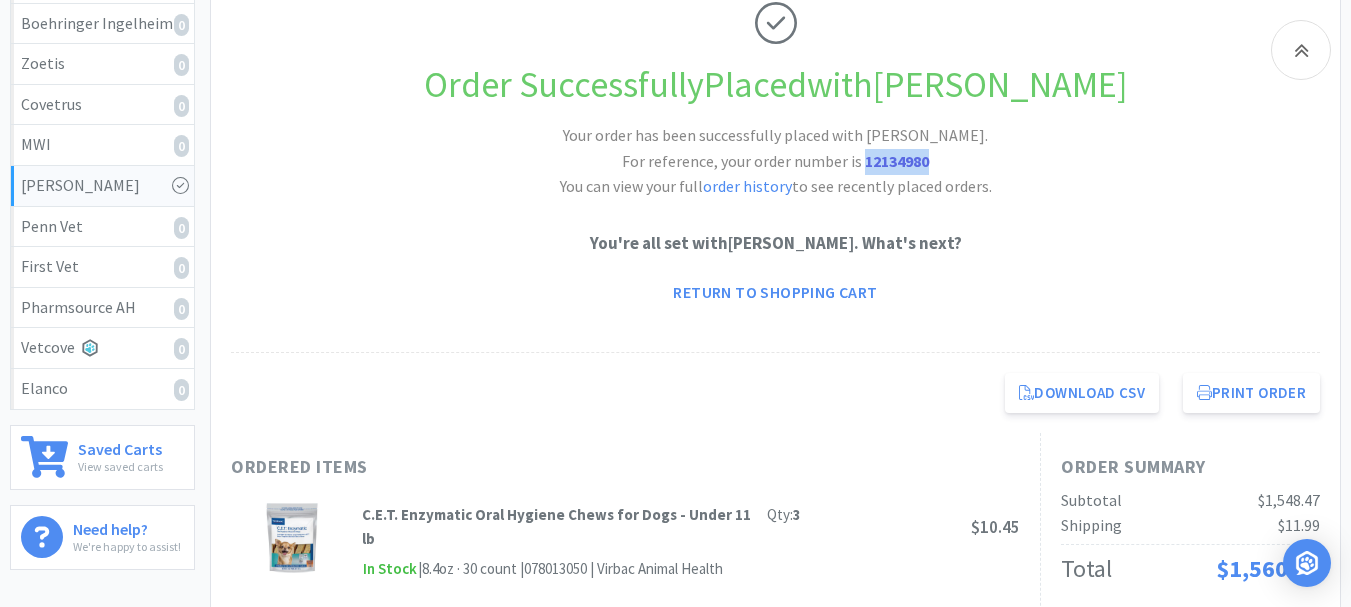 click on "12134980" at bounding box center [897, 161] 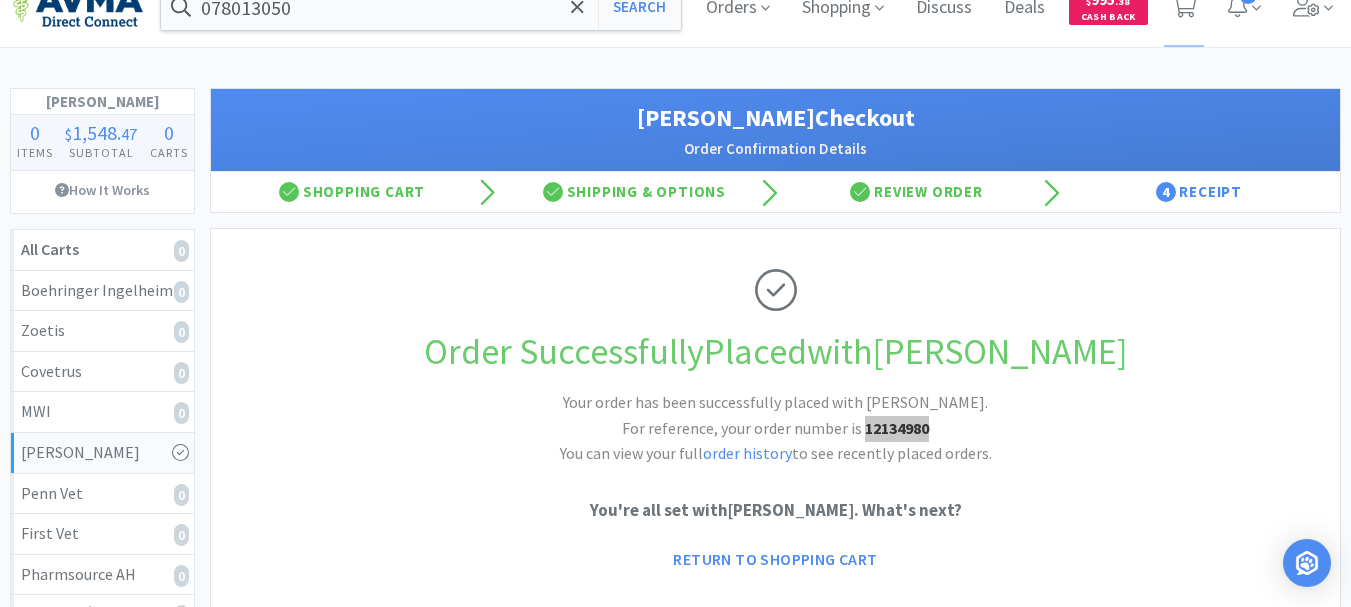scroll, scrollTop: 0, scrollLeft: 0, axis: both 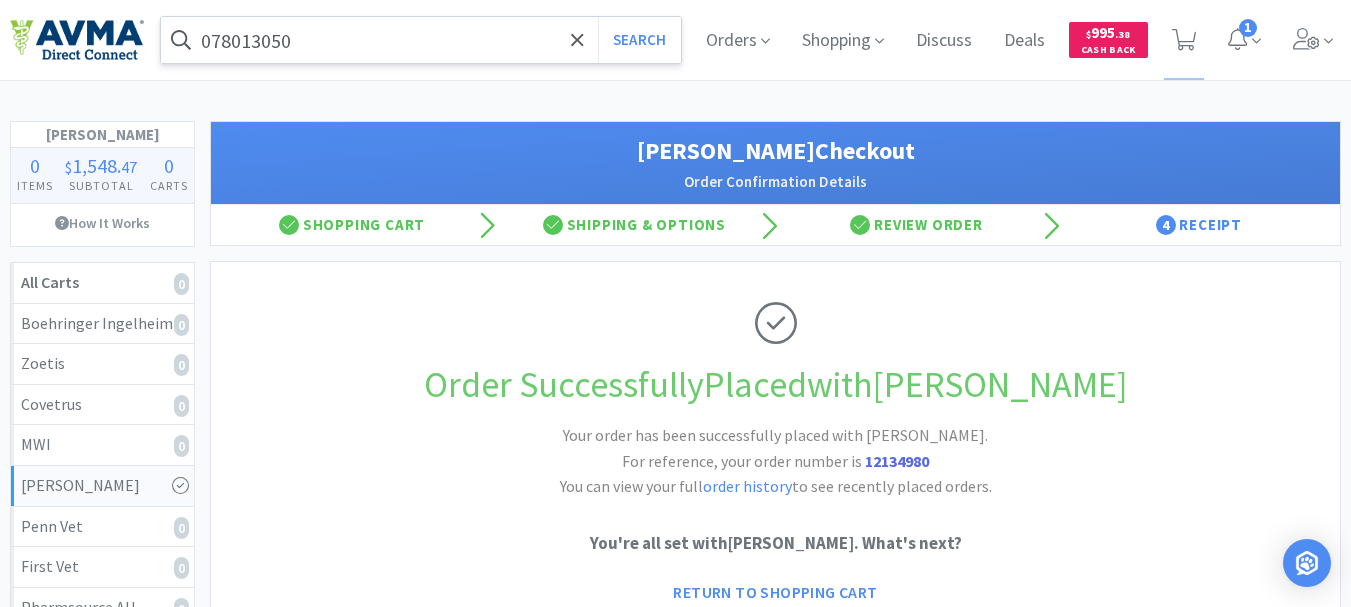 click on "078013050" at bounding box center (421, 40) 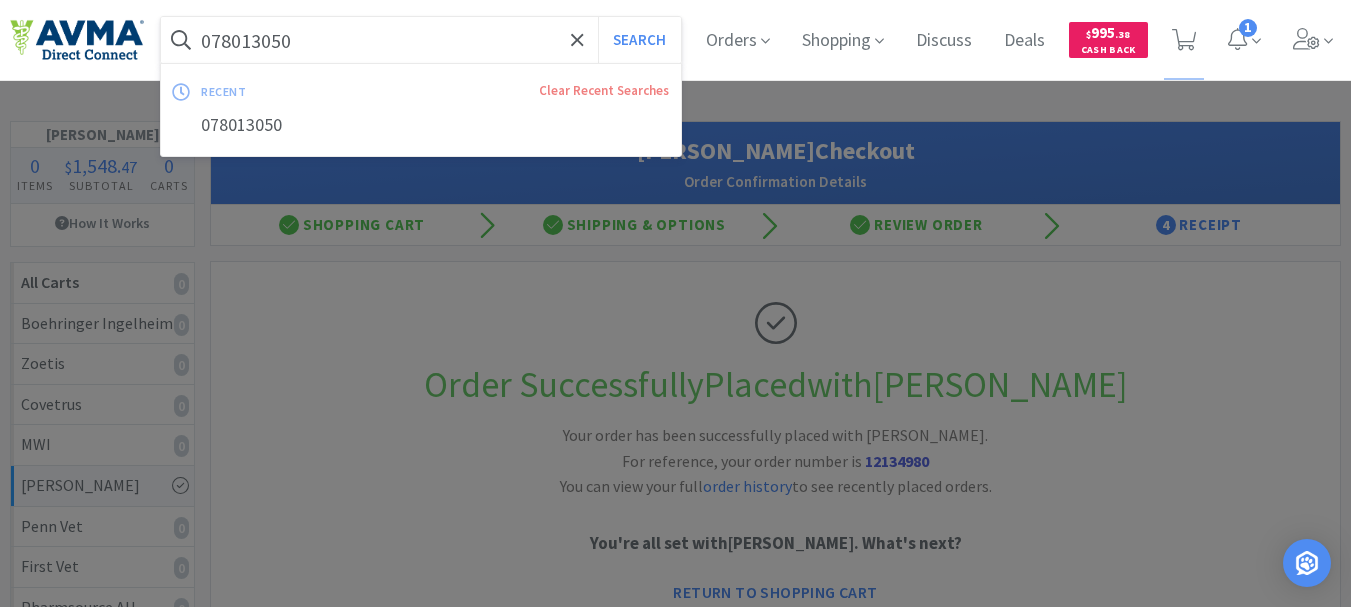 paste on "01095" 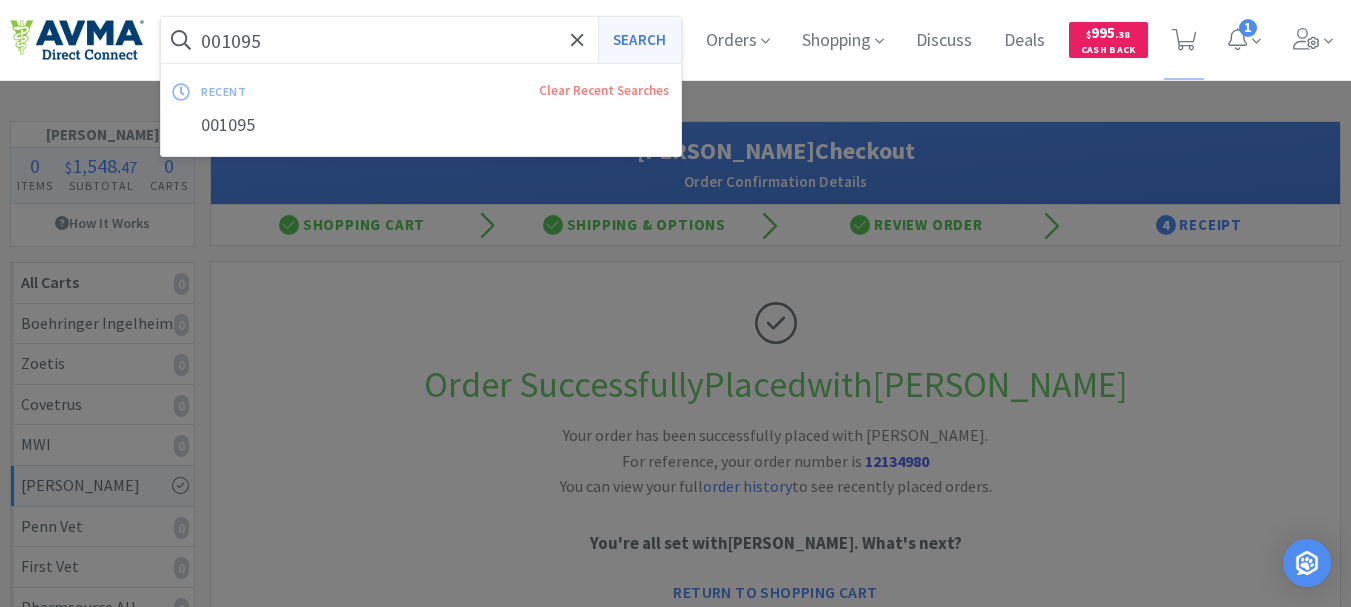 type on "001095" 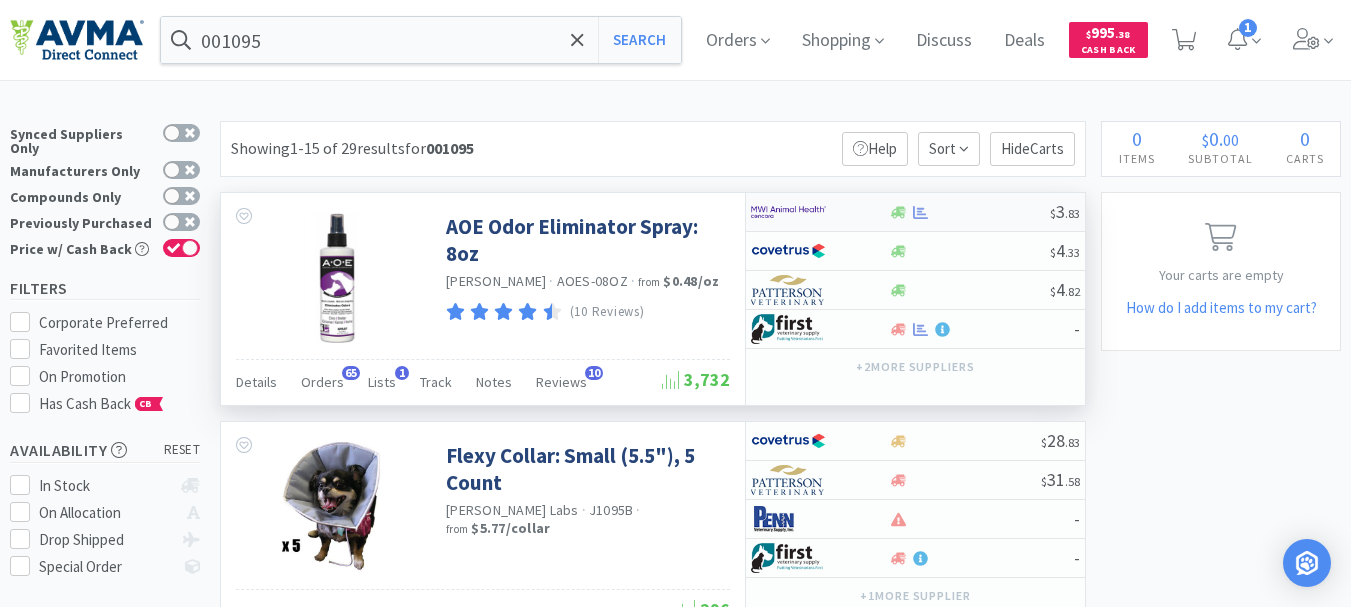 click at bounding box center [788, 212] 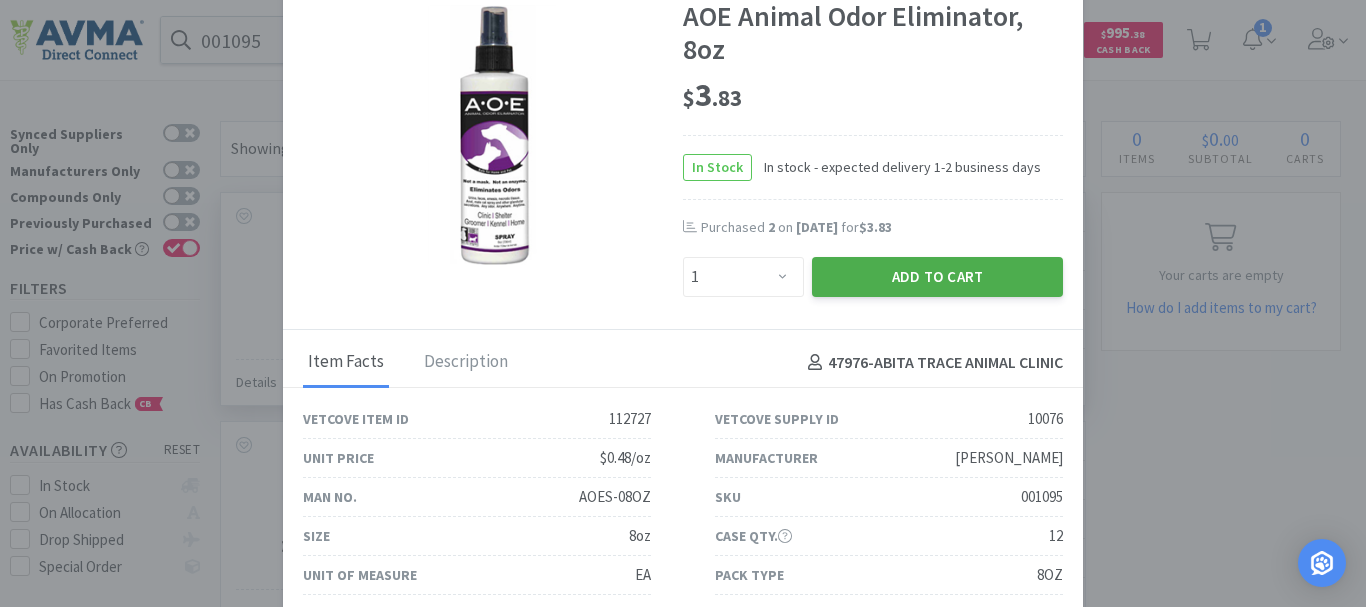 click on "Add to Cart" at bounding box center [937, 277] 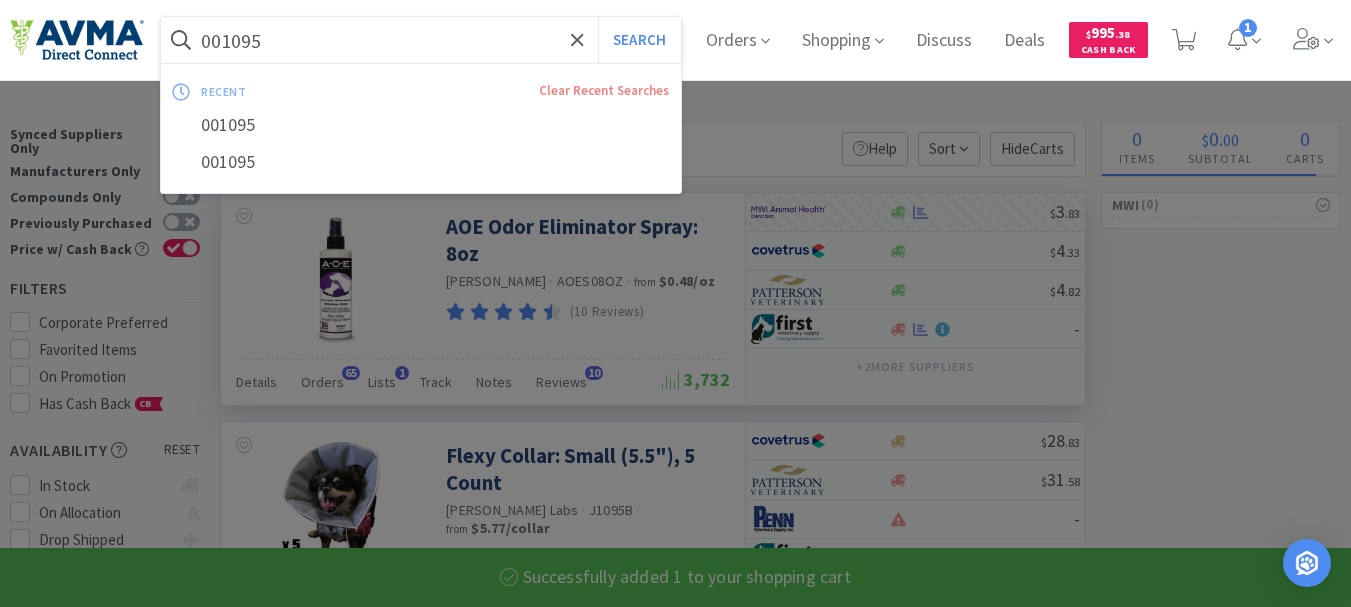click on "001095" at bounding box center [421, 40] 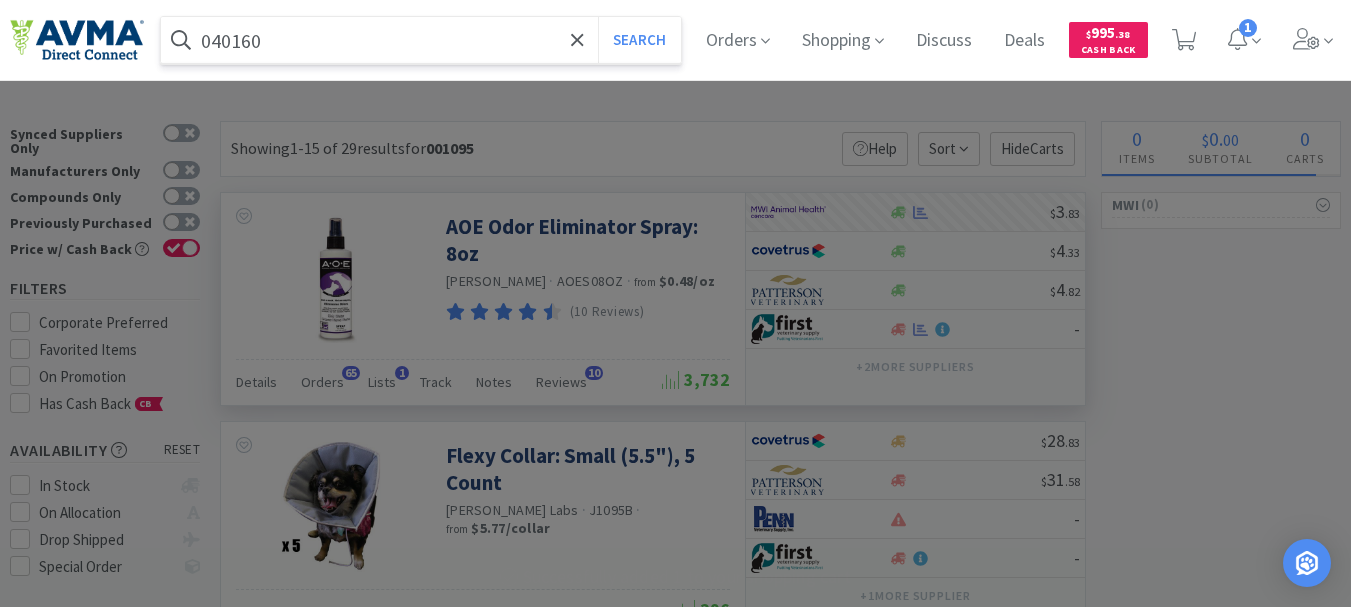 select on "1" 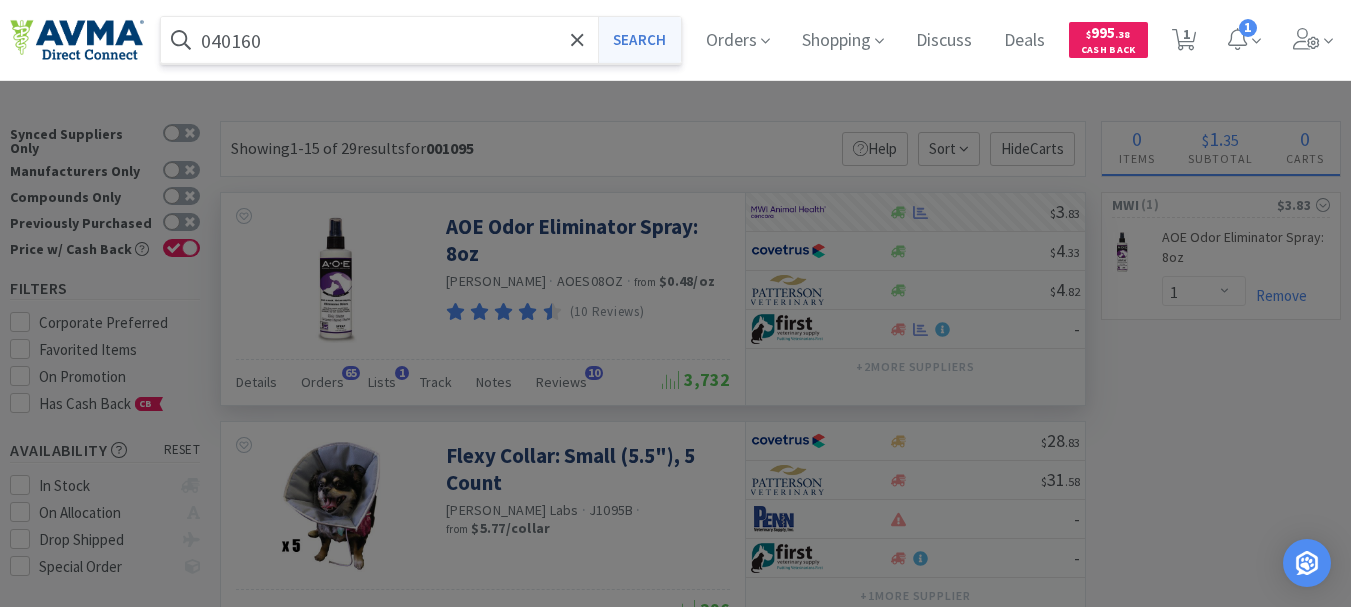 type on "040160" 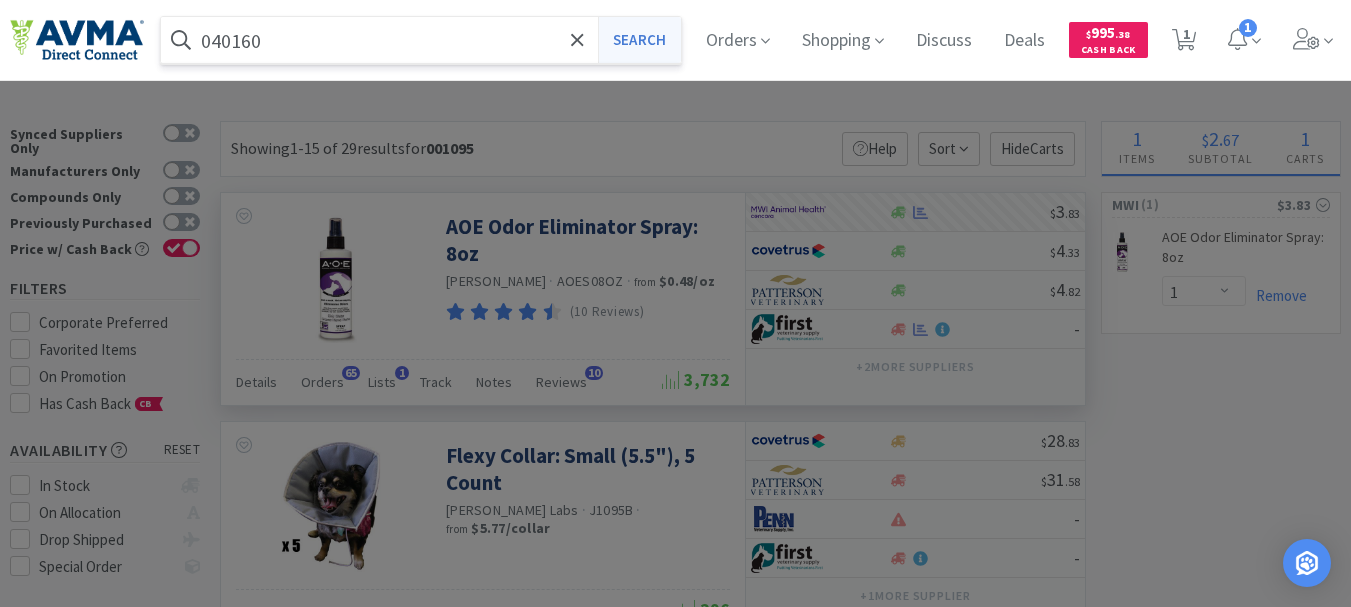 click on "Search" at bounding box center [639, 40] 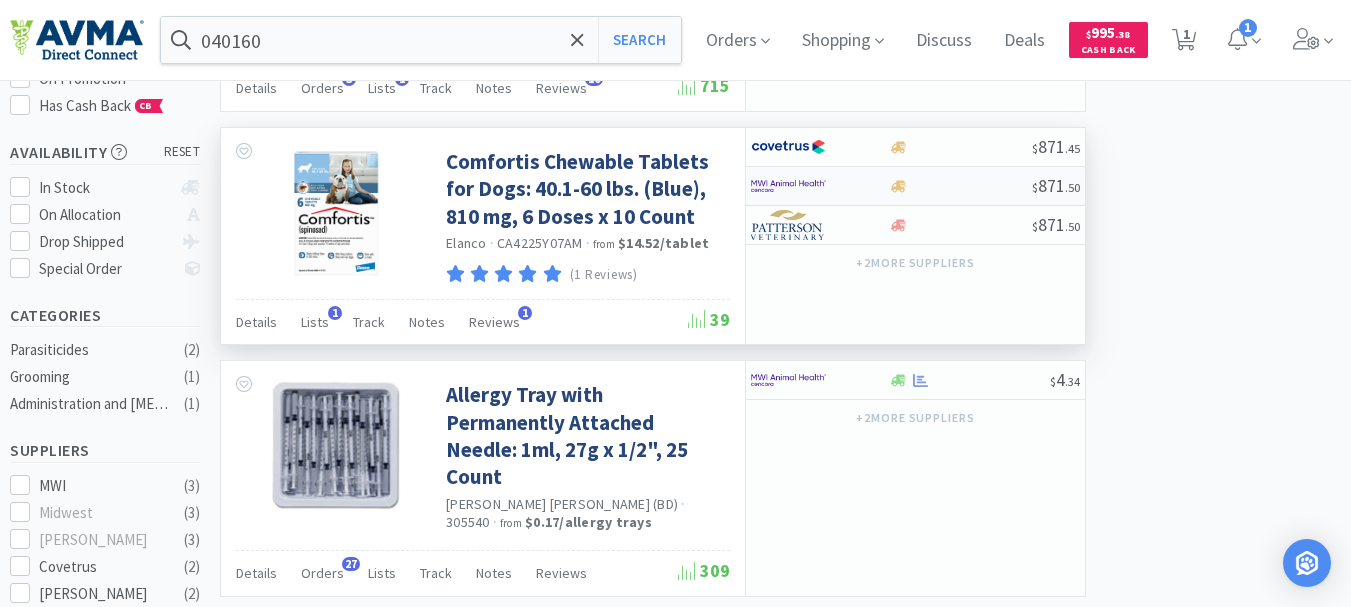 scroll, scrollTop: 400, scrollLeft: 0, axis: vertical 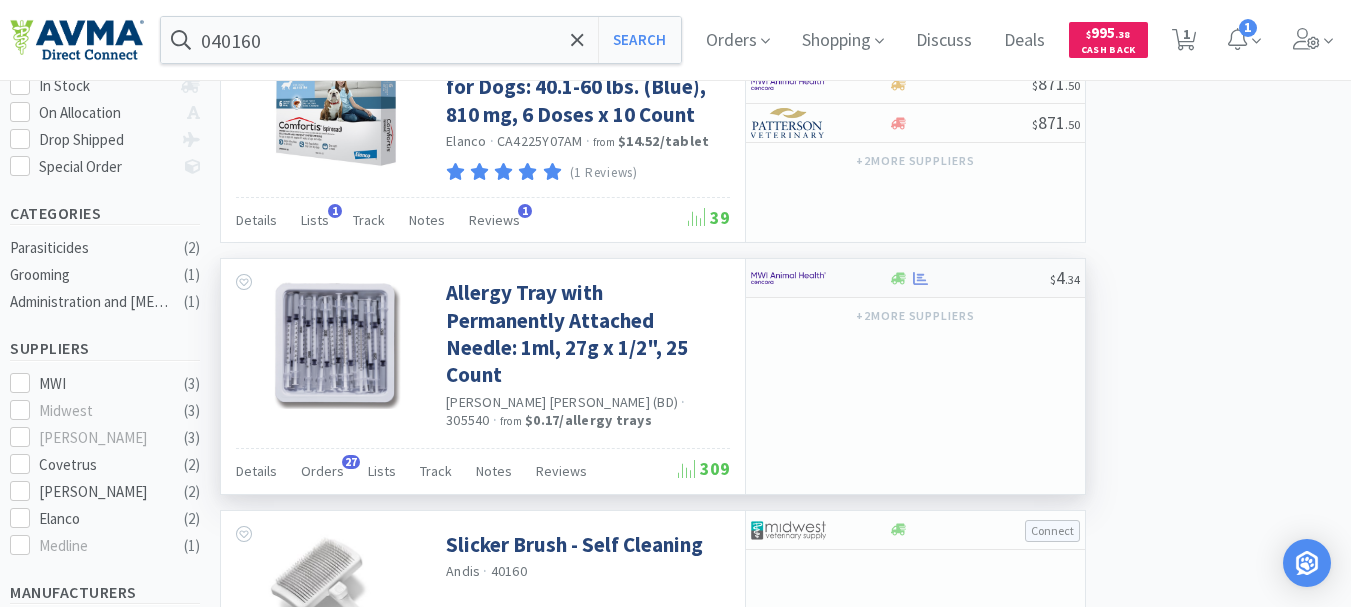 click at bounding box center (788, 278) 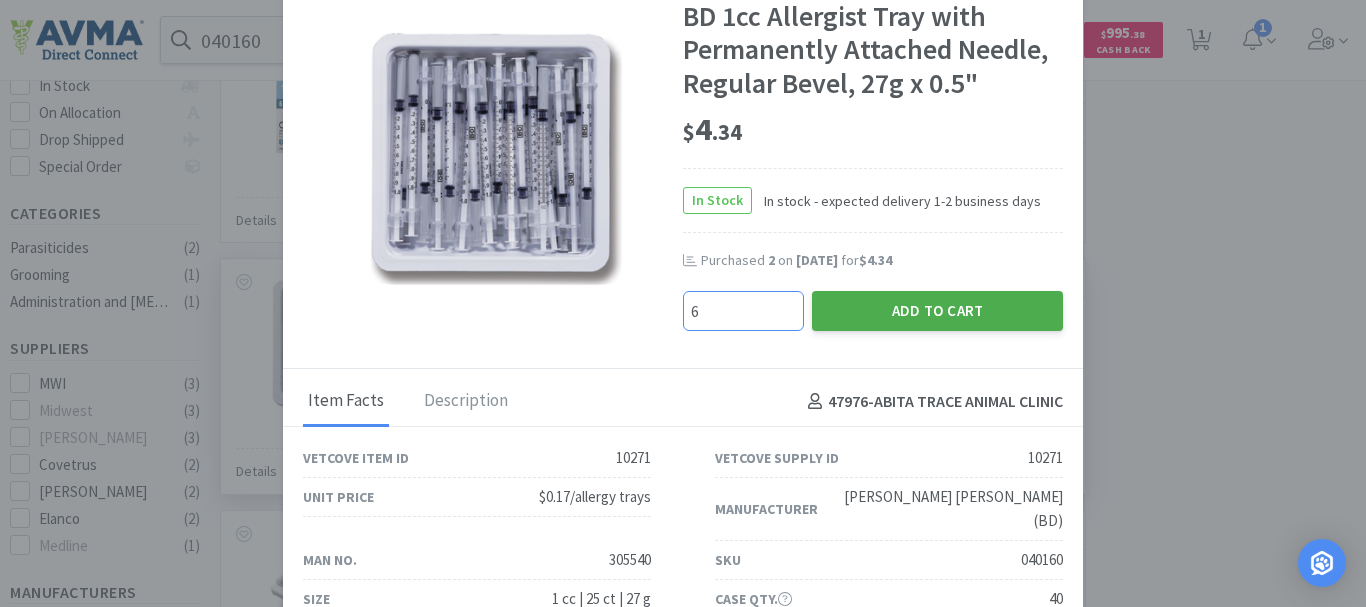 type on "6" 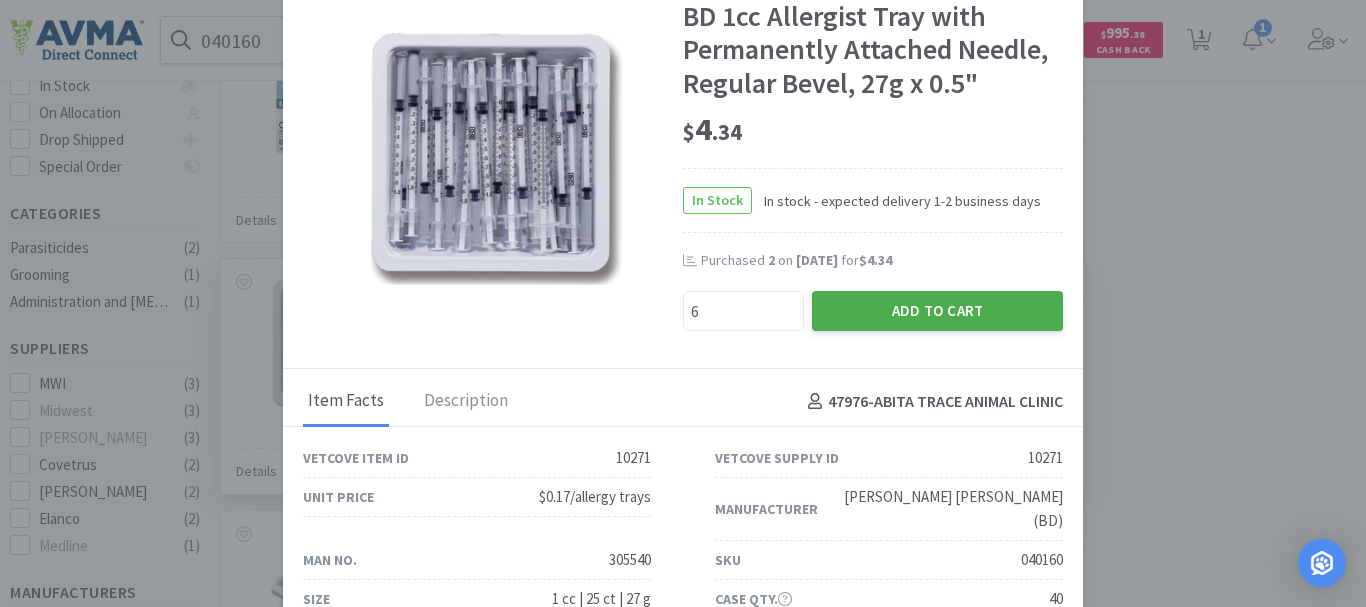 click on "Add to Cart" at bounding box center [937, 311] 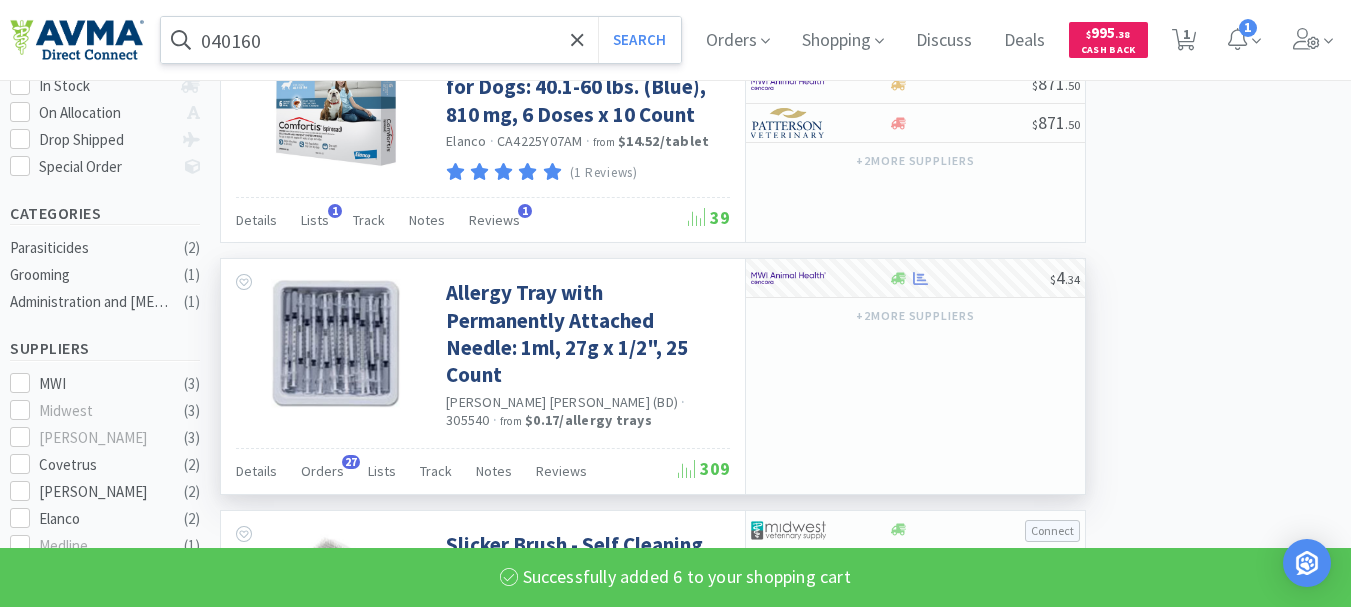 click on "040160" at bounding box center (421, 40) 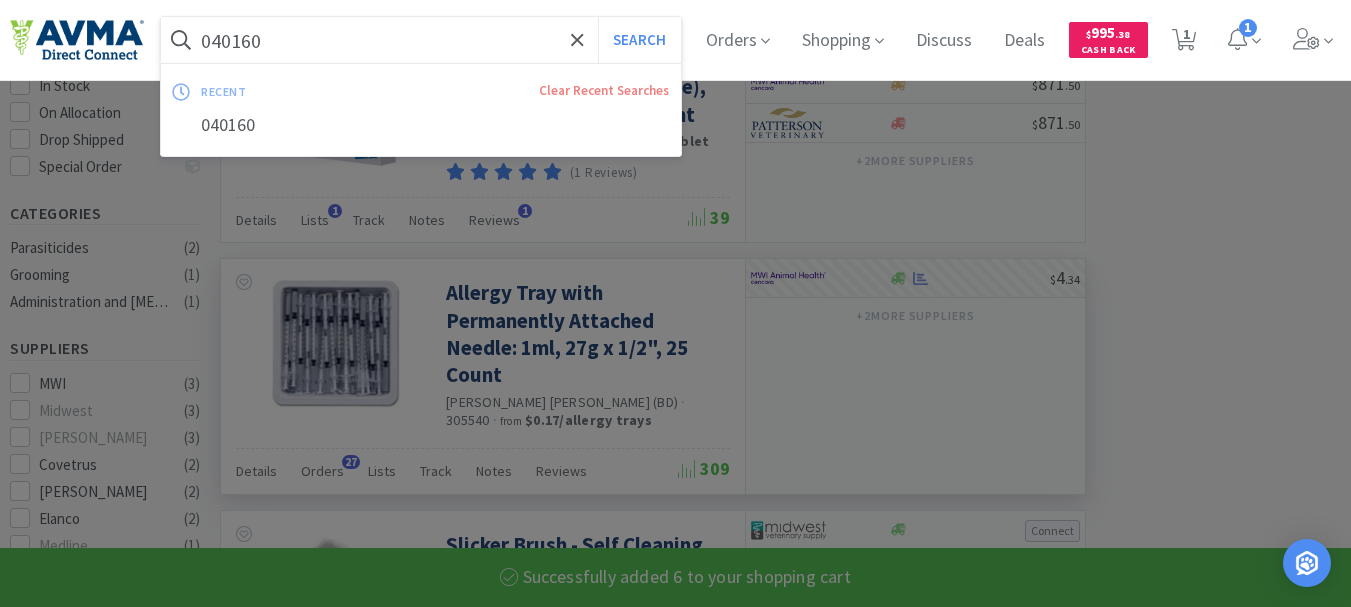 paste on "1278" 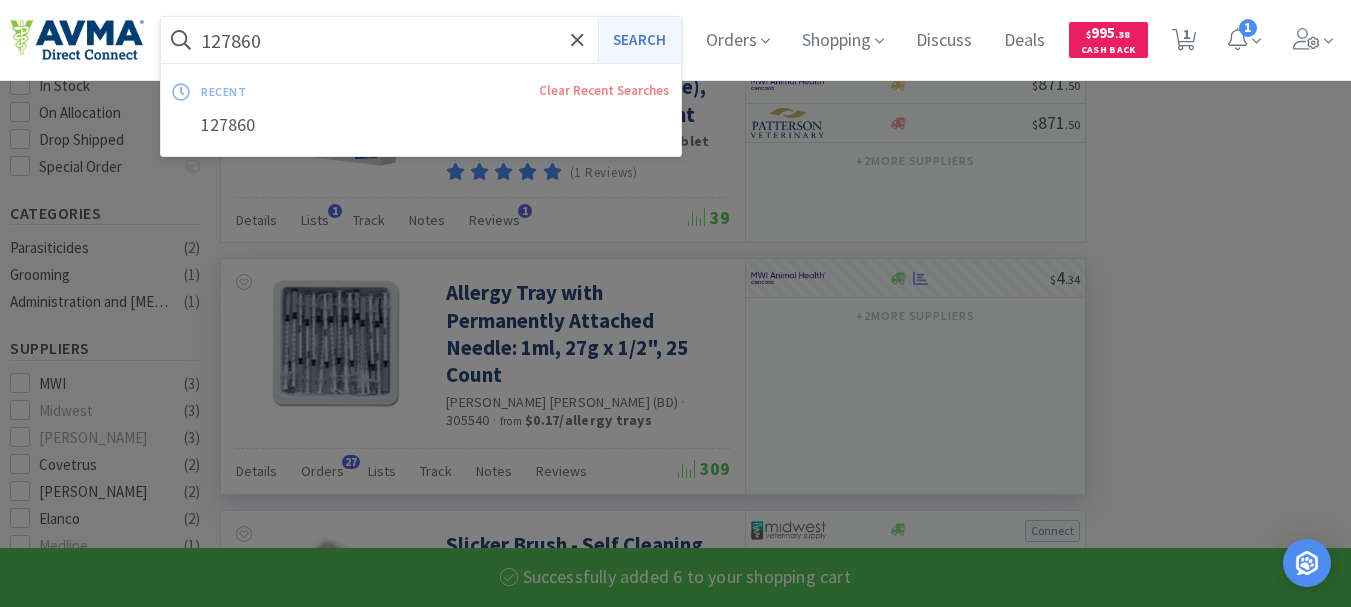 select on "6" 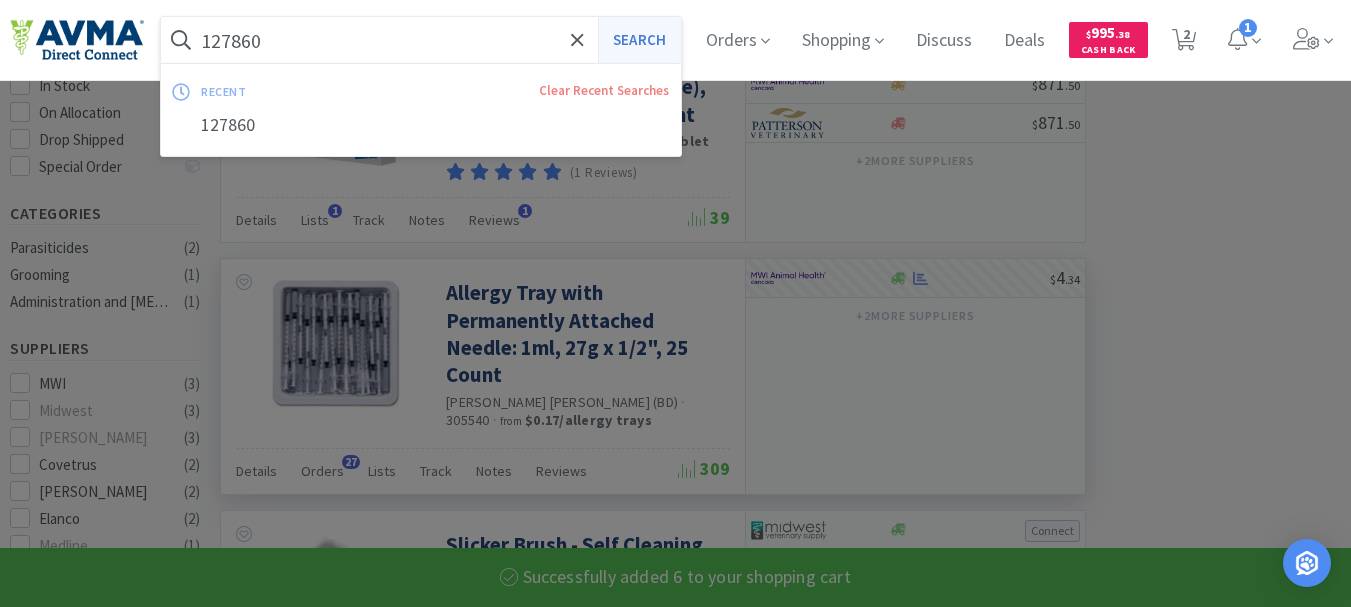 type on "127860" 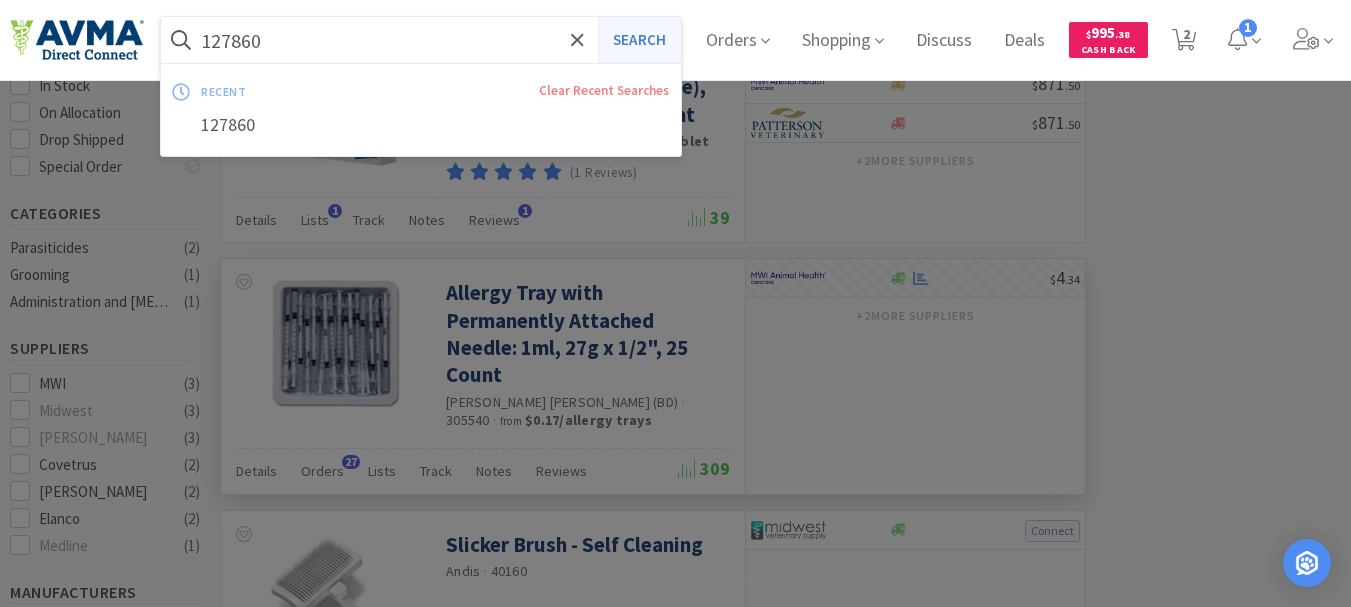 click on "Search" at bounding box center (639, 40) 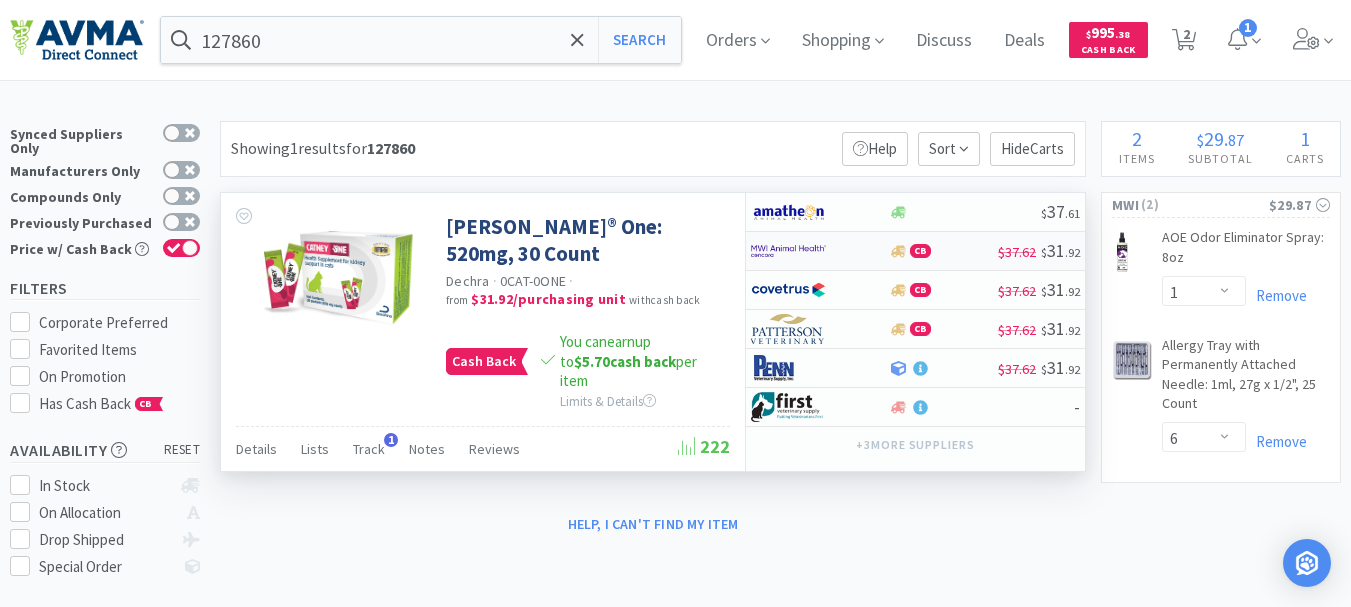 click at bounding box center (788, 251) 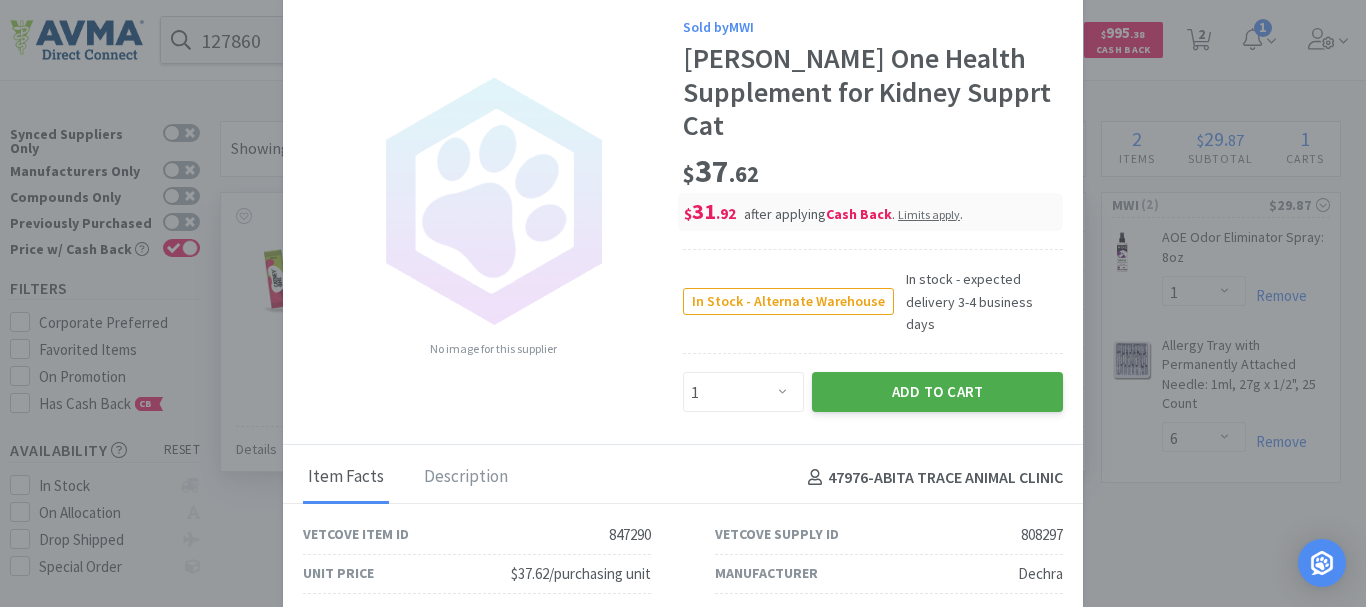 click on "Add to Cart" at bounding box center [937, 392] 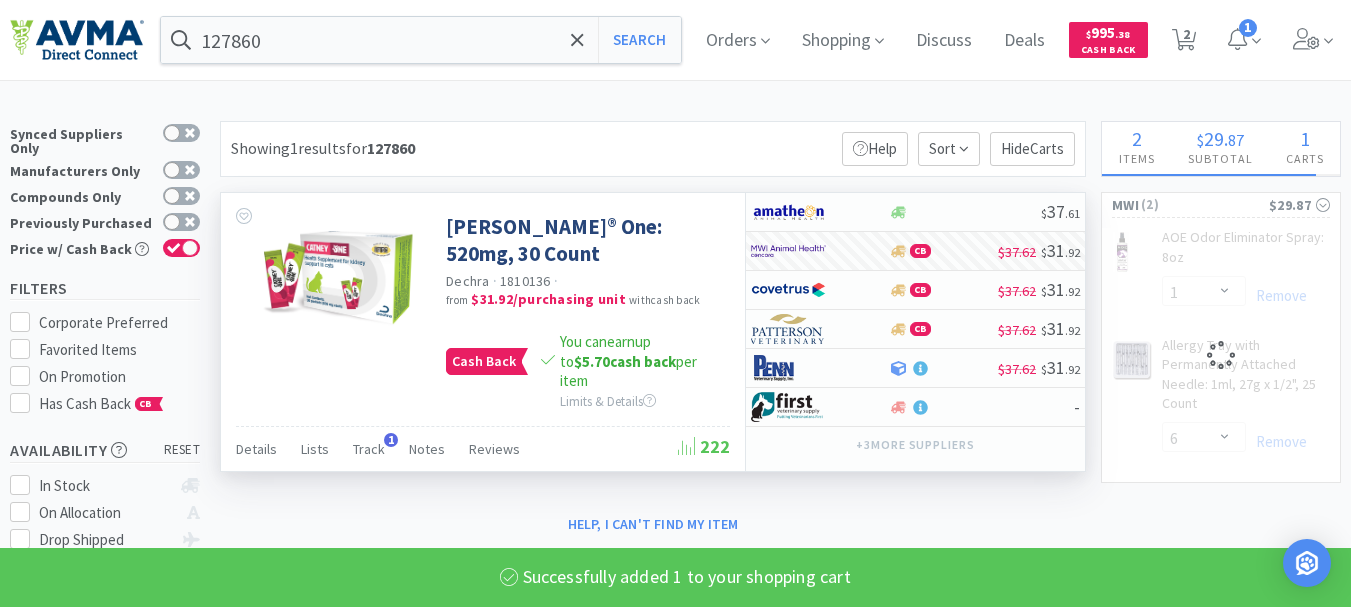 select on "1" 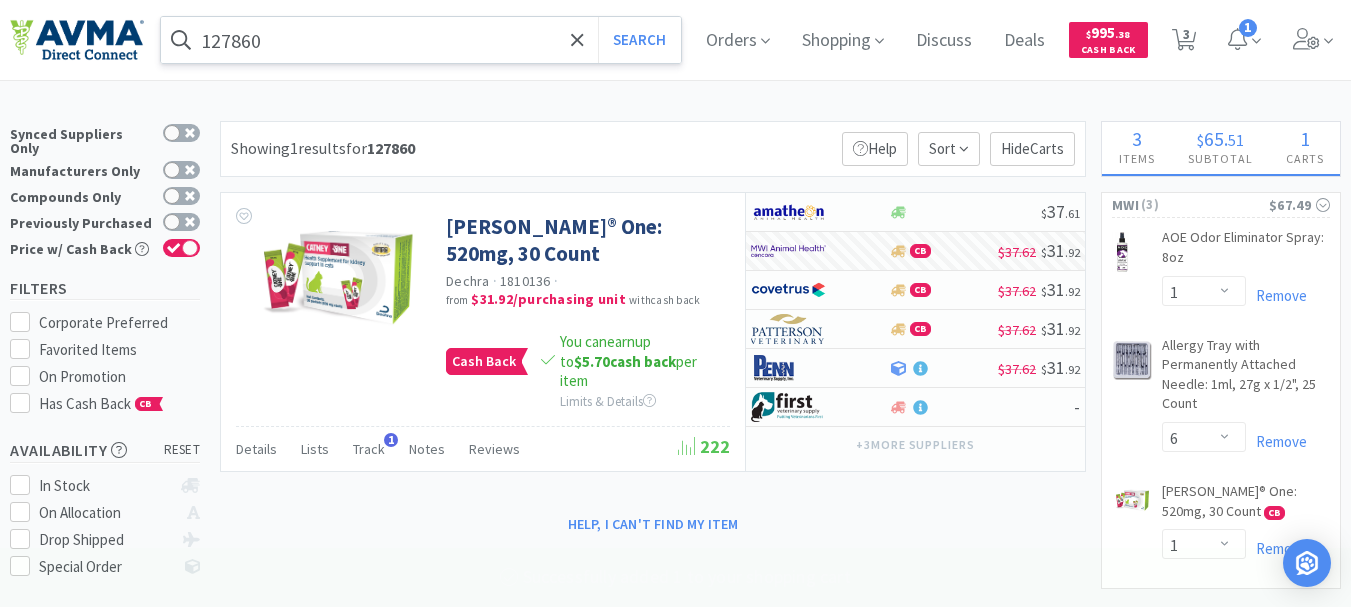 click on "127860" at bounding box center (421, 40) 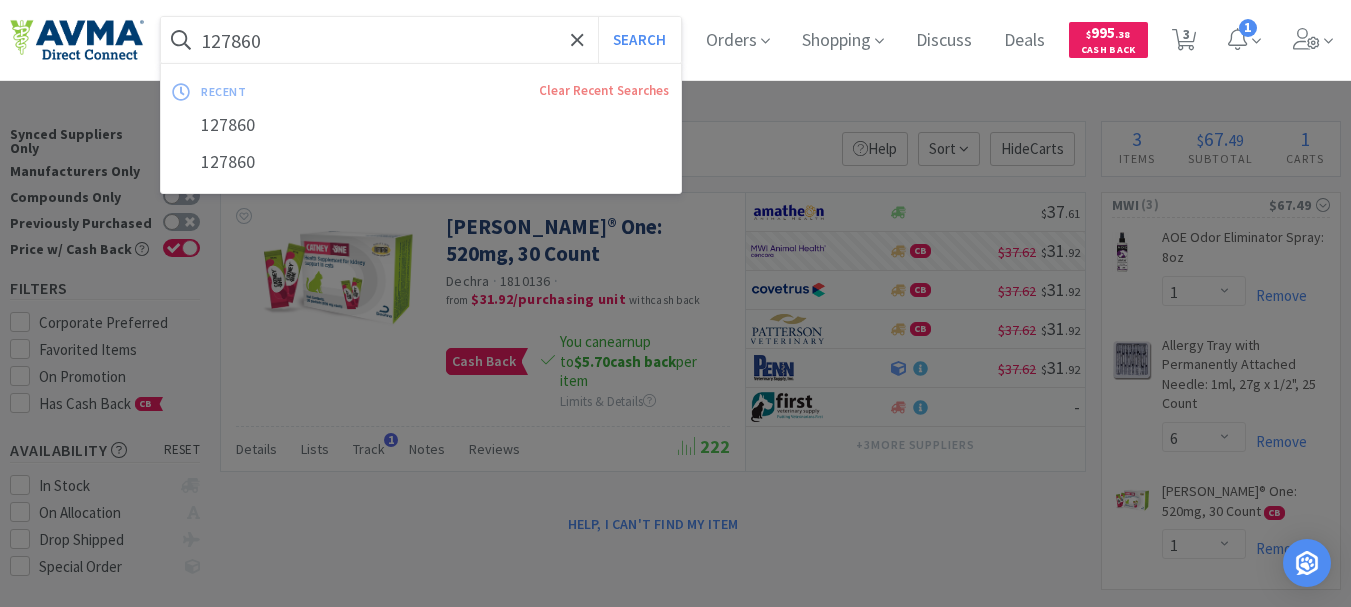 paste on "035967" 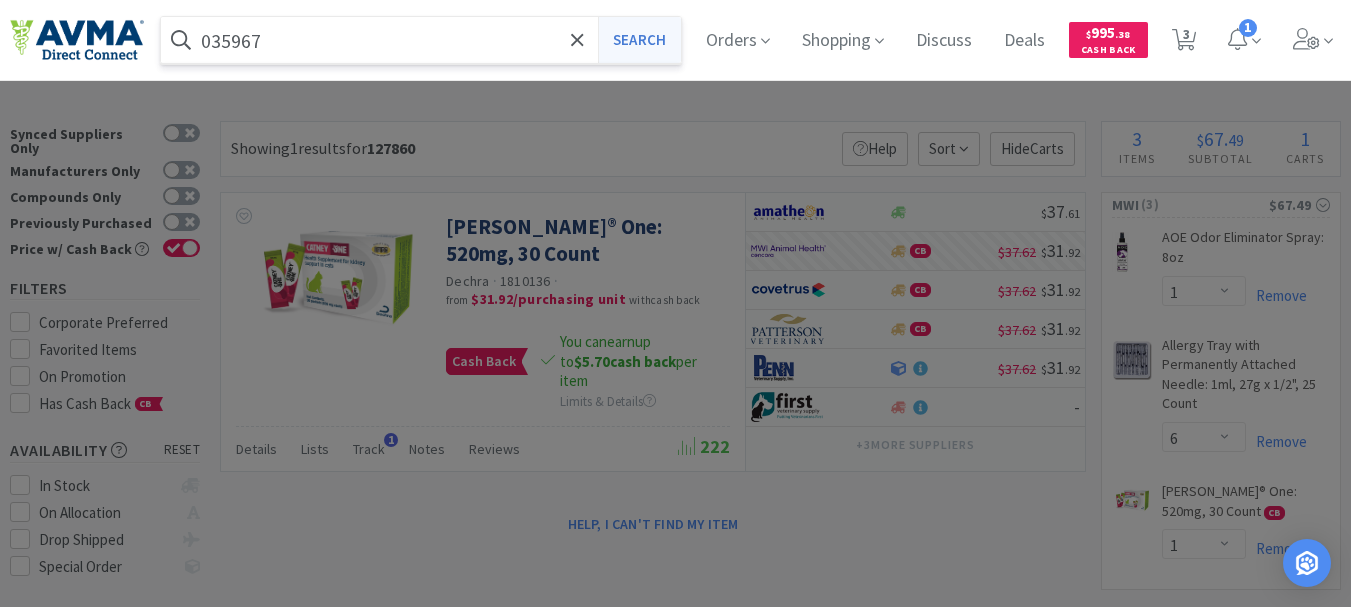 type on "035967" 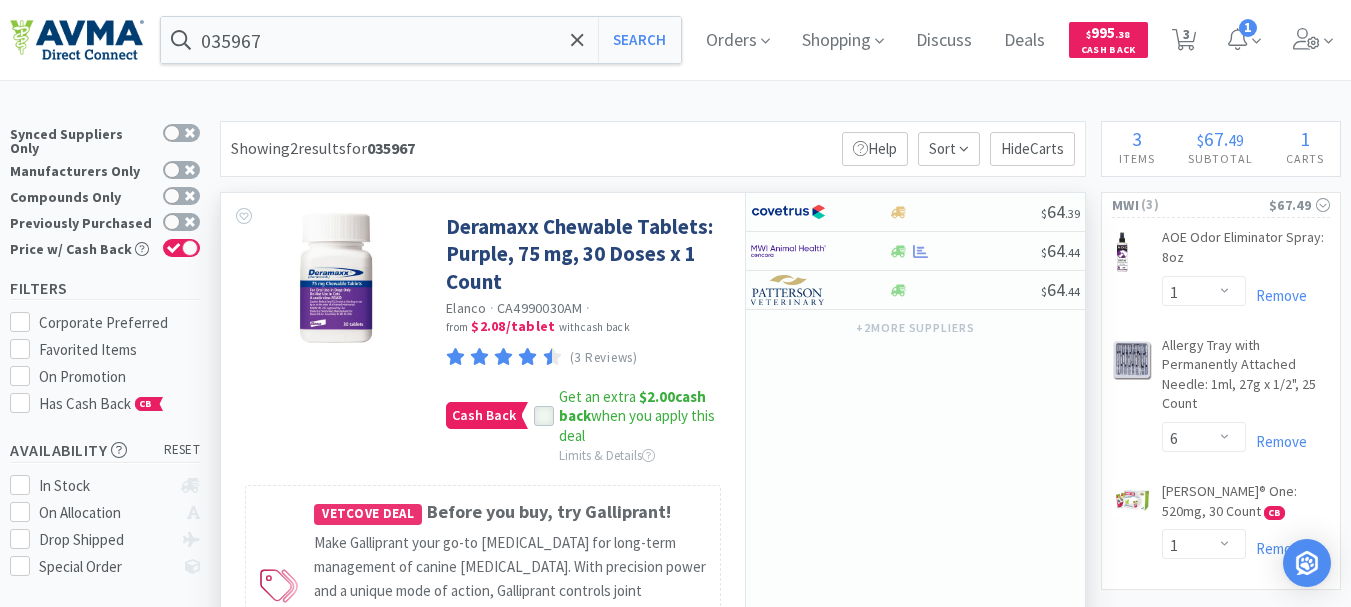 click 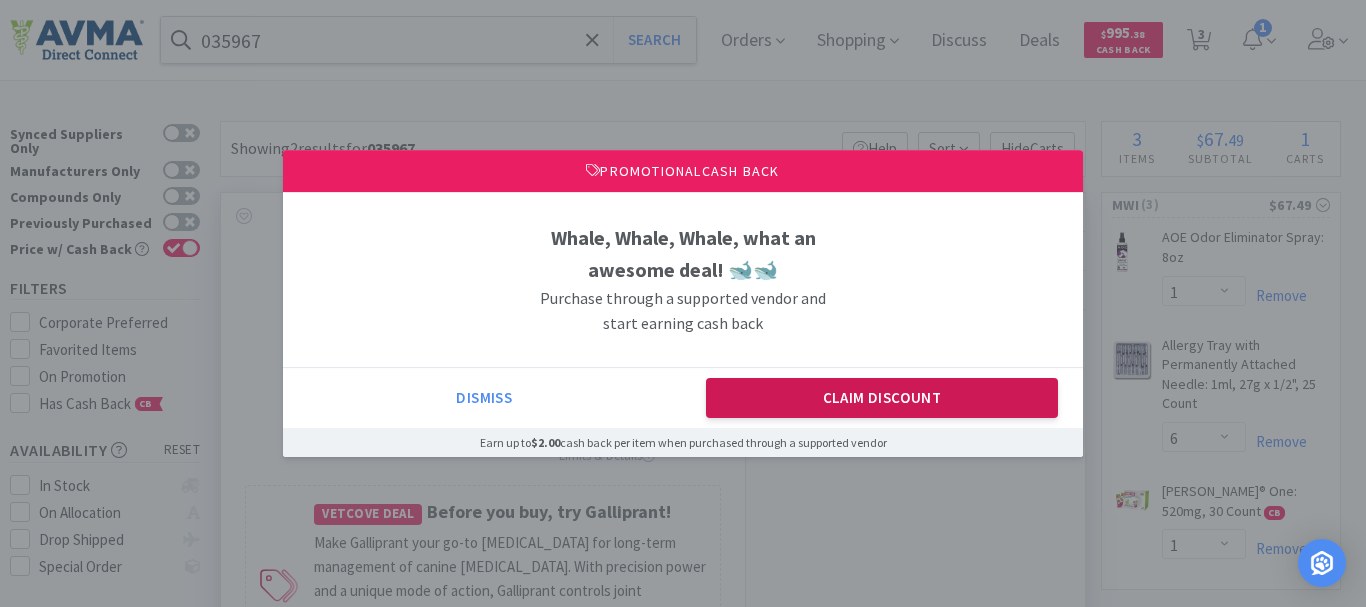 click on "Claim Discount" at bounding box center [882, 398] 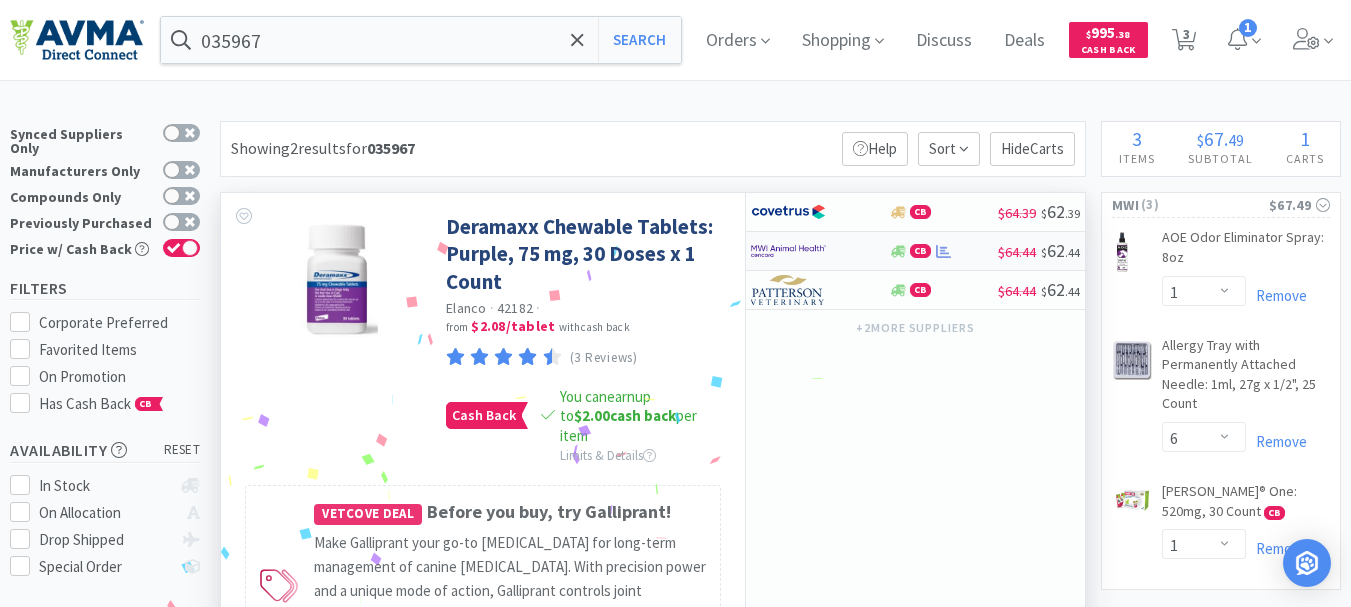 click at bounding box center [788, 251] 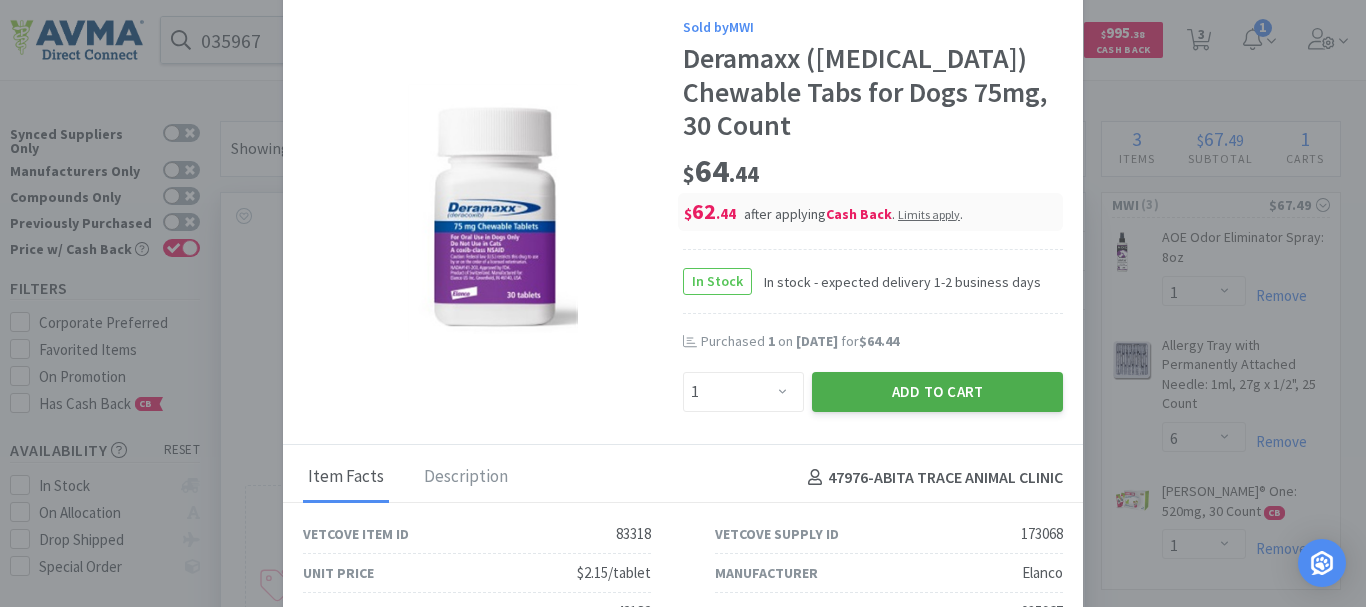 click on "Add to Cart" at bounding box center (937, 392) 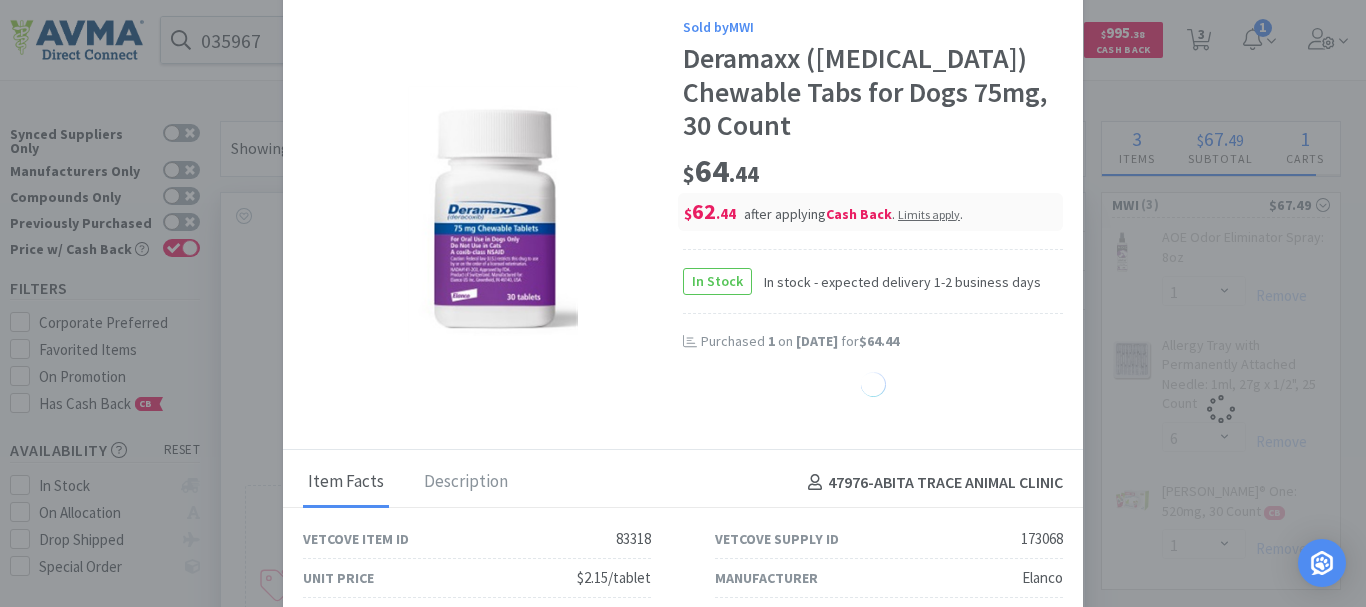 select on "1" 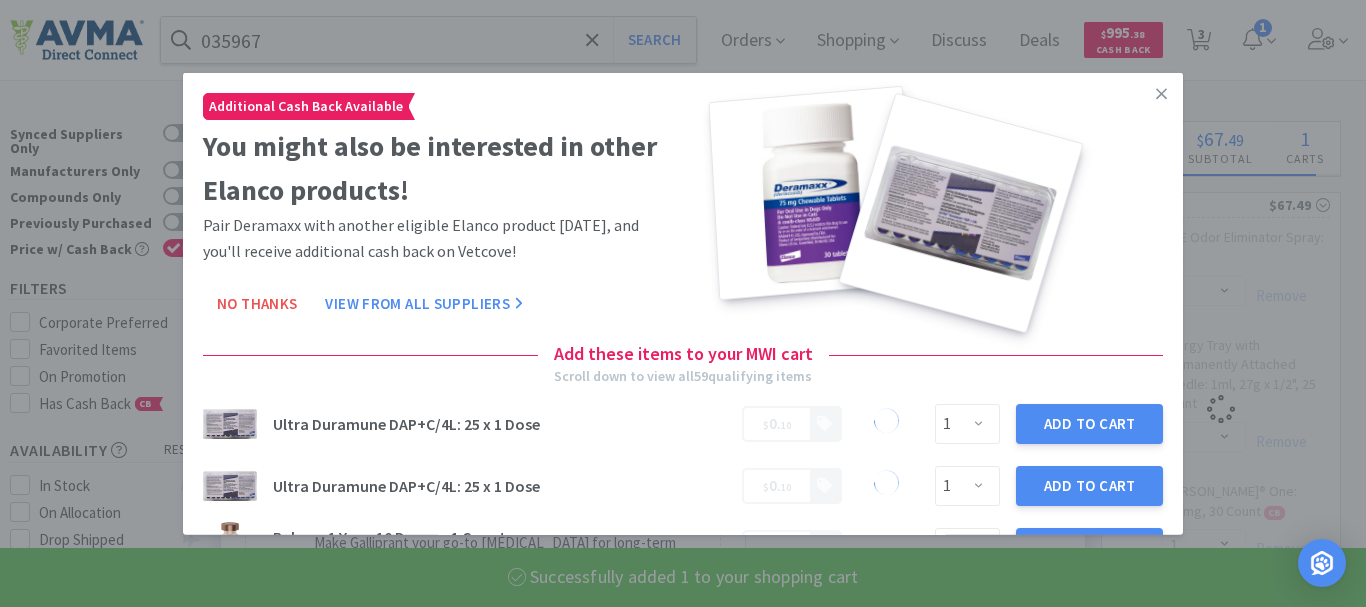 select on "1" 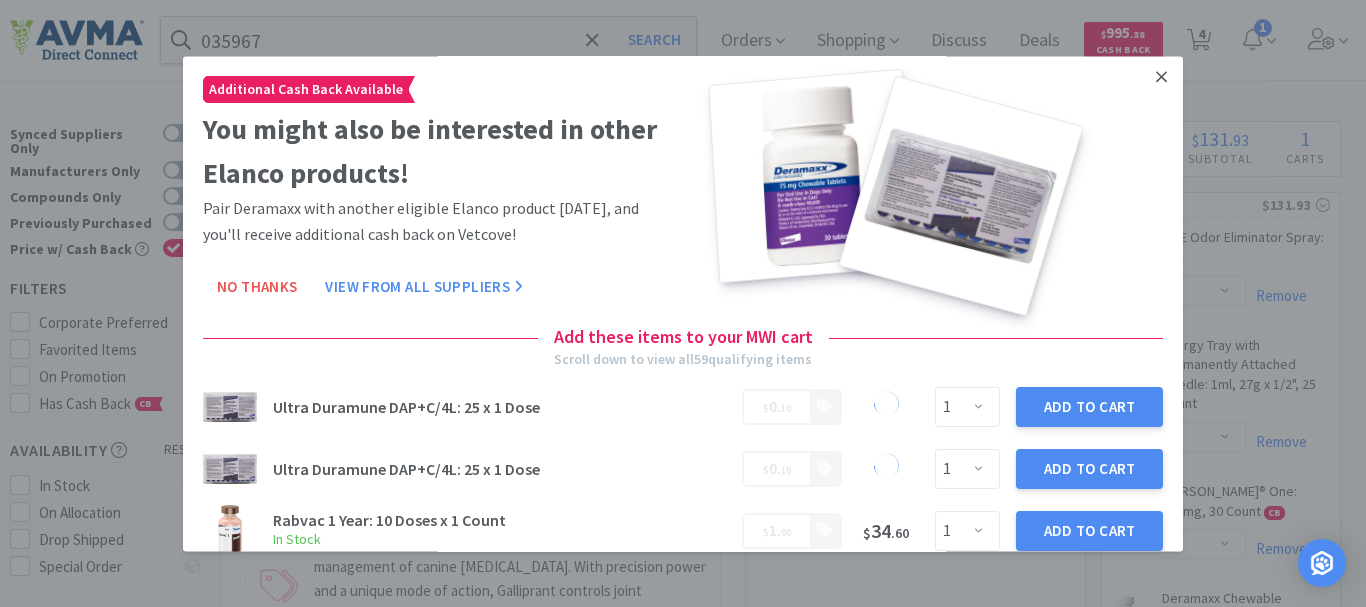 click 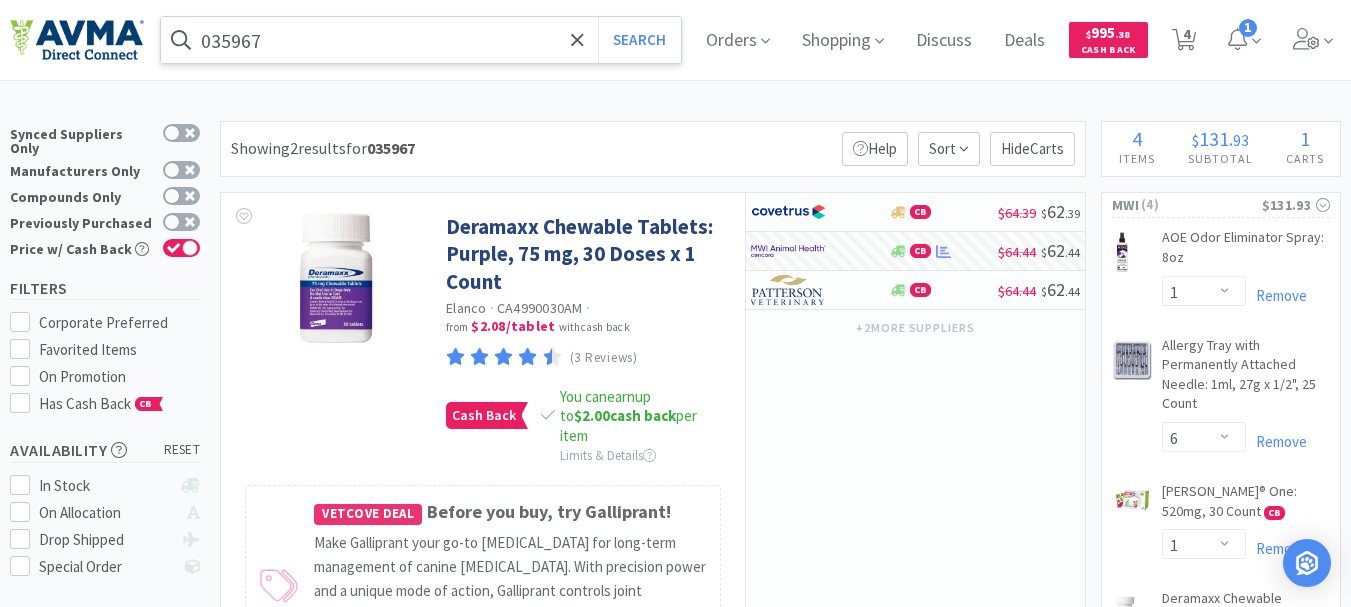 click on "035967" at bounding box center [421, 40] 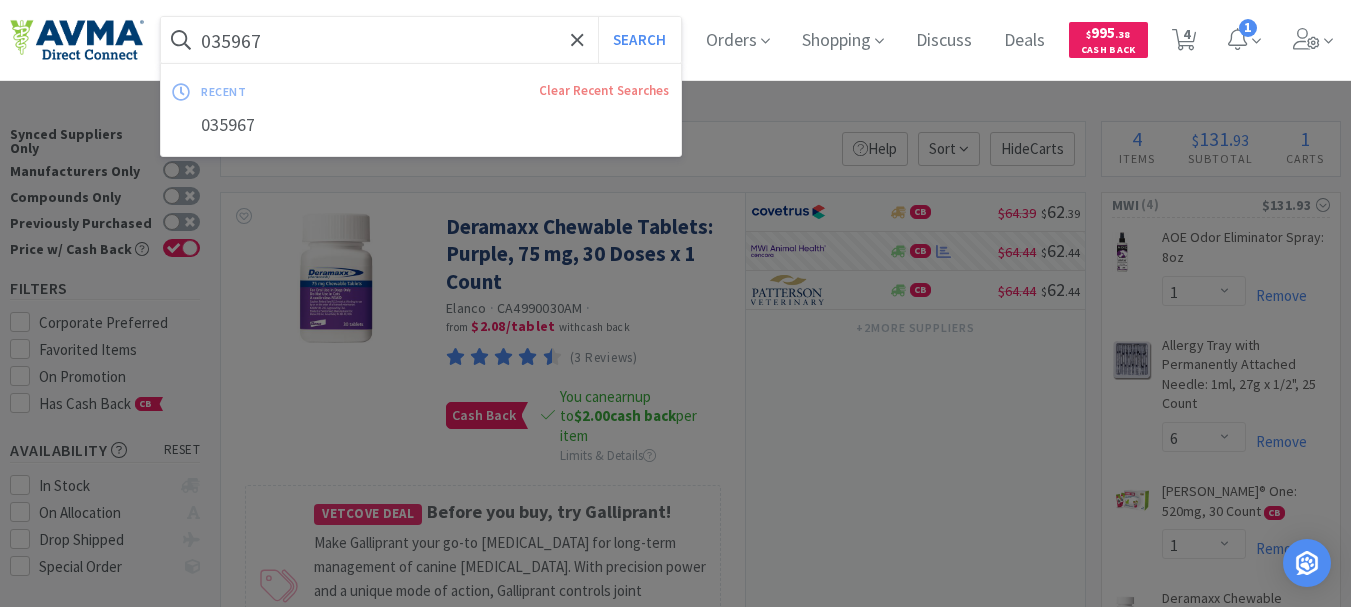 paste on "65704" 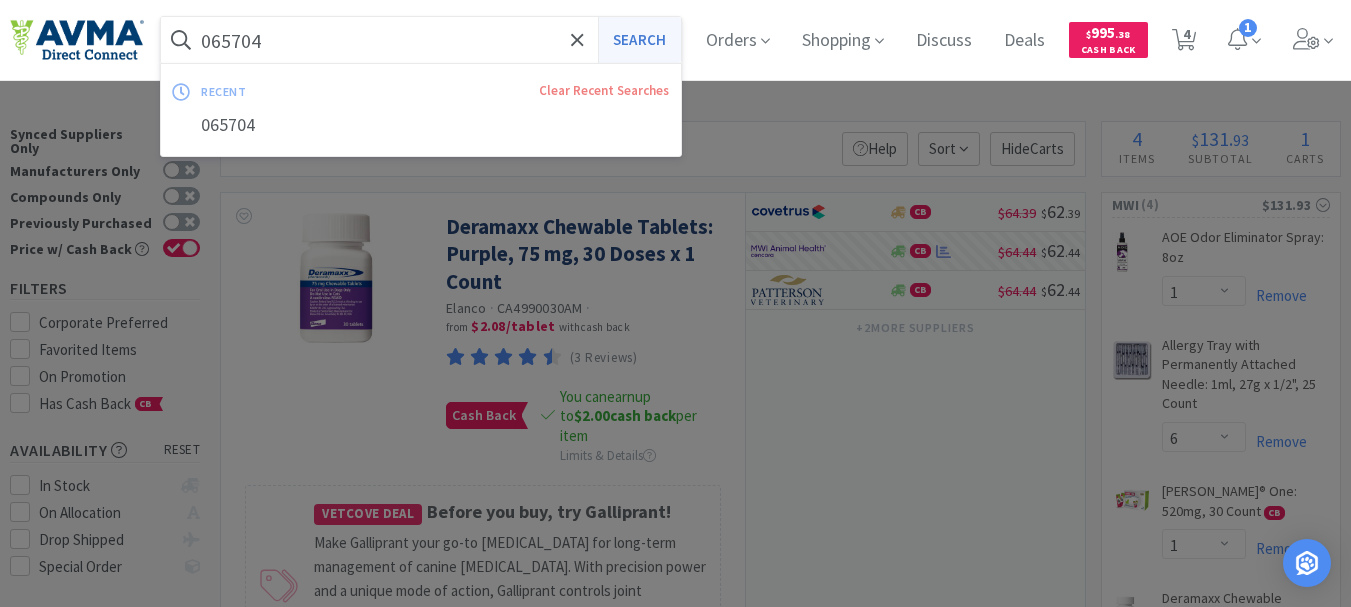 type on "065704" 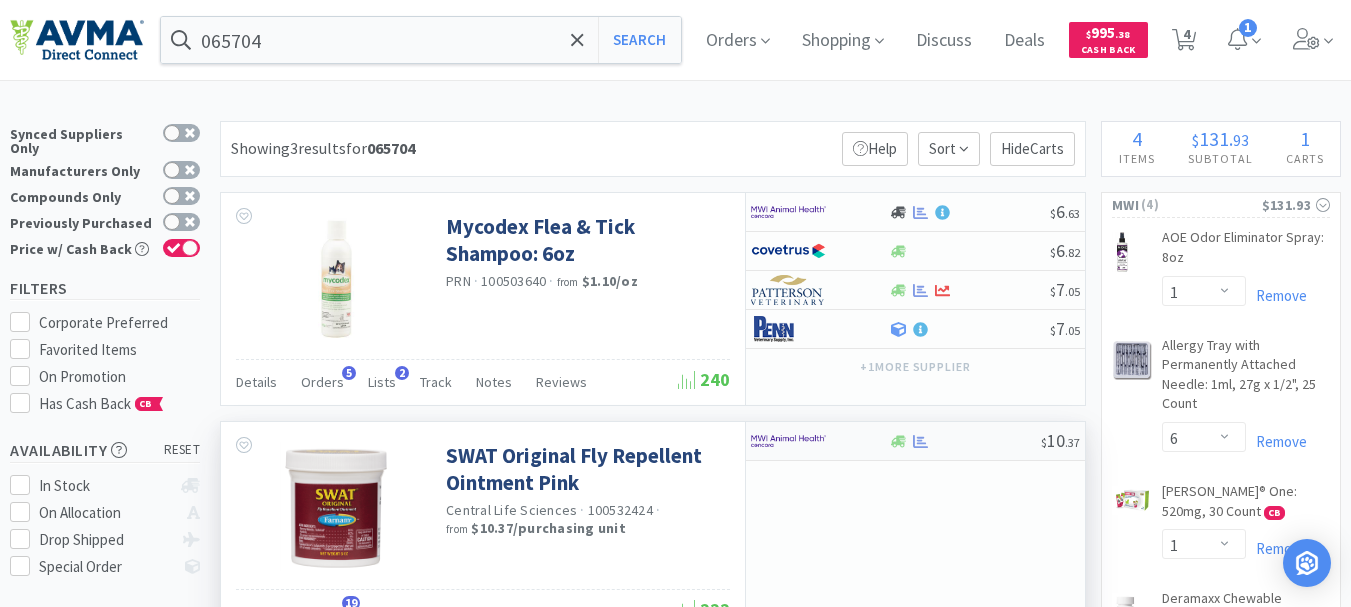 click at bounding box center [788, 441] 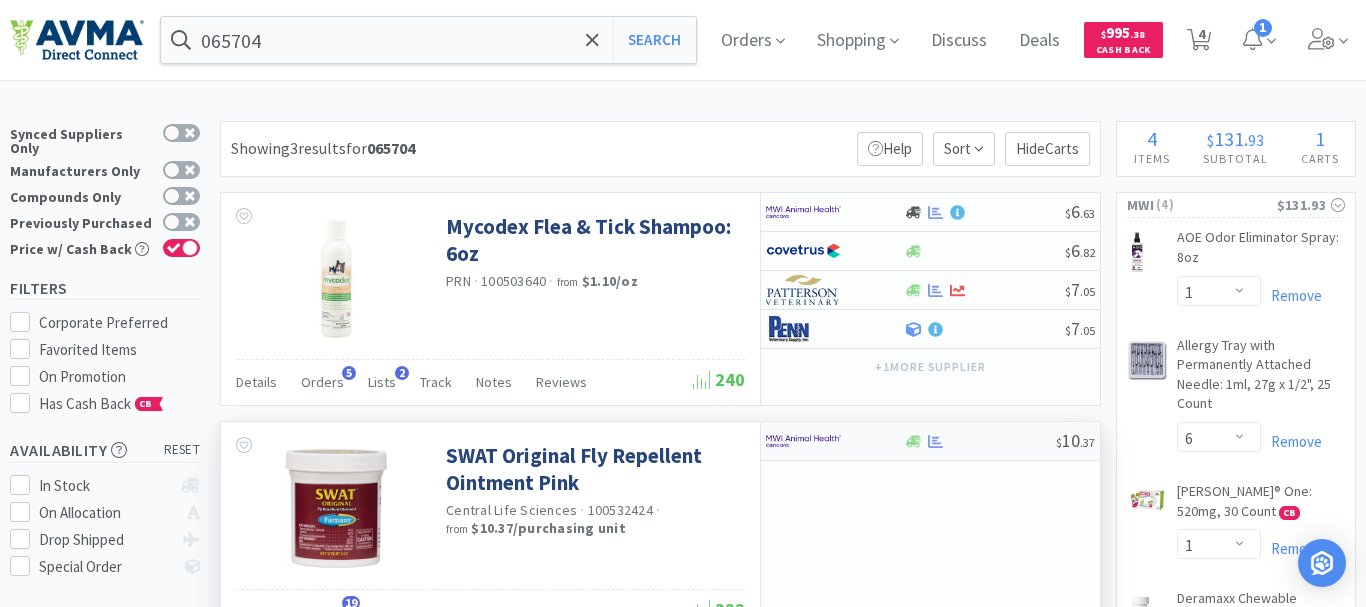 select on "1" 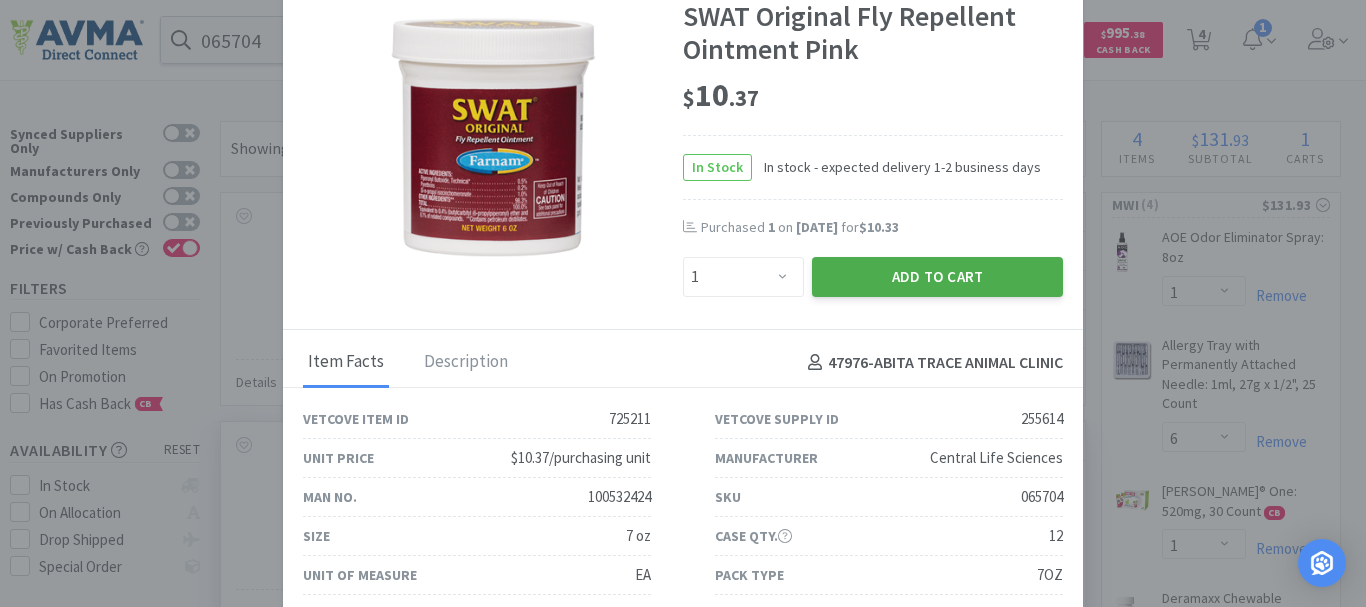 click on "Add to Cart" at bounding box center [937, 277] 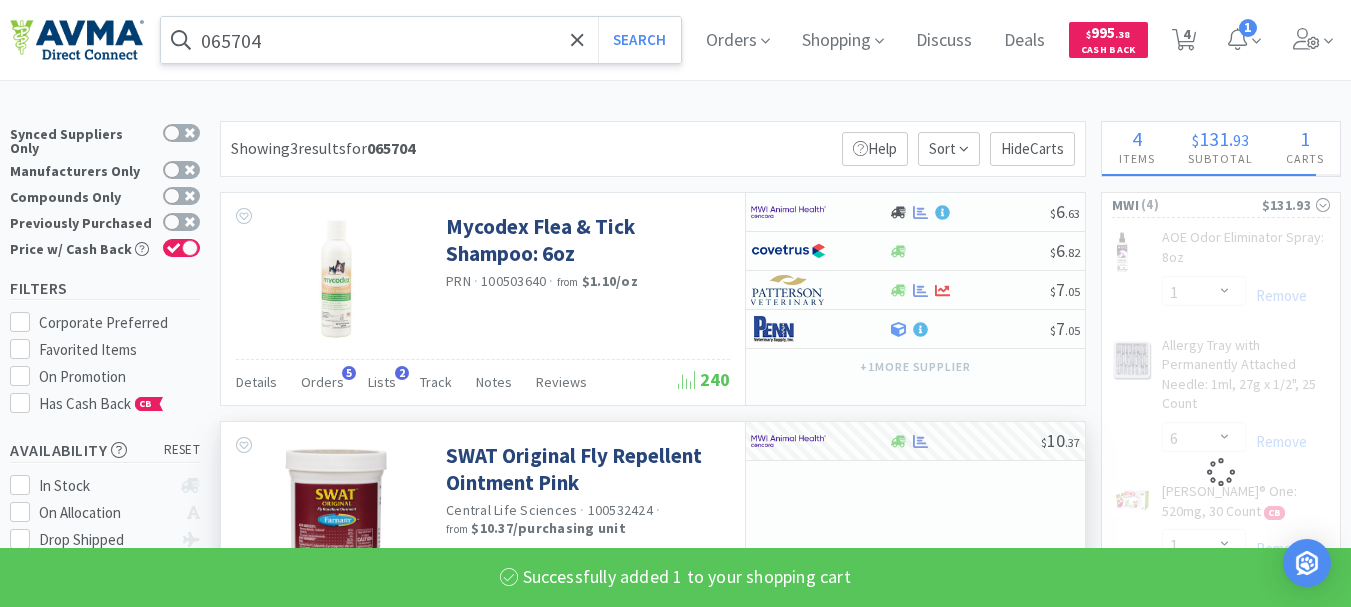 click on "065704" at bounding box center (421, 40) 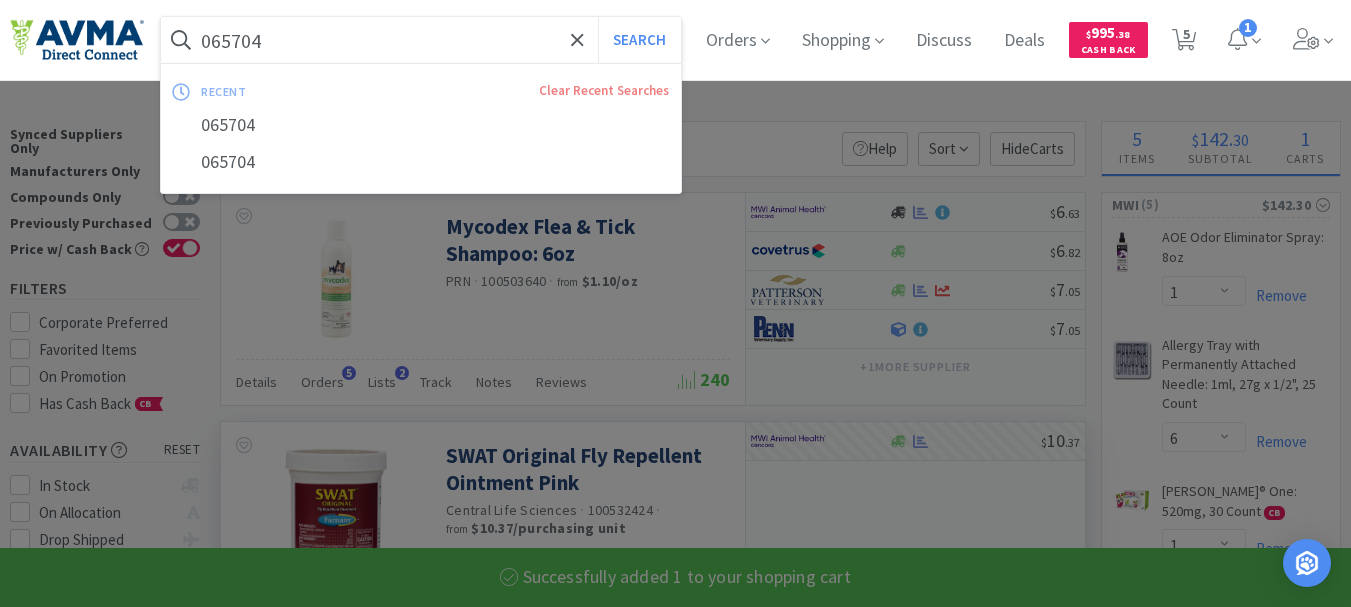 paste on "10956" 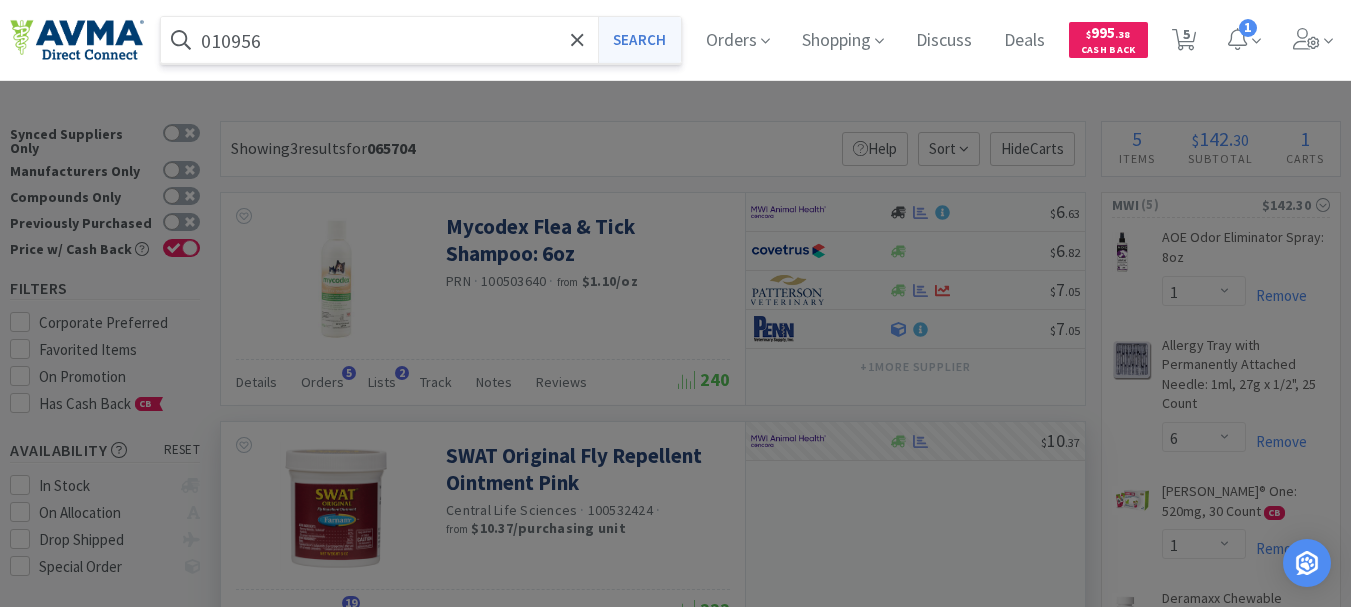 type on "010956" 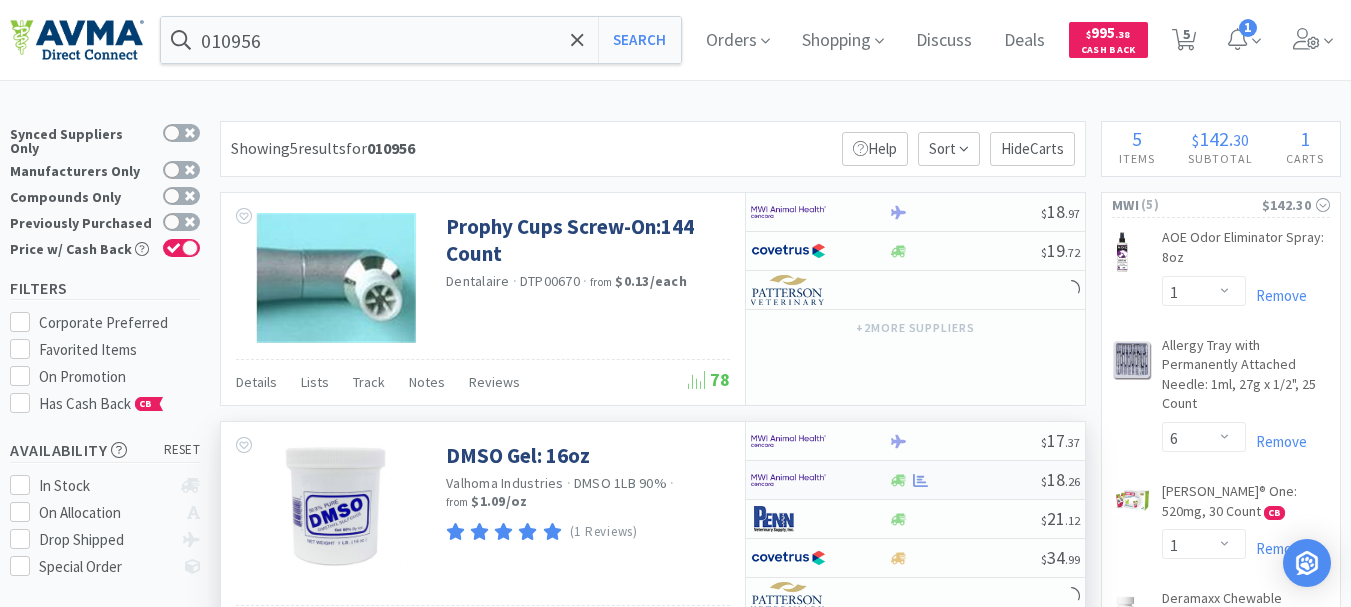 click at bounding box center [788, 480] 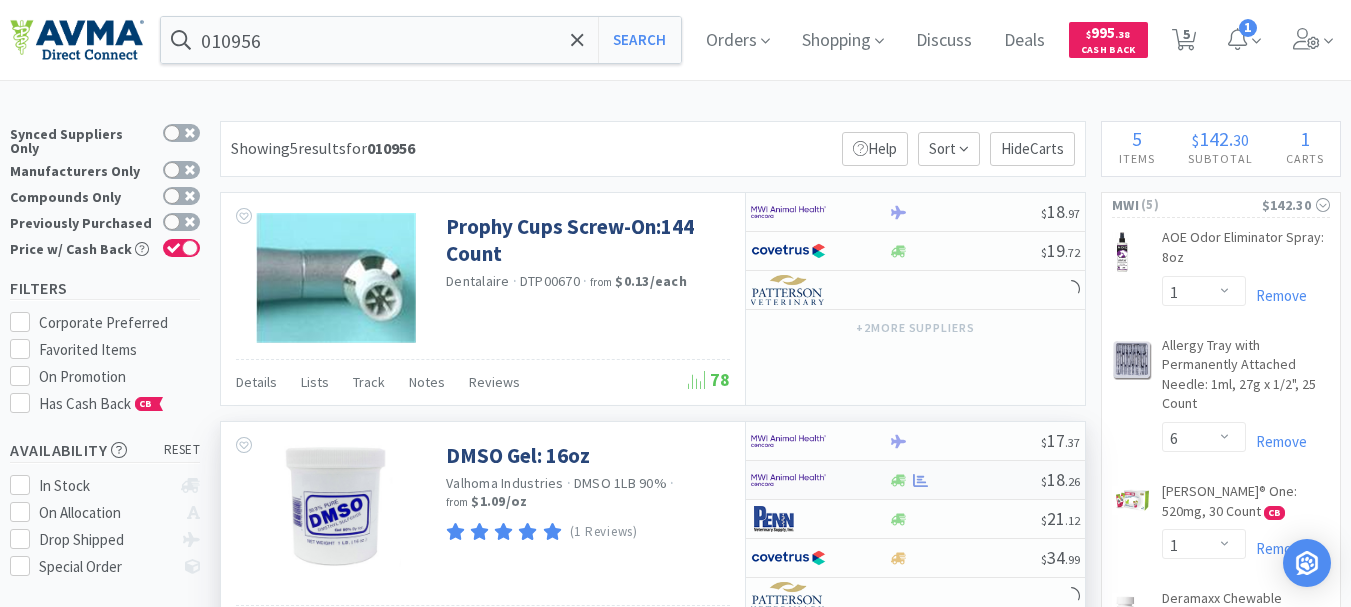 select on "1" 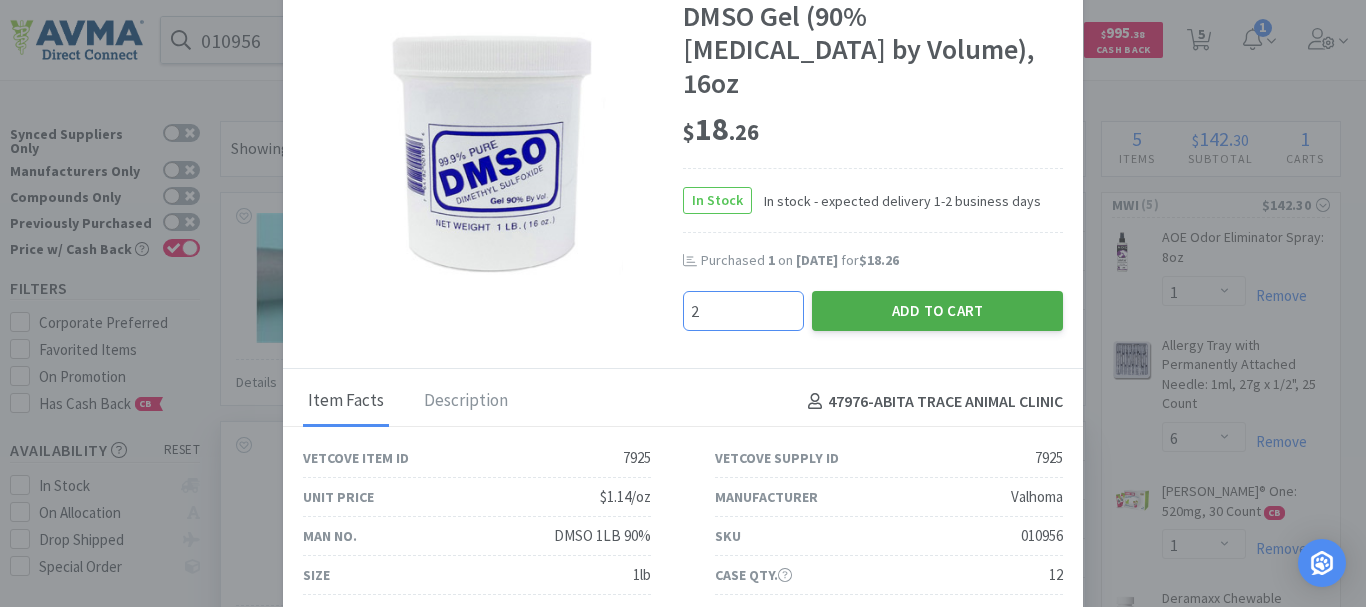 type on "2" 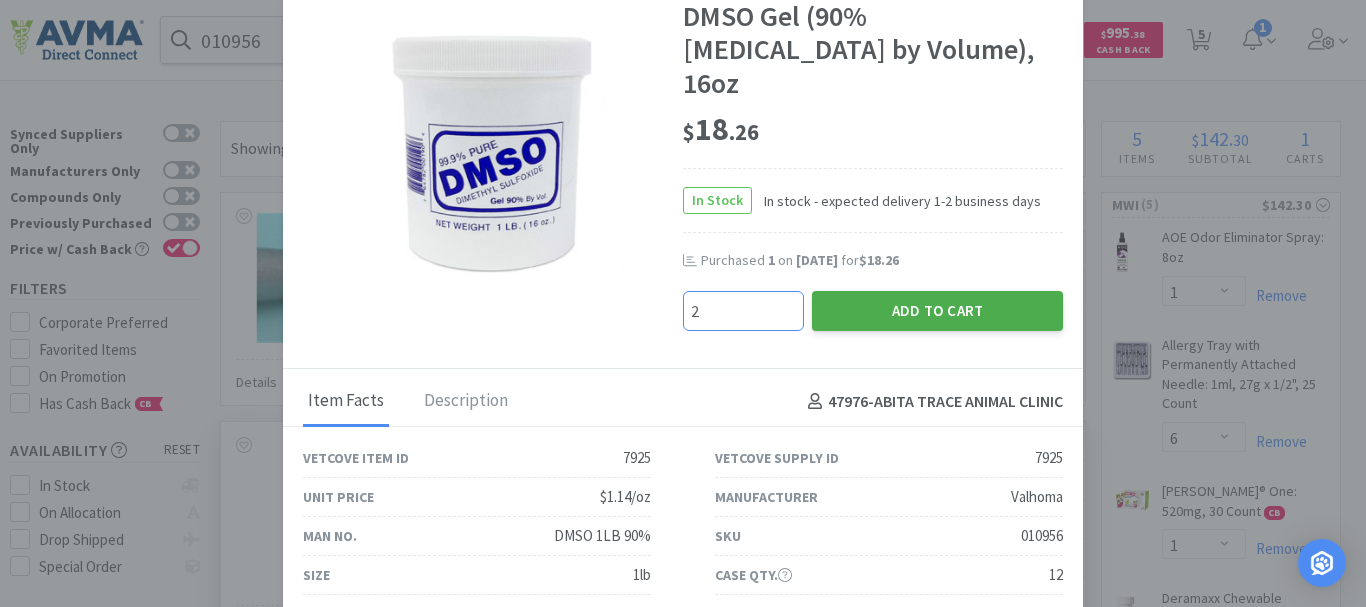 click on "Add to Cart" at bounding box center (937, 311) 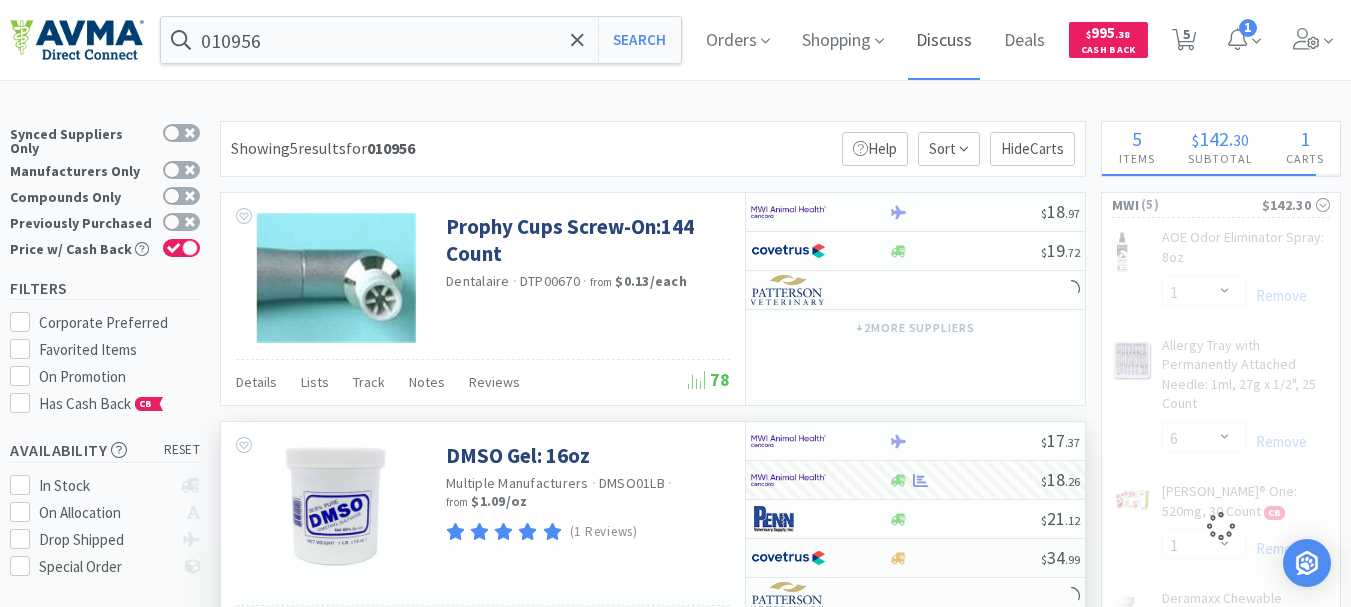 select on "2" 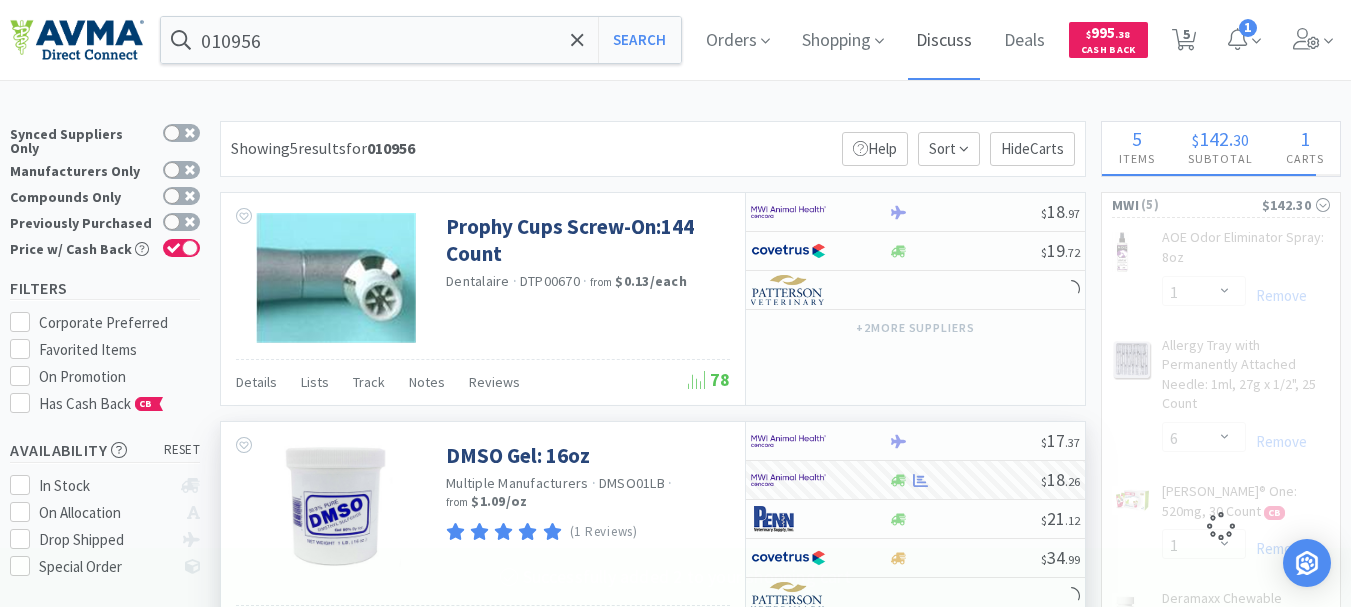 select on "1" 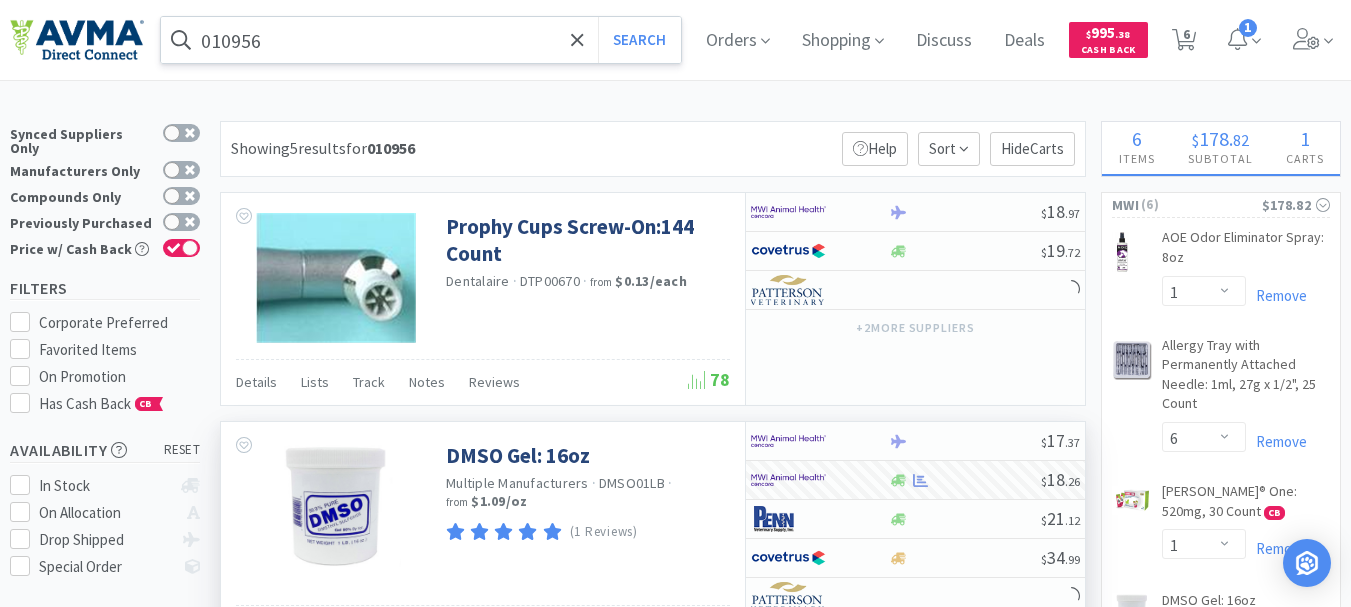 click on "010956" at bounding box center (421, 40) 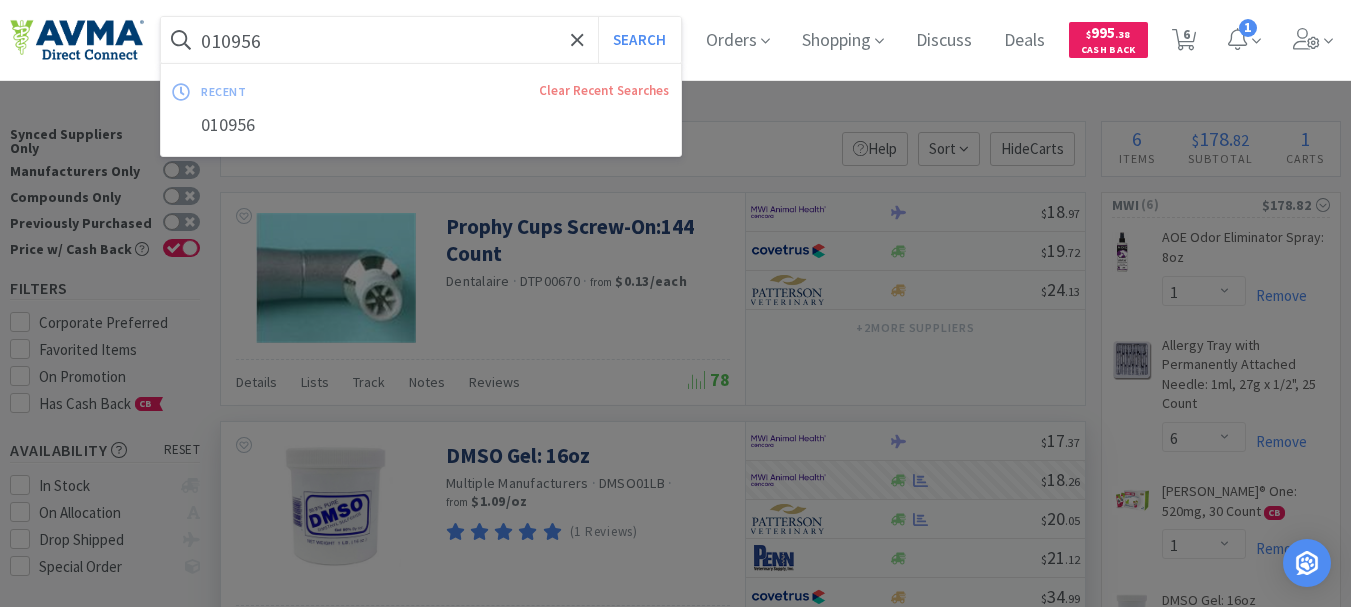 paste on "34867" 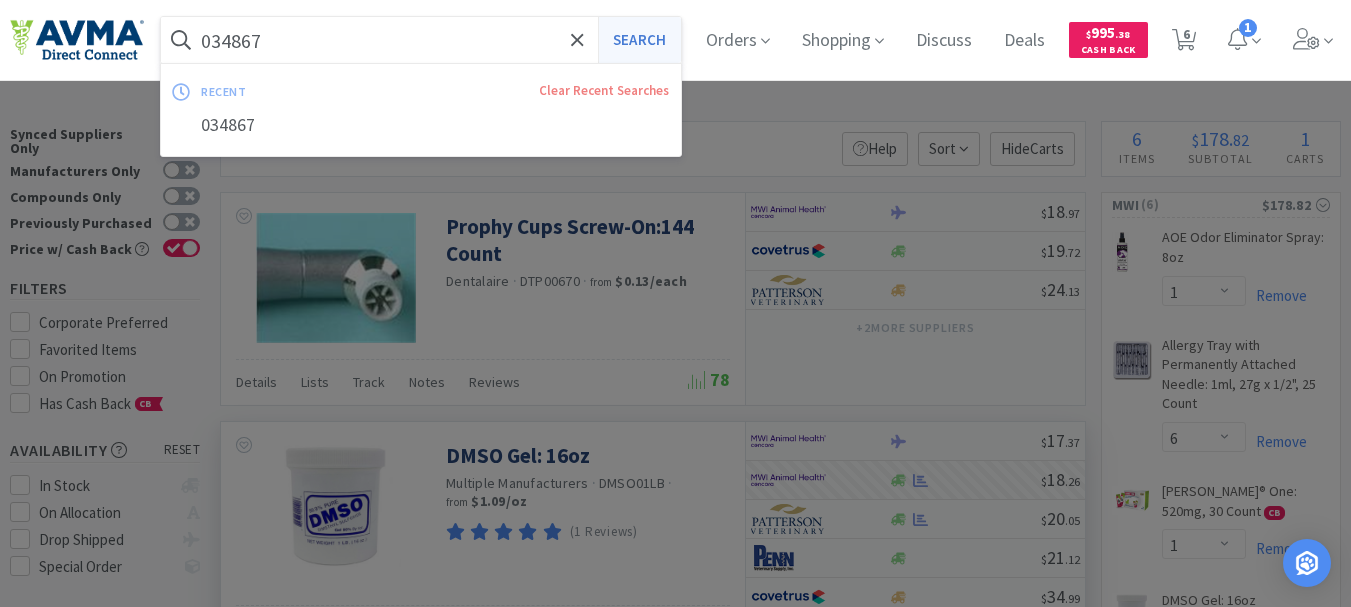 type on "034867" 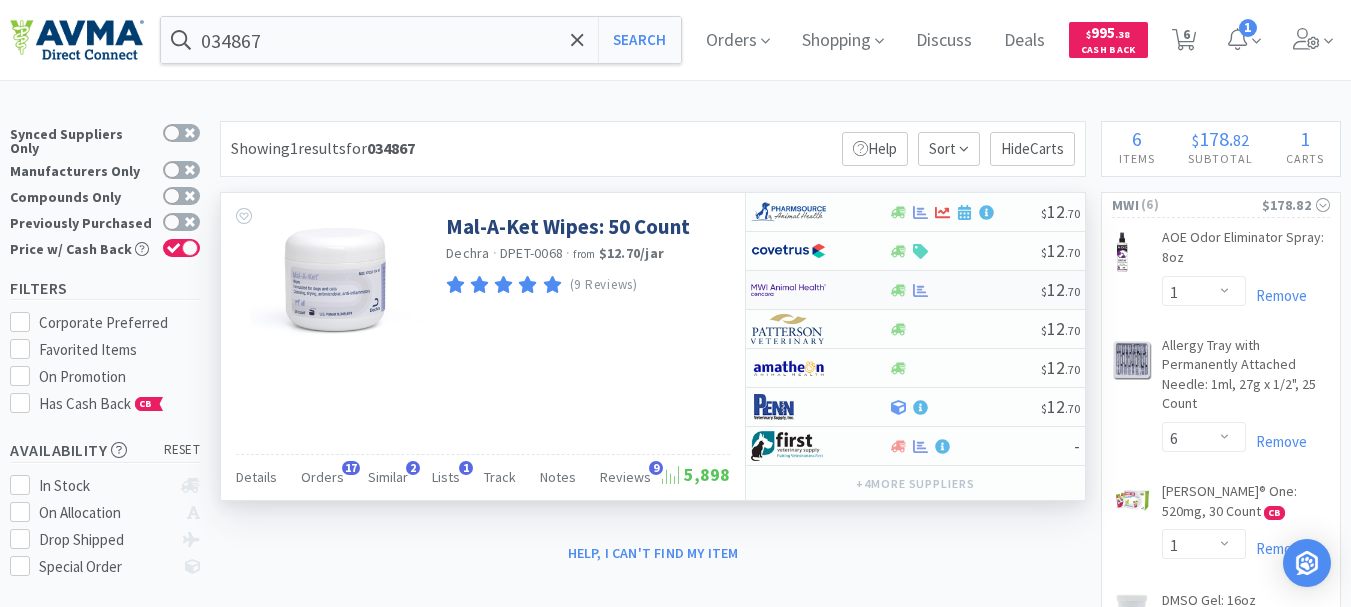 click at bounding box center (788, 290) 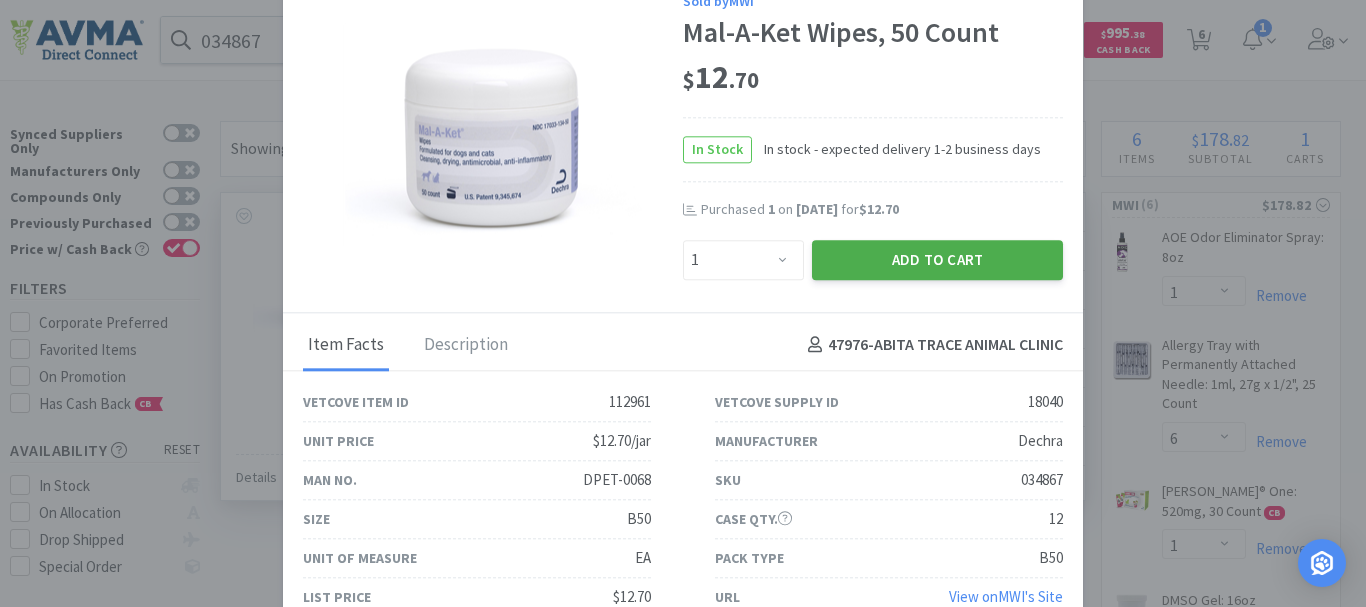 click on "Add to Cart" at bounding box center [937, 260] 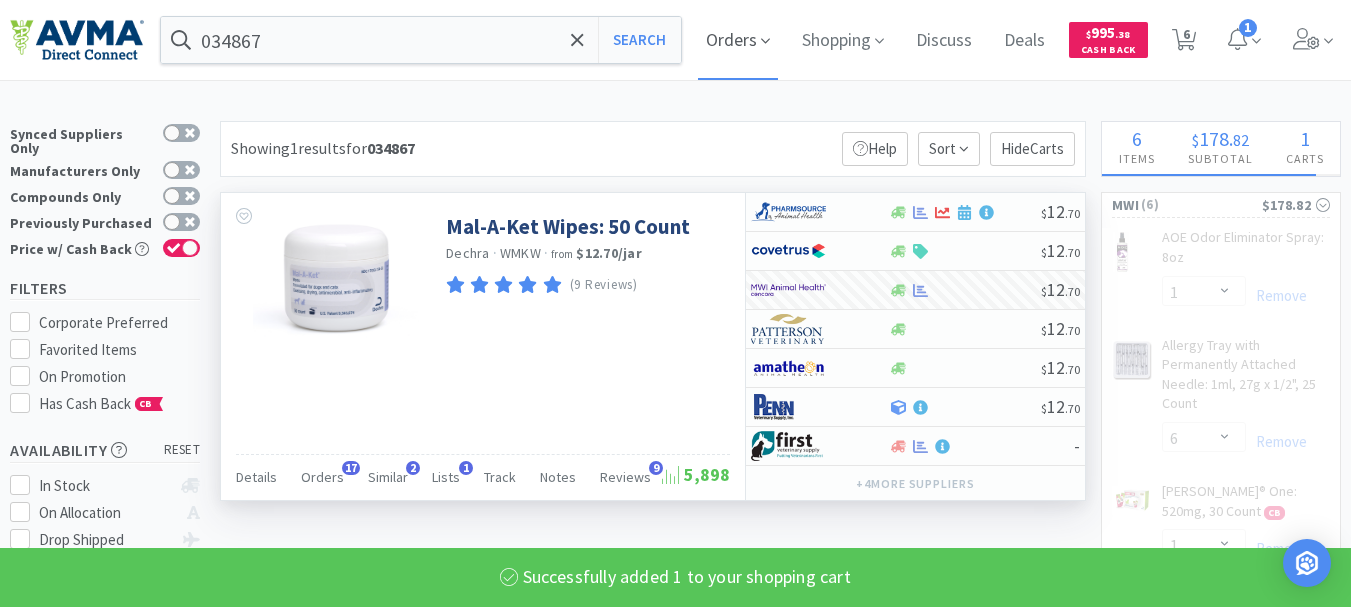 select on "1" 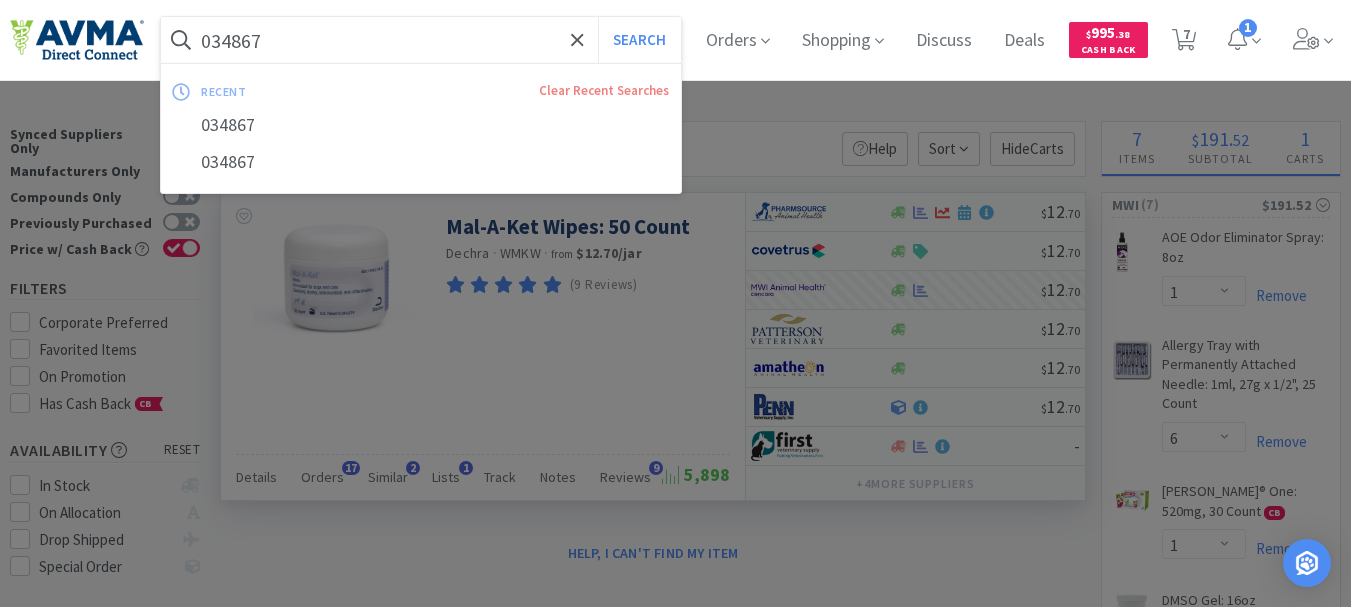 click on "034867" at bounding box center [421, 40] 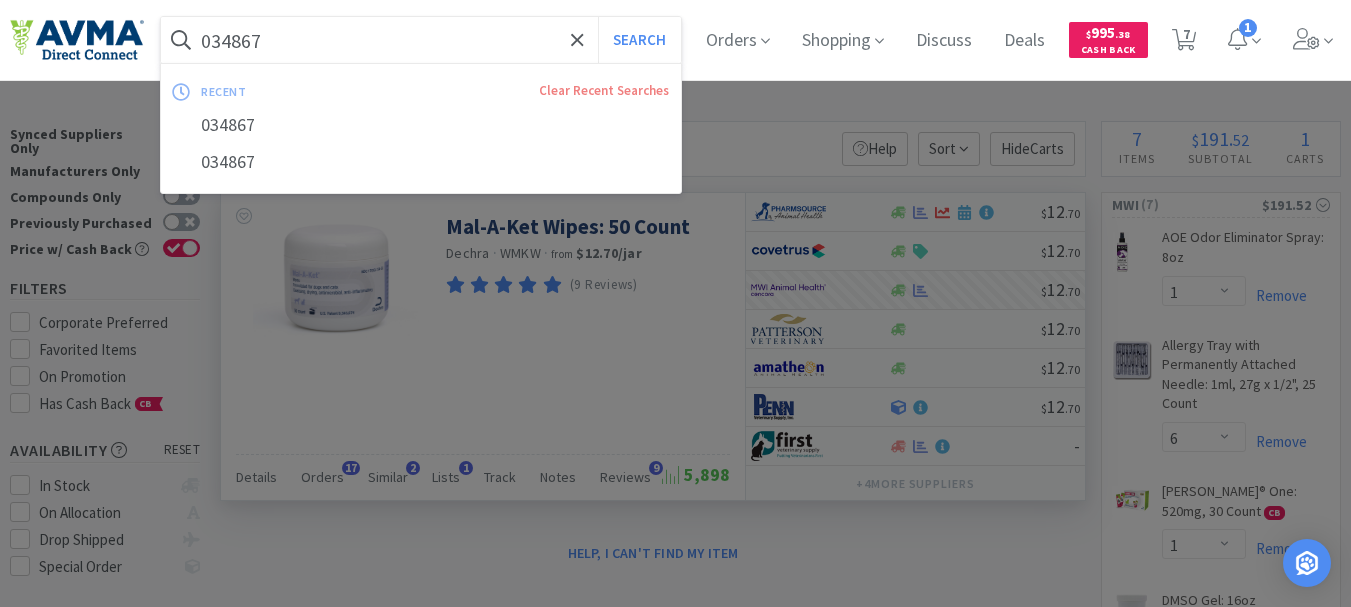 paste on "0435" 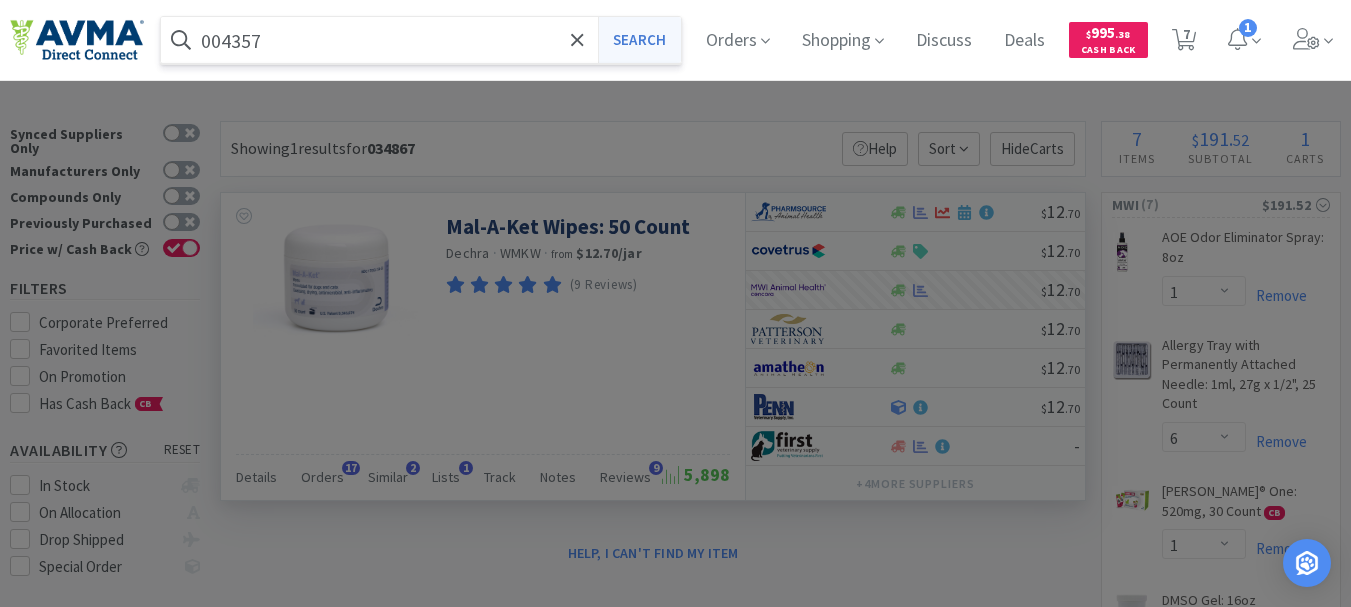 type on "004357" 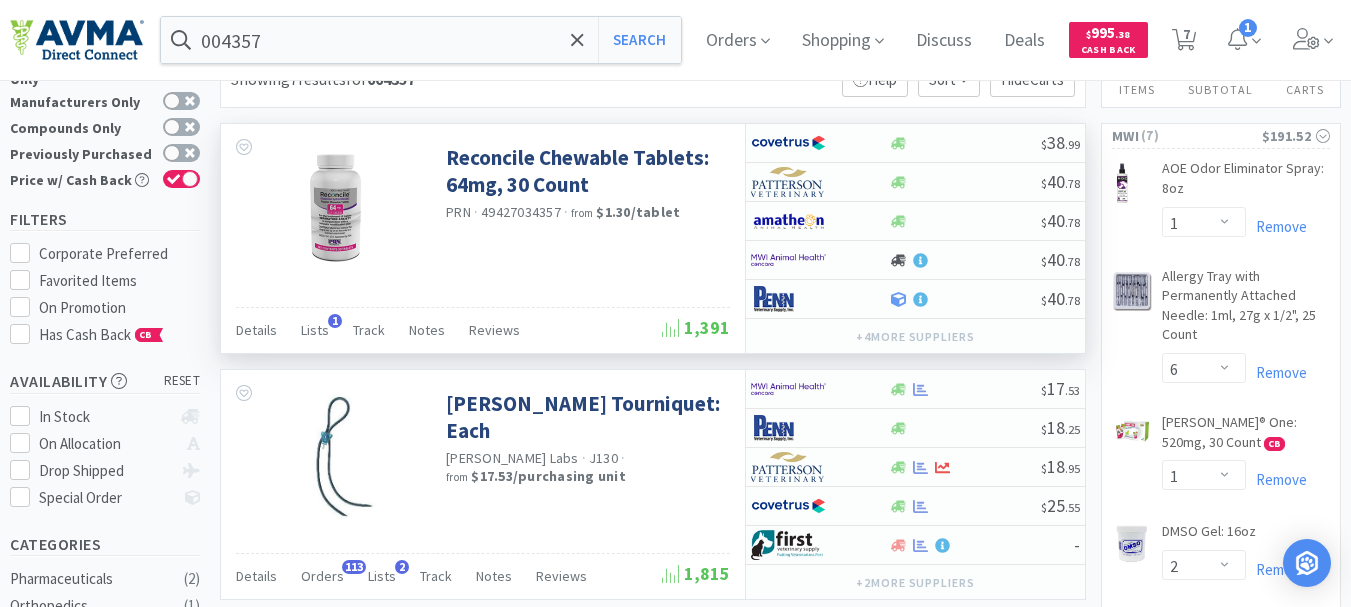 scroll, scrollTop: 100, scrollLeft: 0, axis: vertical 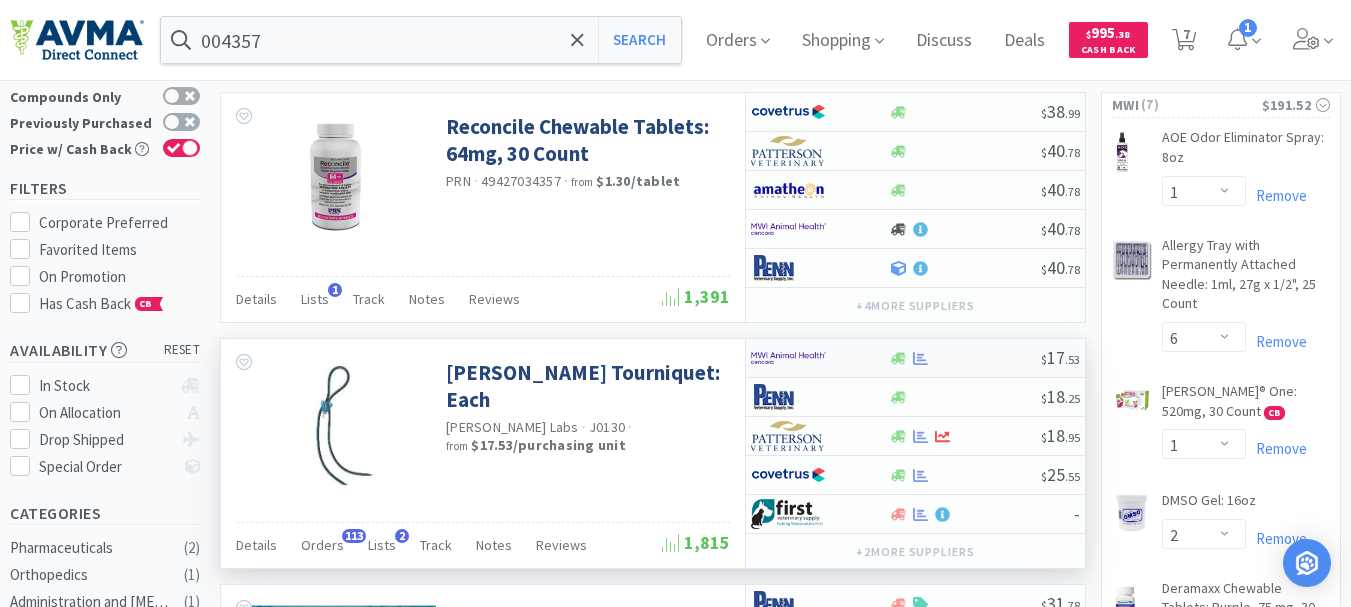 click at bounding box center [788, 358] 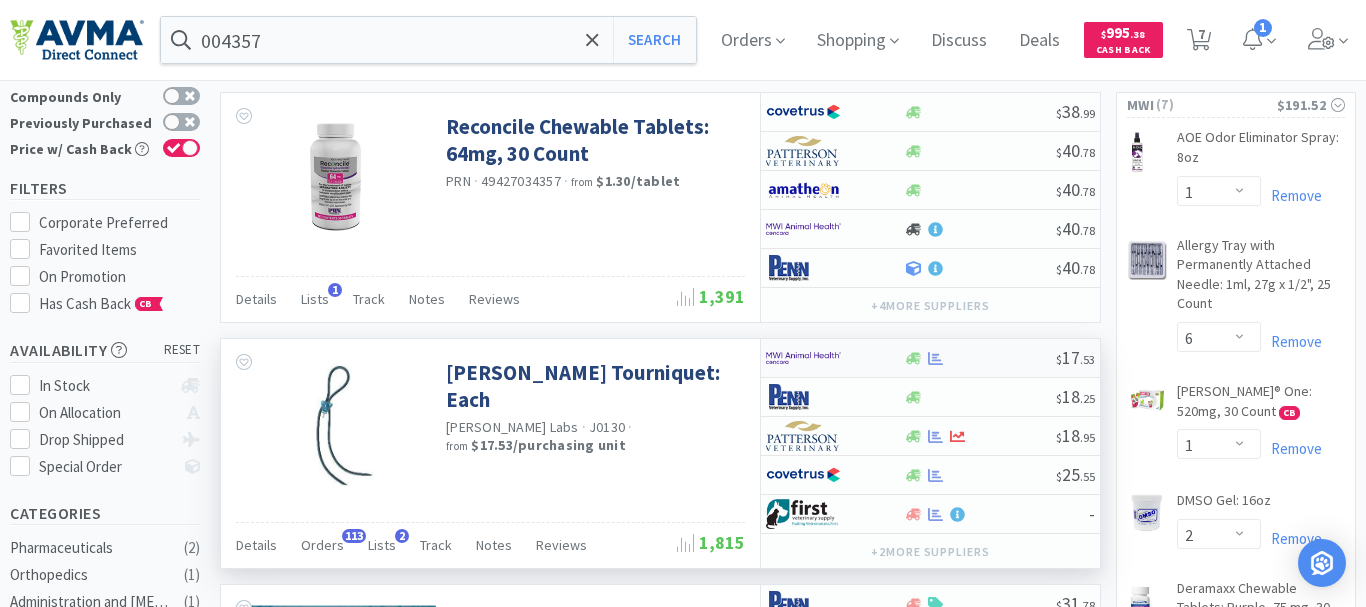 select on "2" 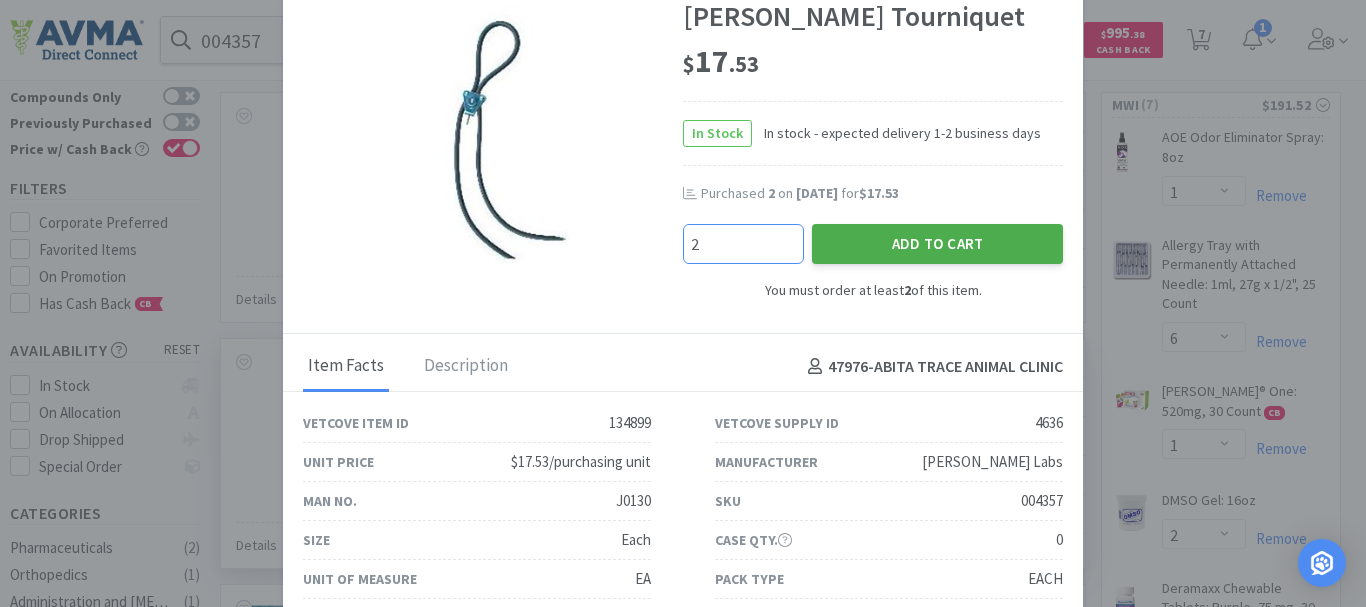 type on "2" 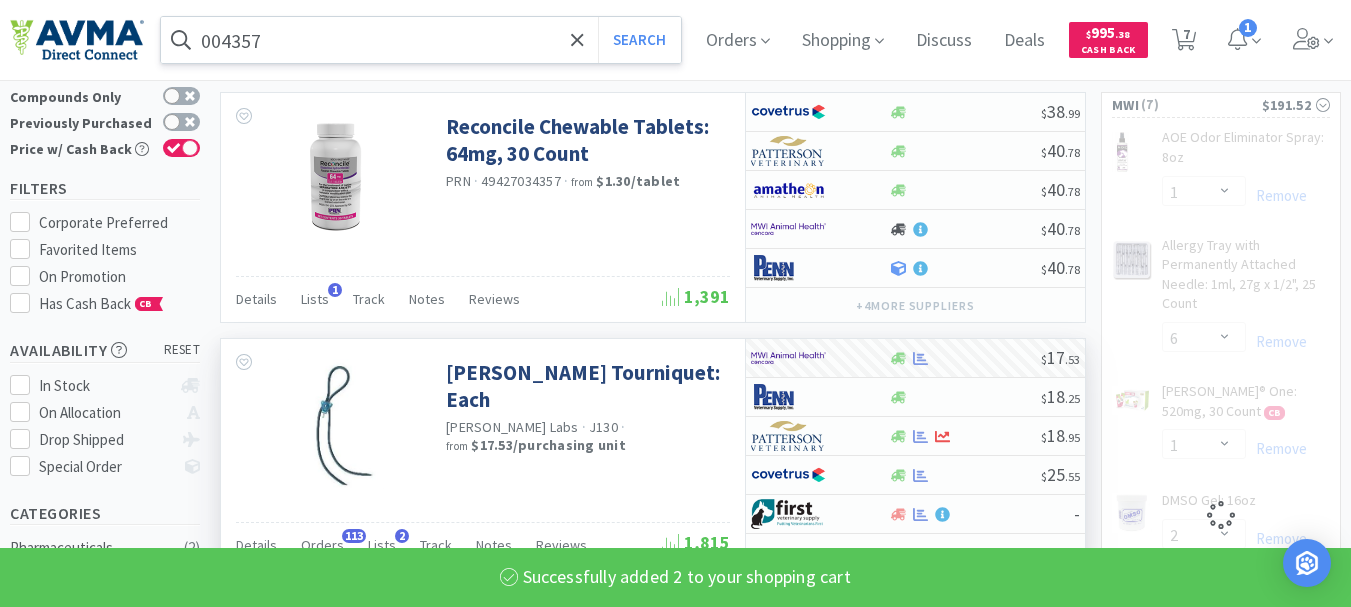 click on "004357" at bounding box center [421, 40] 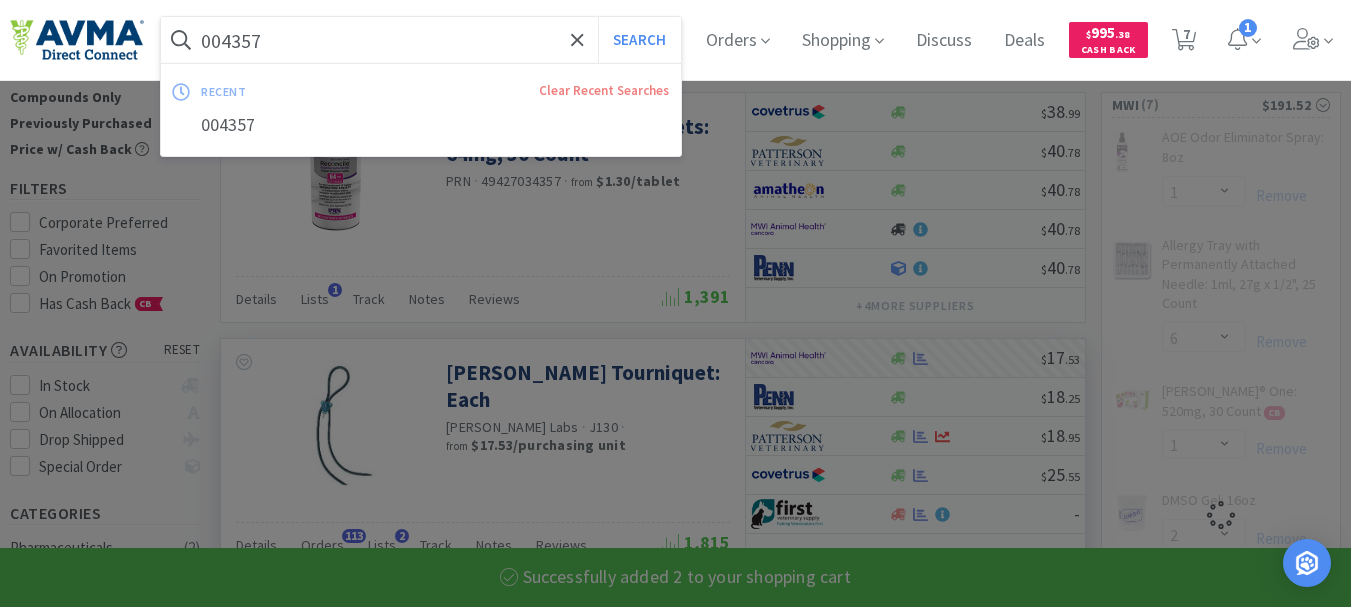 paste on "124307" 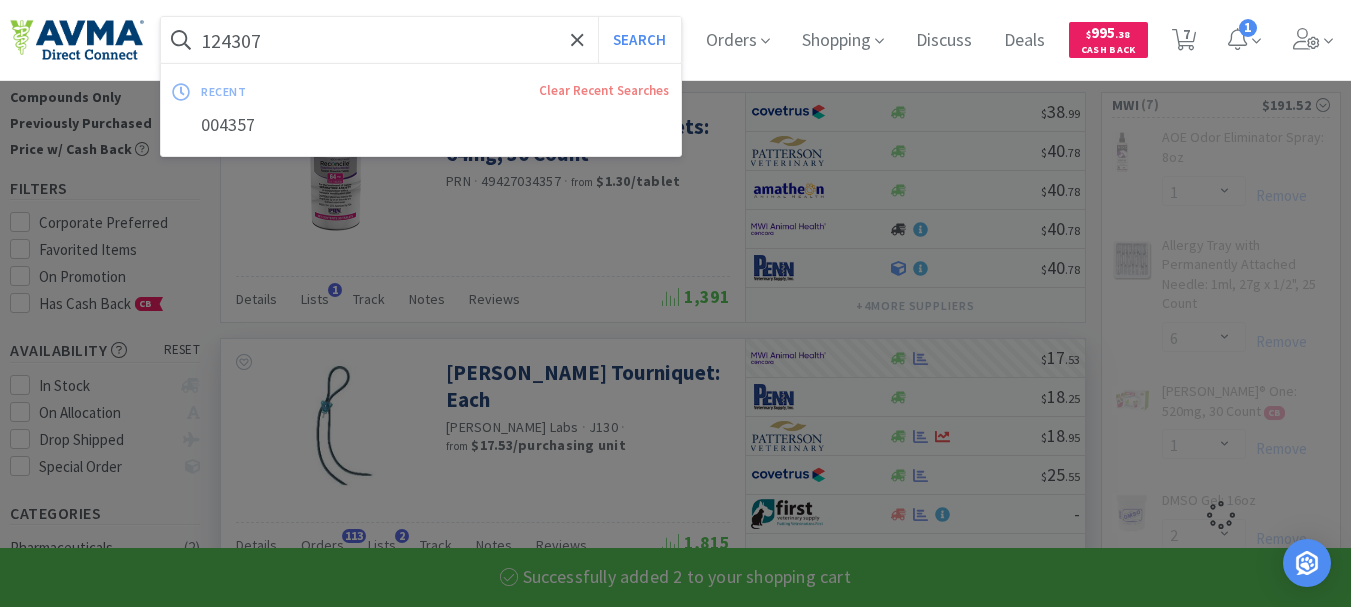 select on "2" 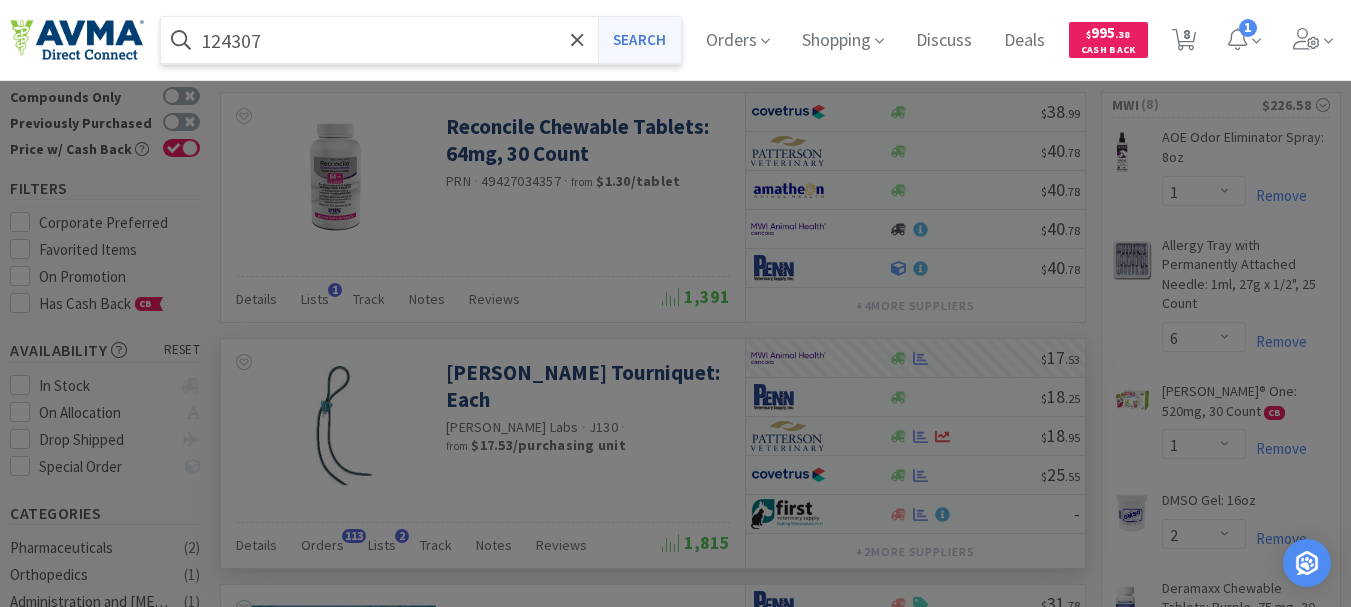 type on "124307" 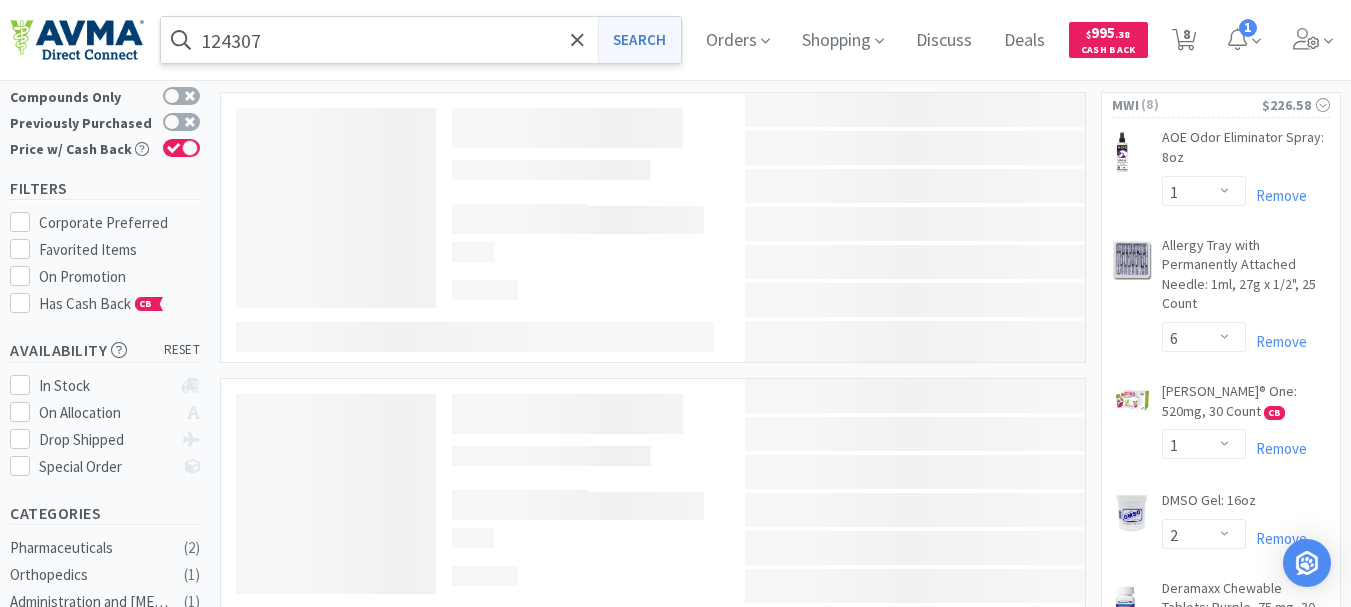 scroll, scrollTop: 0, scrollLeft: 0, axis: both 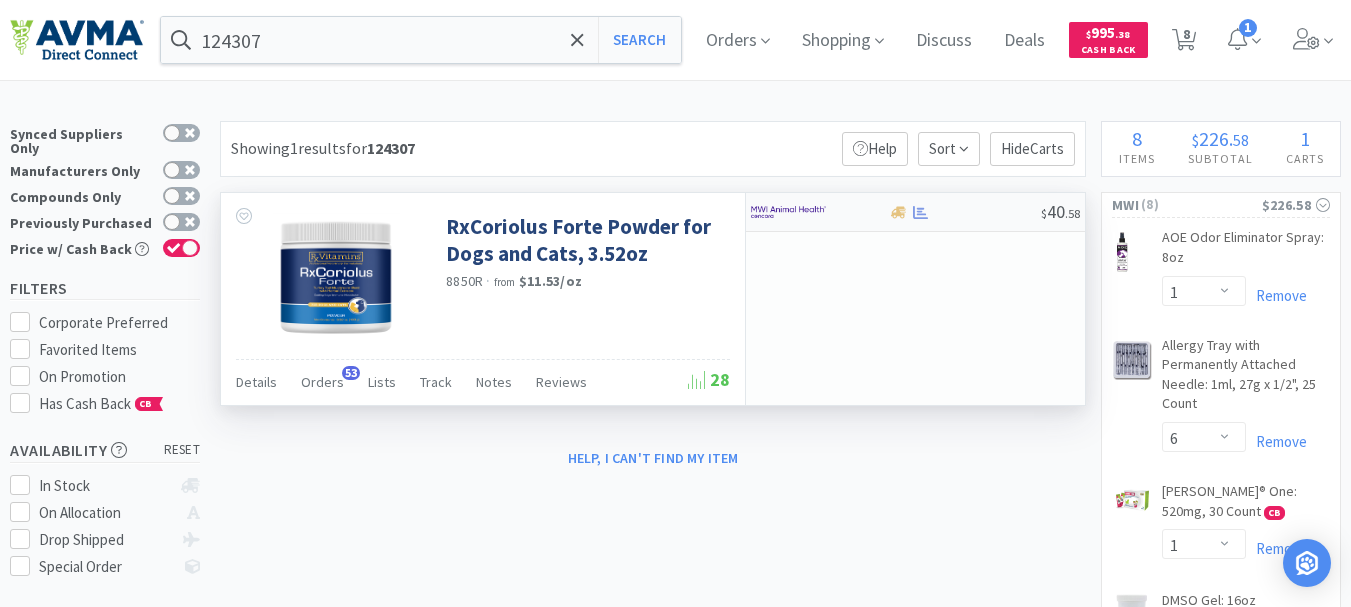 click at bounding box center [788, 212] 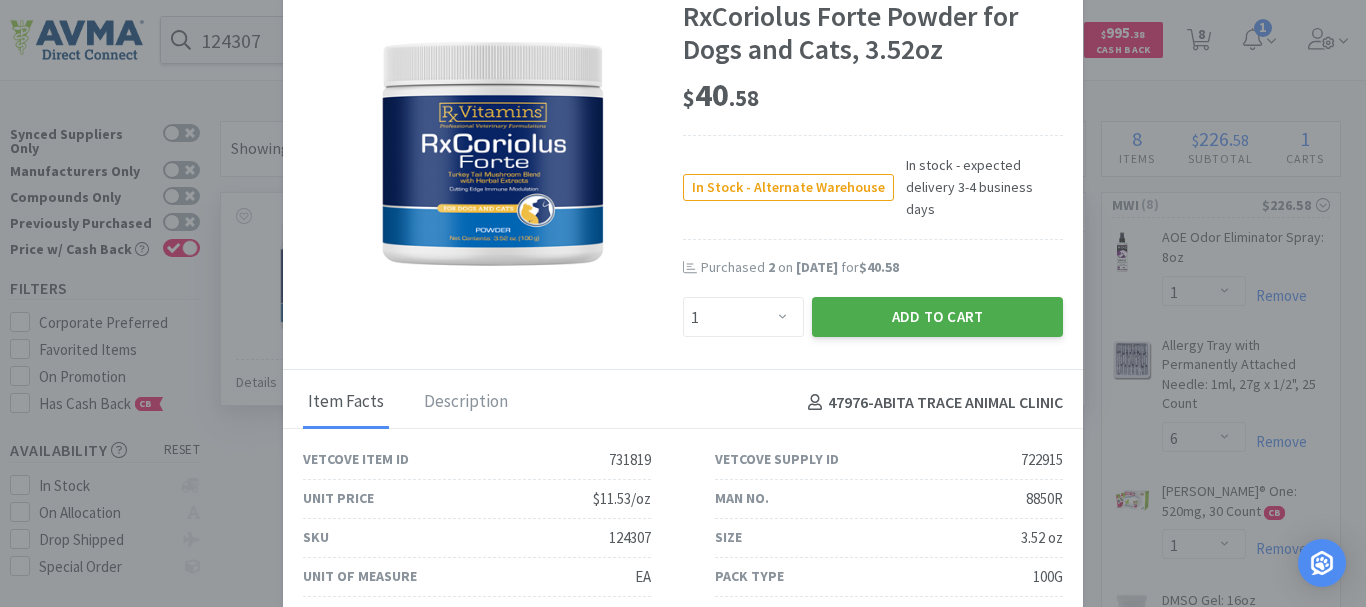 click on "Add to Cart" at bounding box center [937, 317] 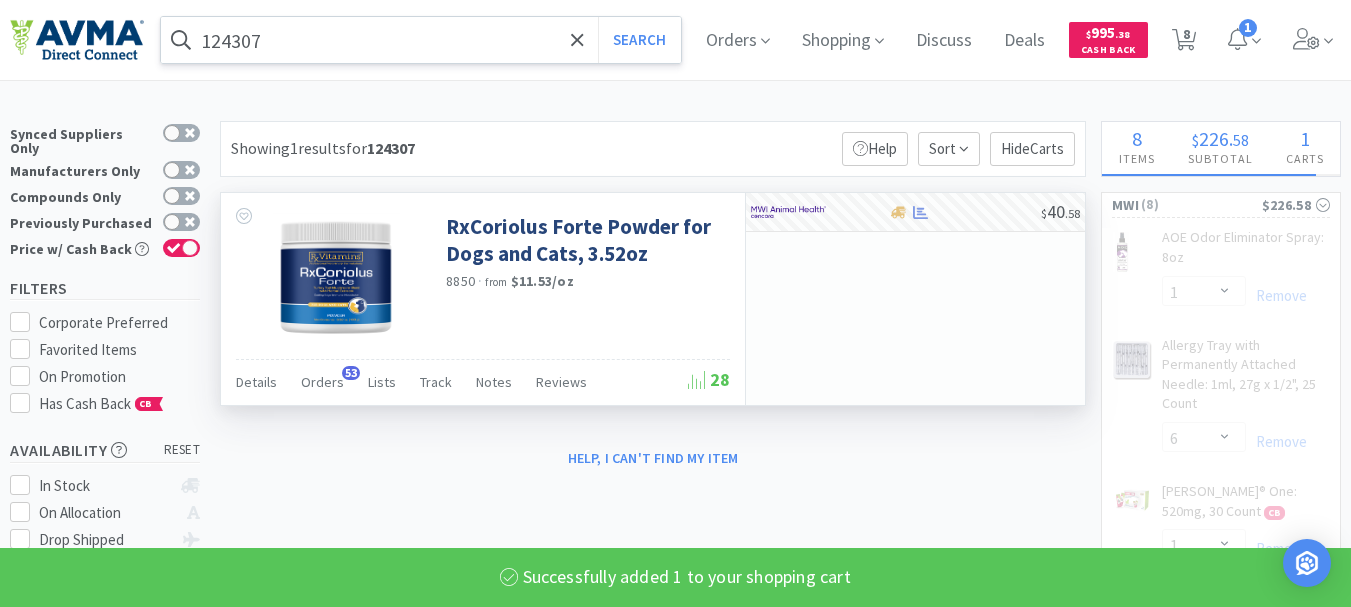 click on "124307" at bounding box center (421, 40) 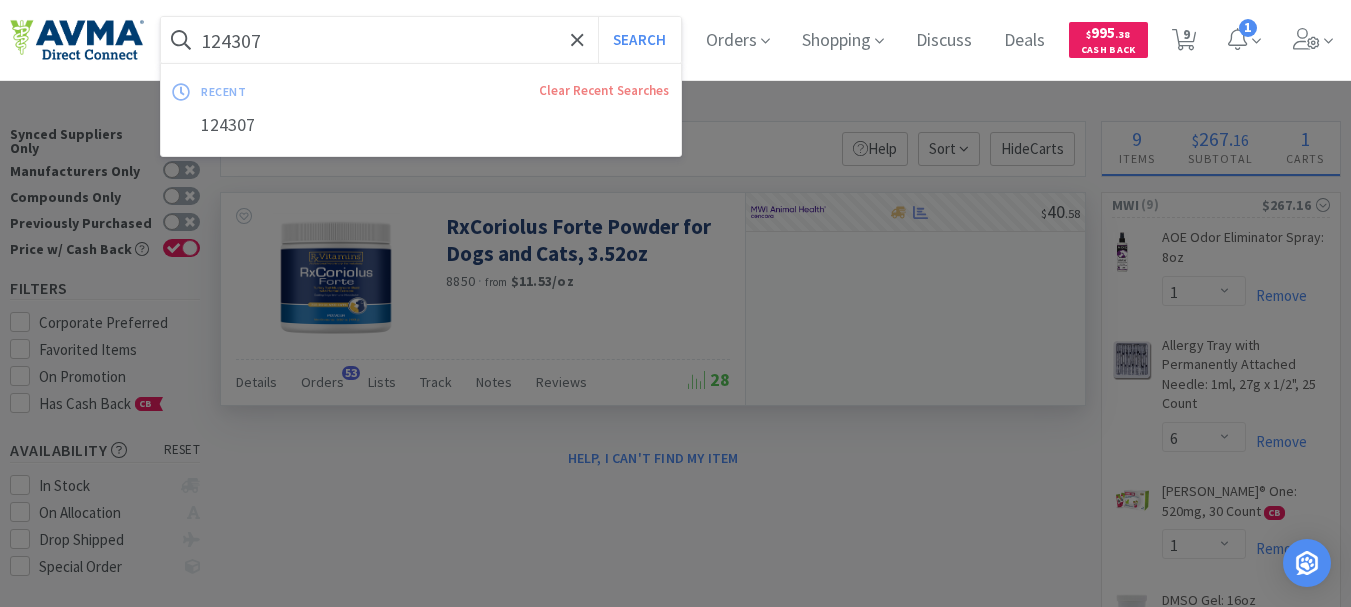 paste on "005364" 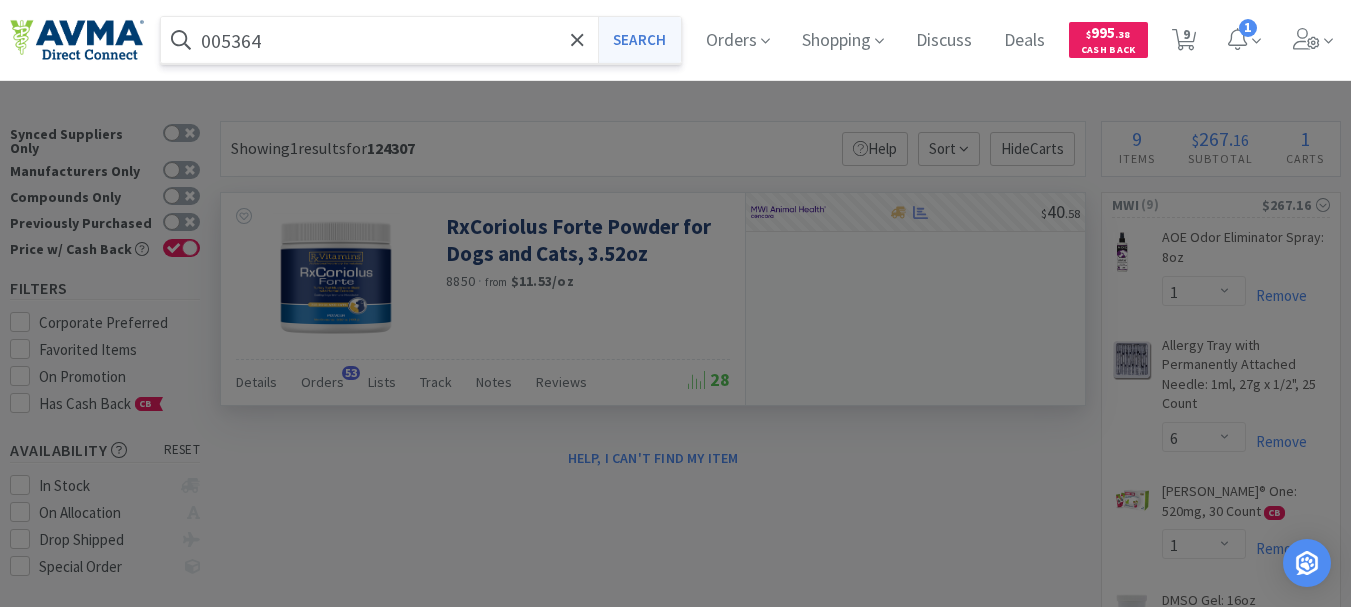type on "005364" 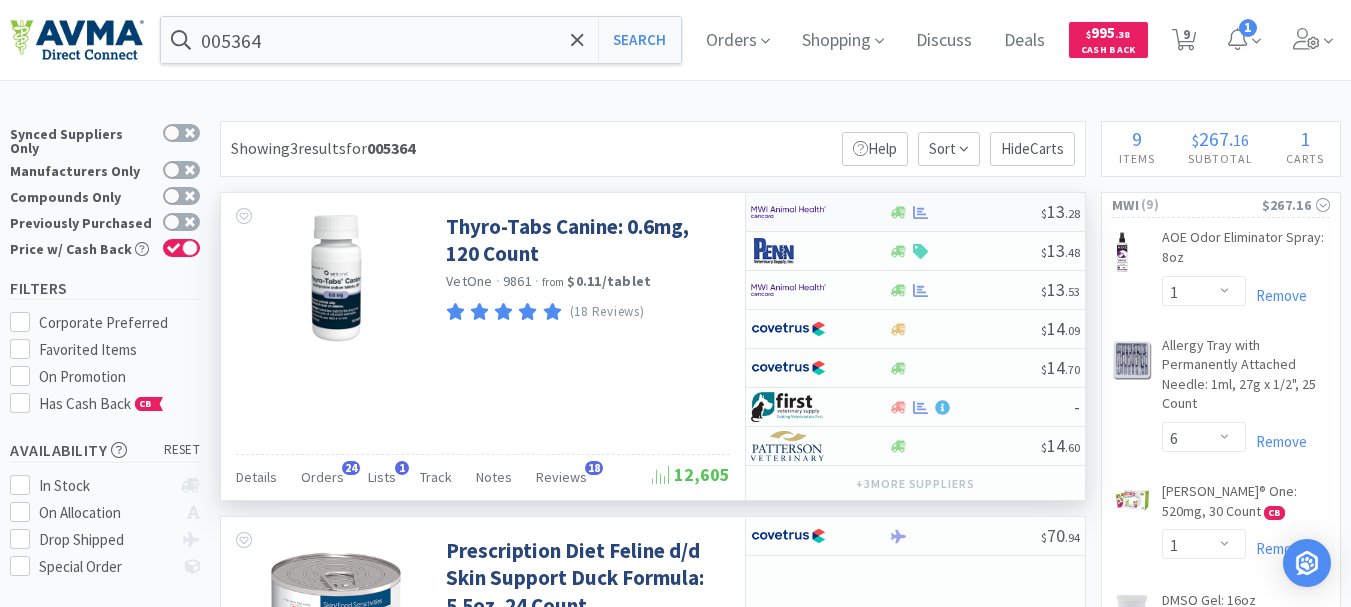 click at bounding box center [788, 212] 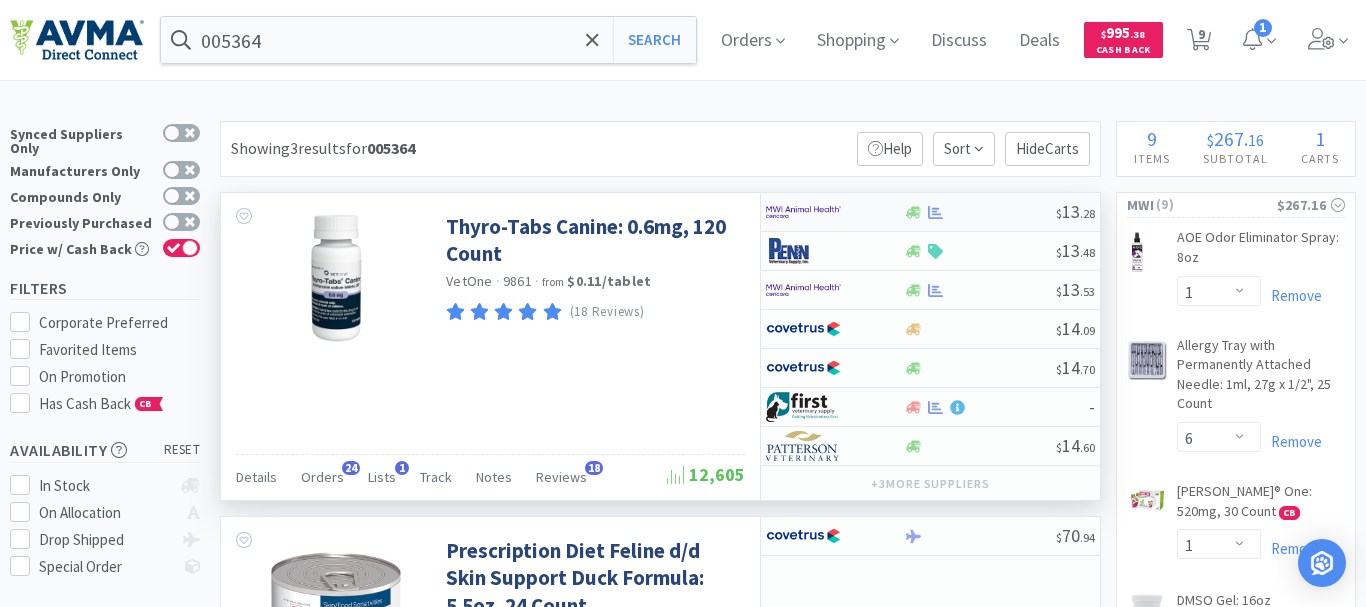 select on "1" 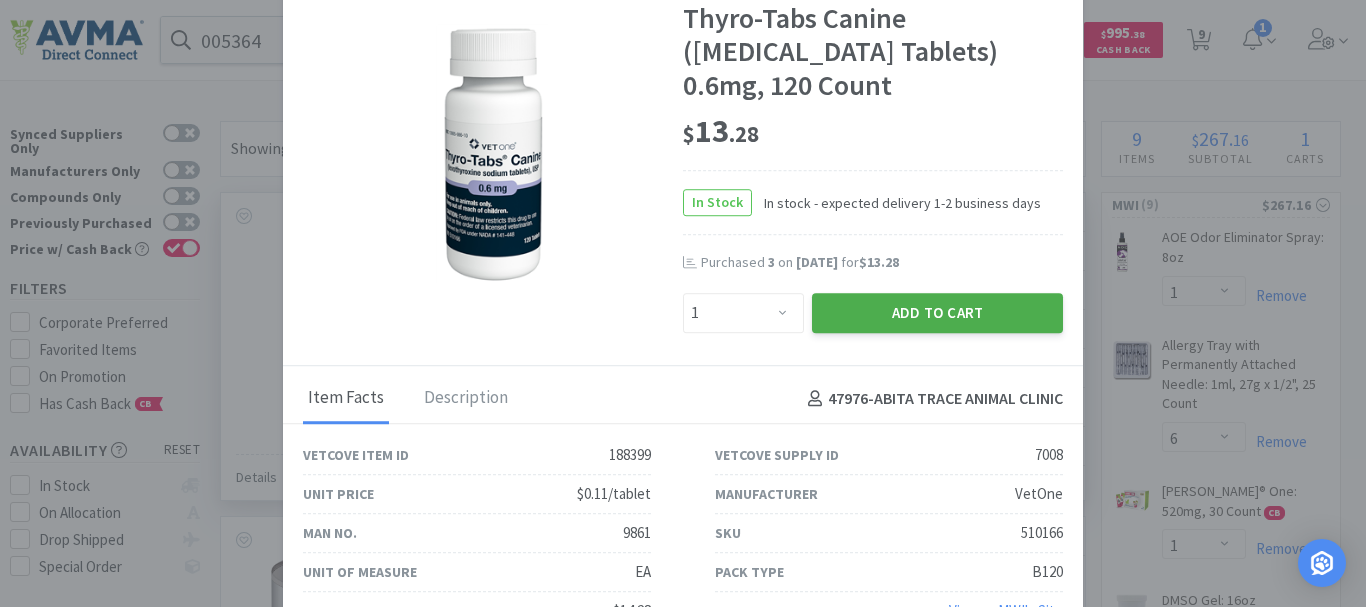 click on "Add to Cart" at bounding box center (937, 313) 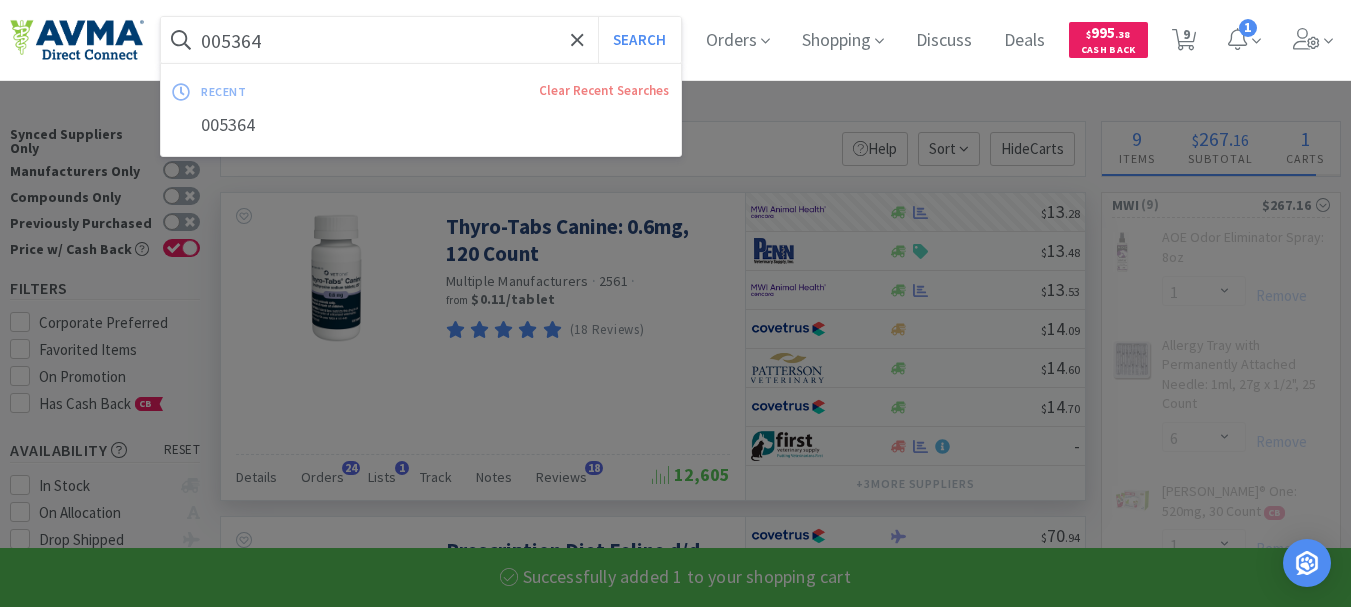 click on "005364" at bounding box center (421, 40) 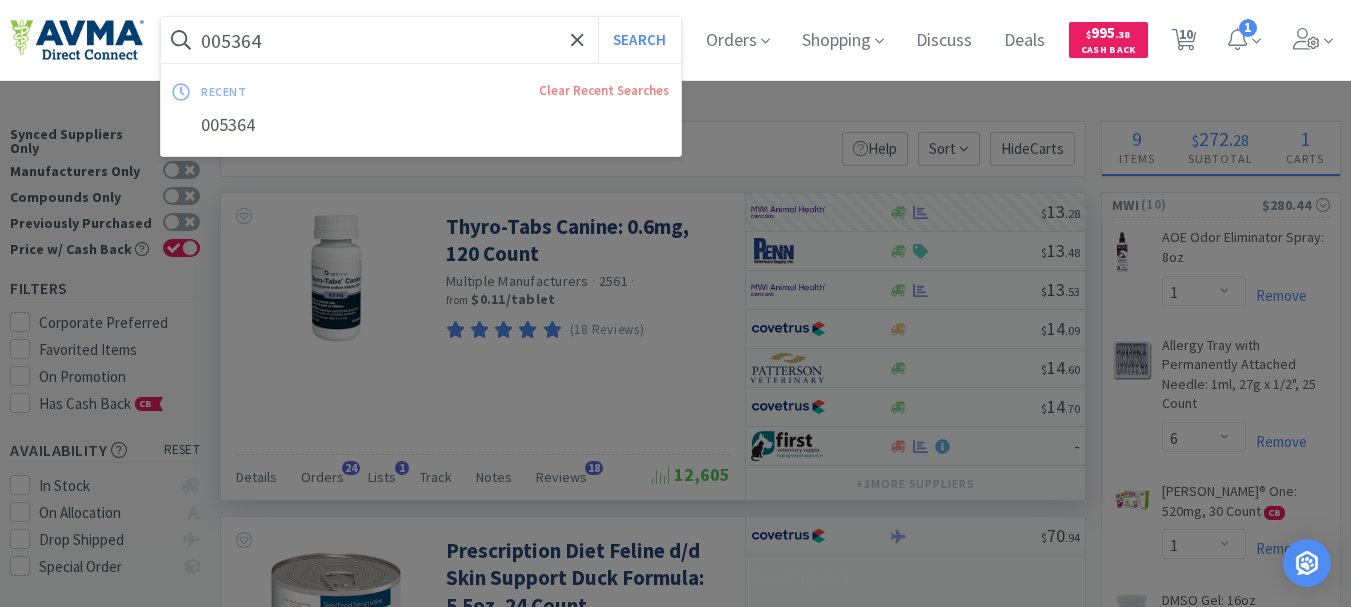paste on "15860" 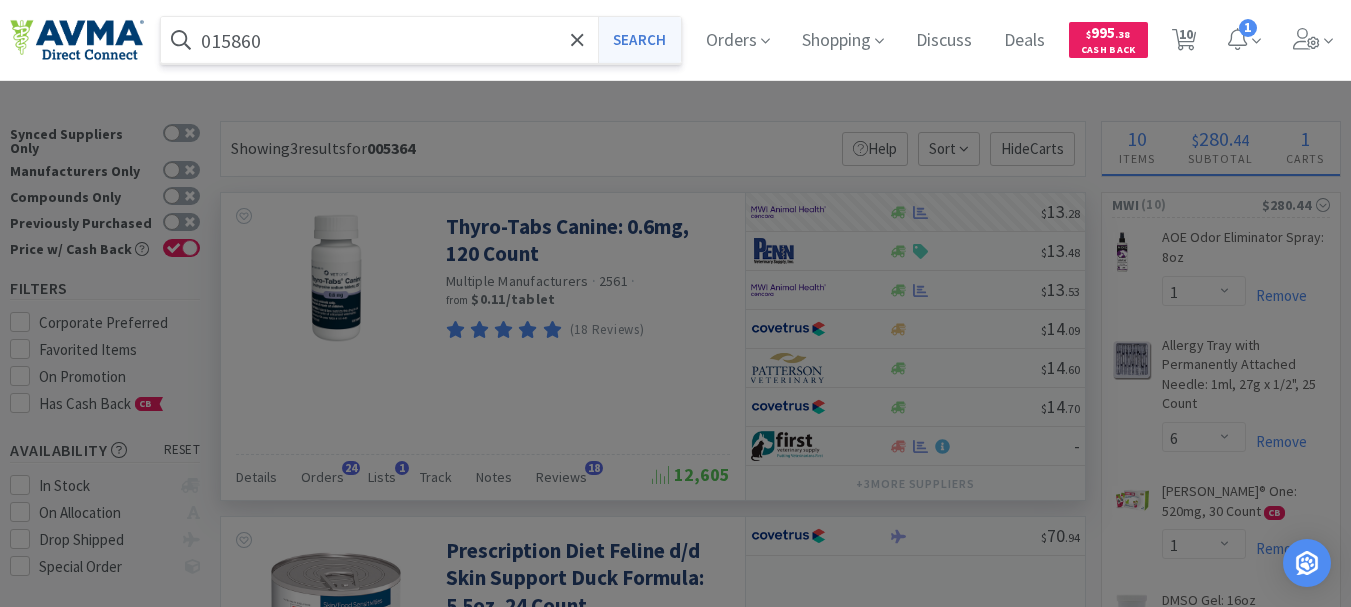 type on "015860" 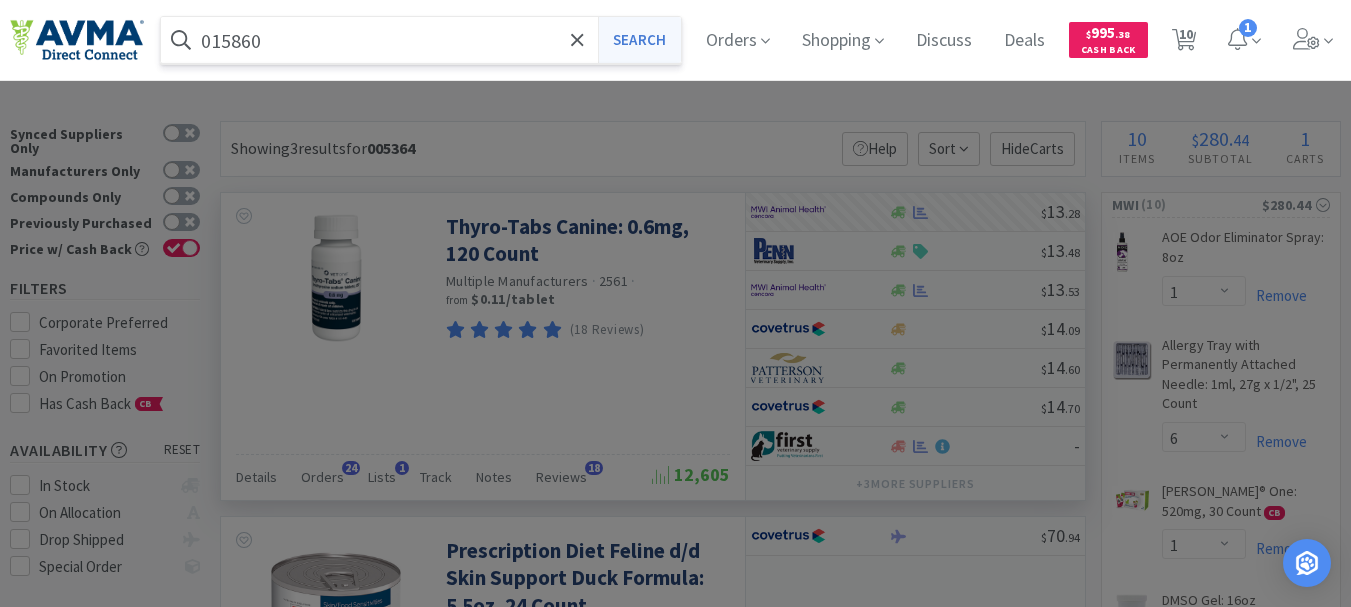 click on "Search" at bounding box center [639, 40] 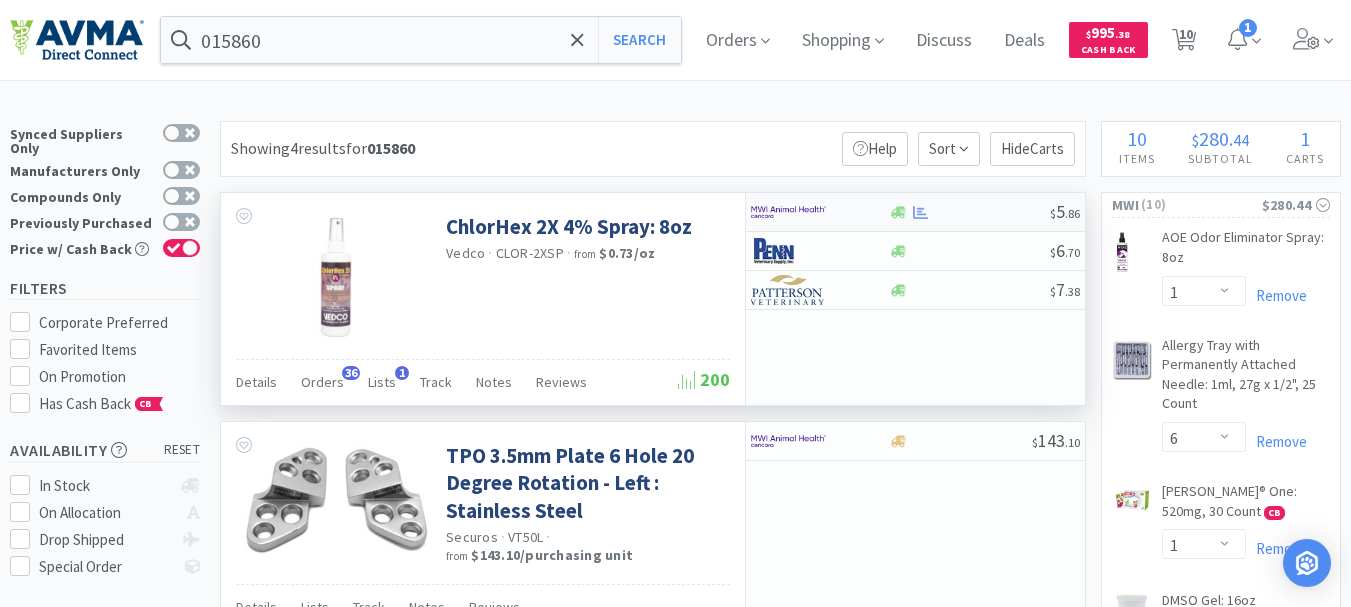 click at bounding box center [788, 212] 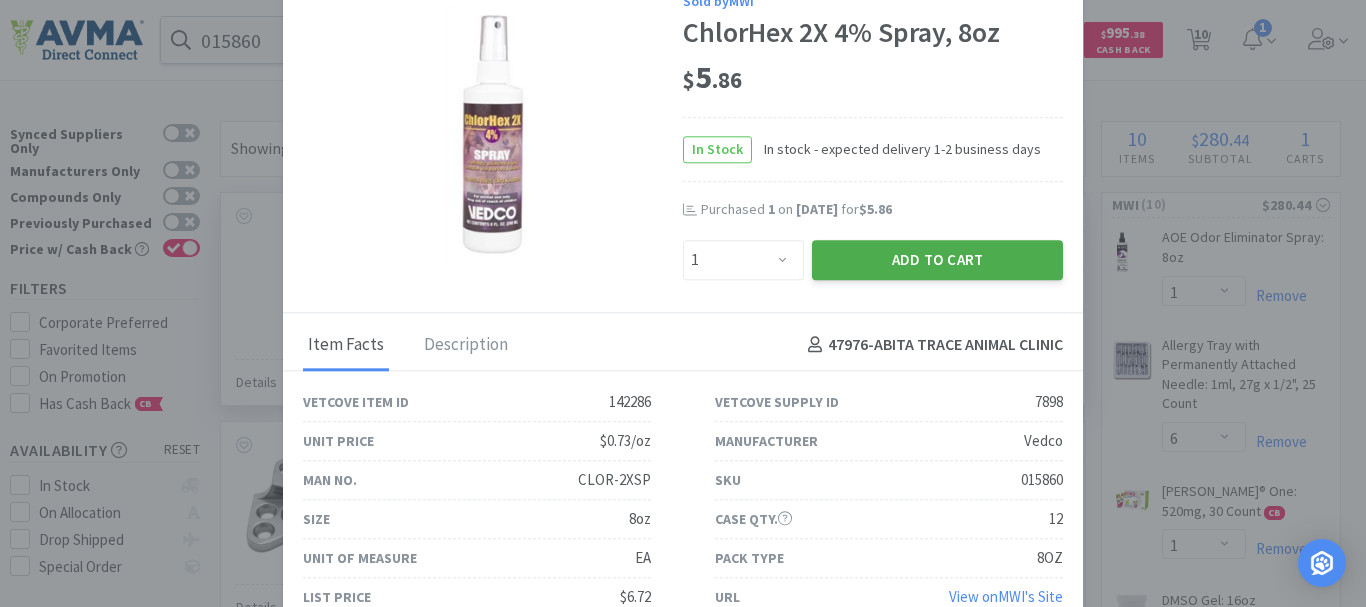 click on "Add to Cart" at bounding box center (937, 260) 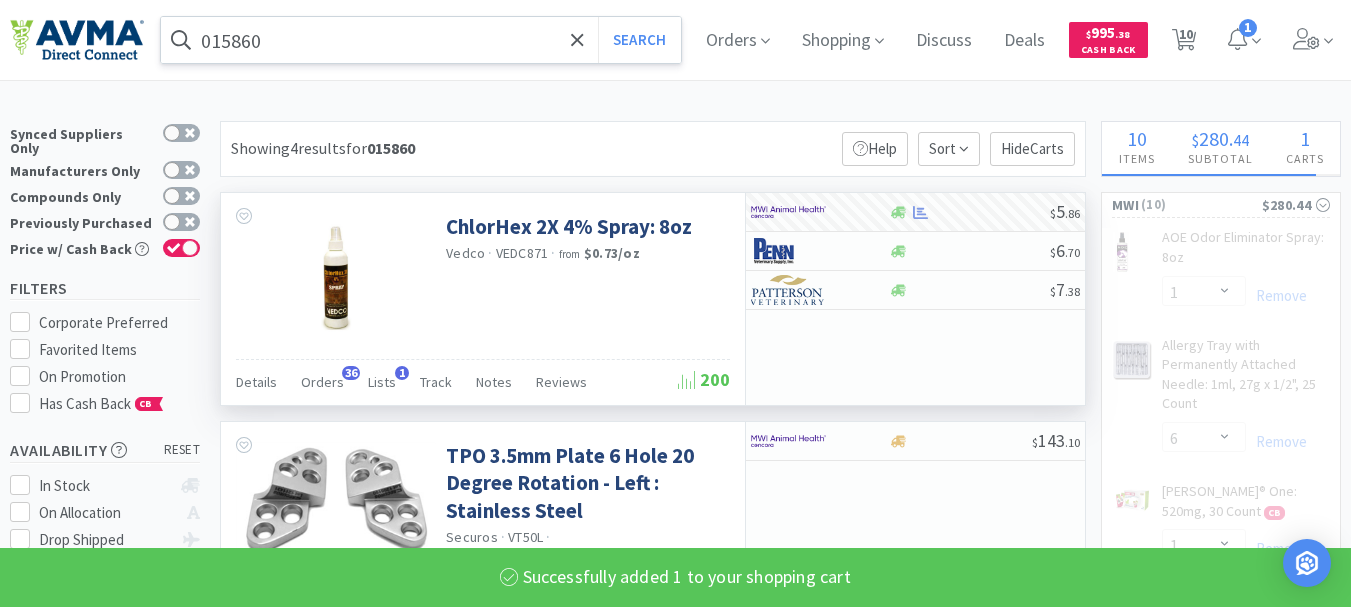click on "015860" at bounding box center [421, 40] 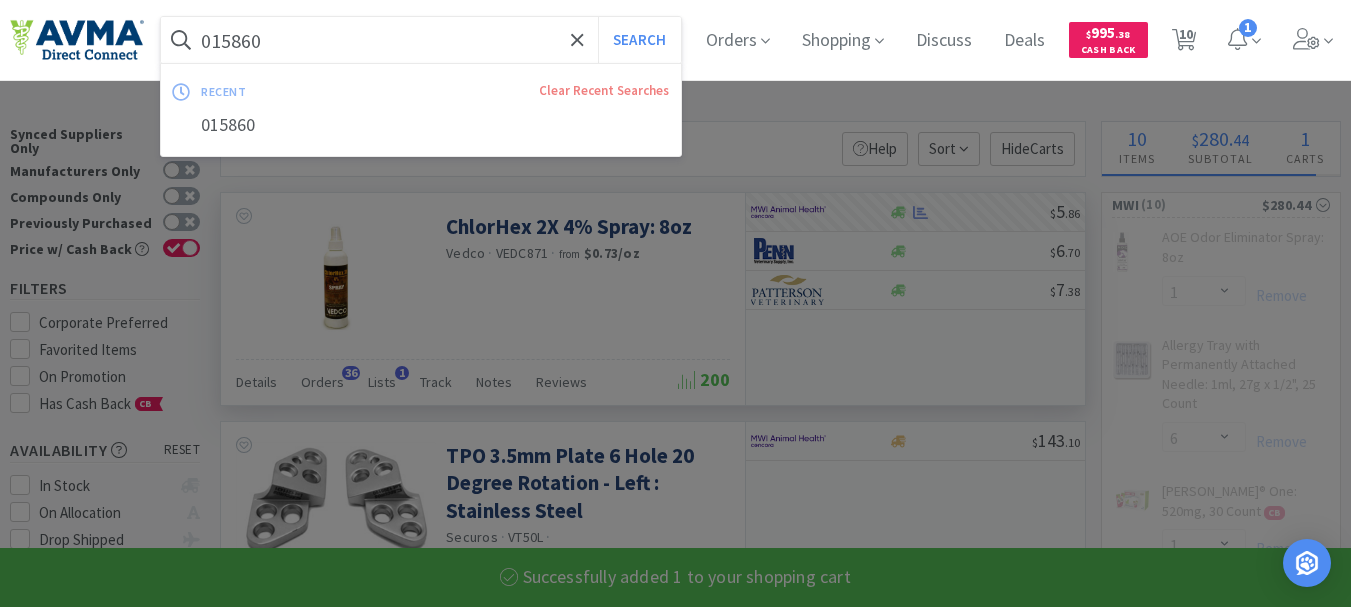 select on "1" 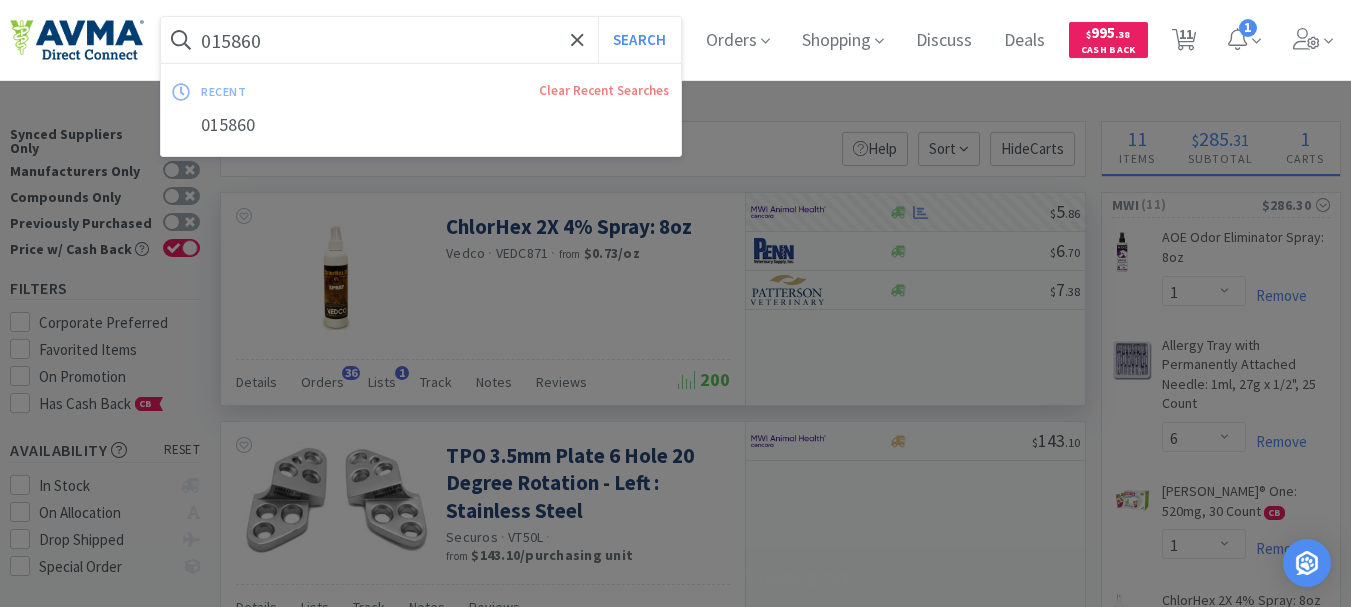 paste on "25928" 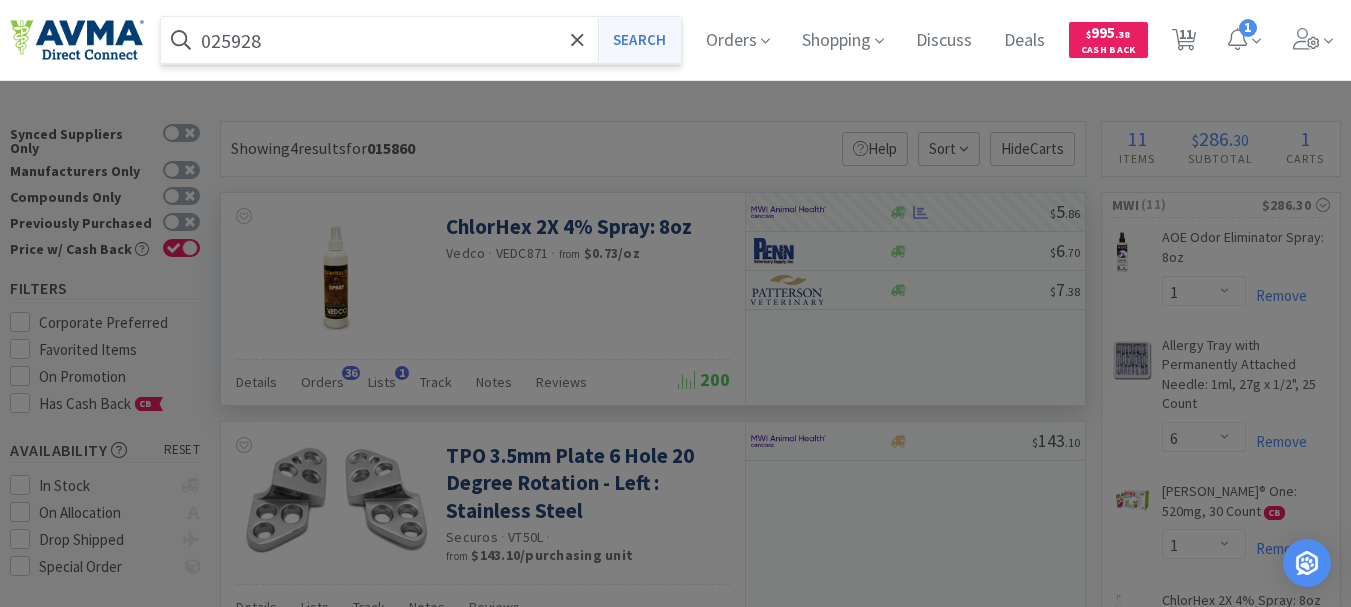 type on "025928" 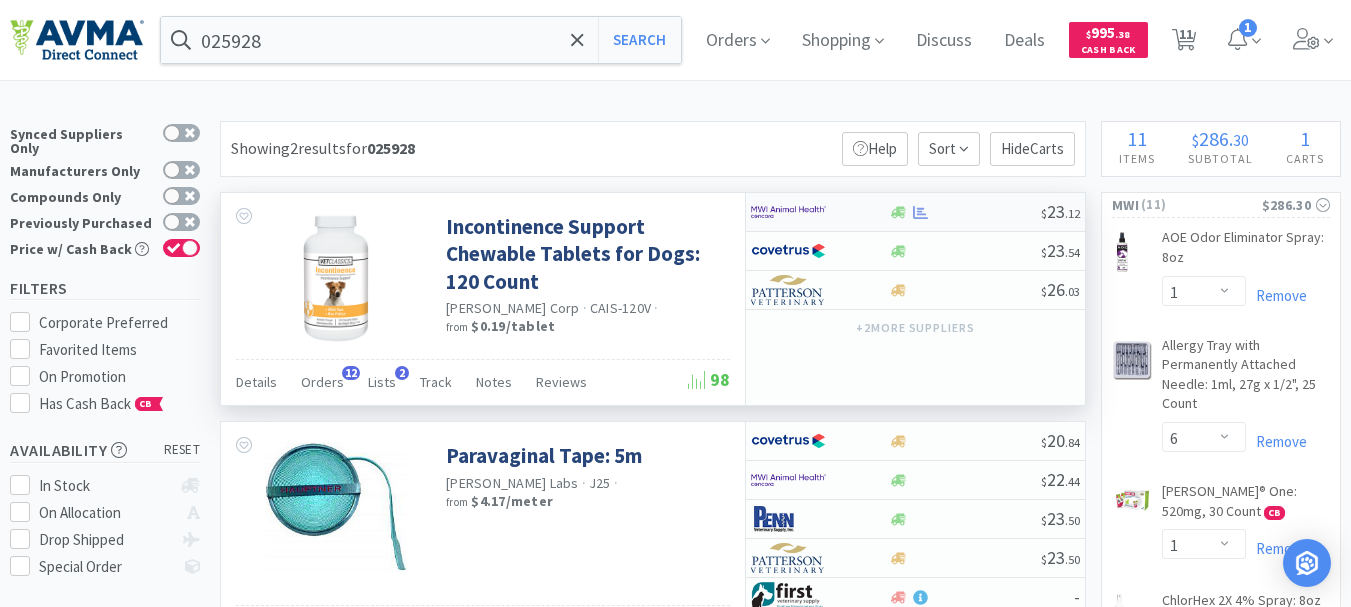 click at bounding box center (788, 212) 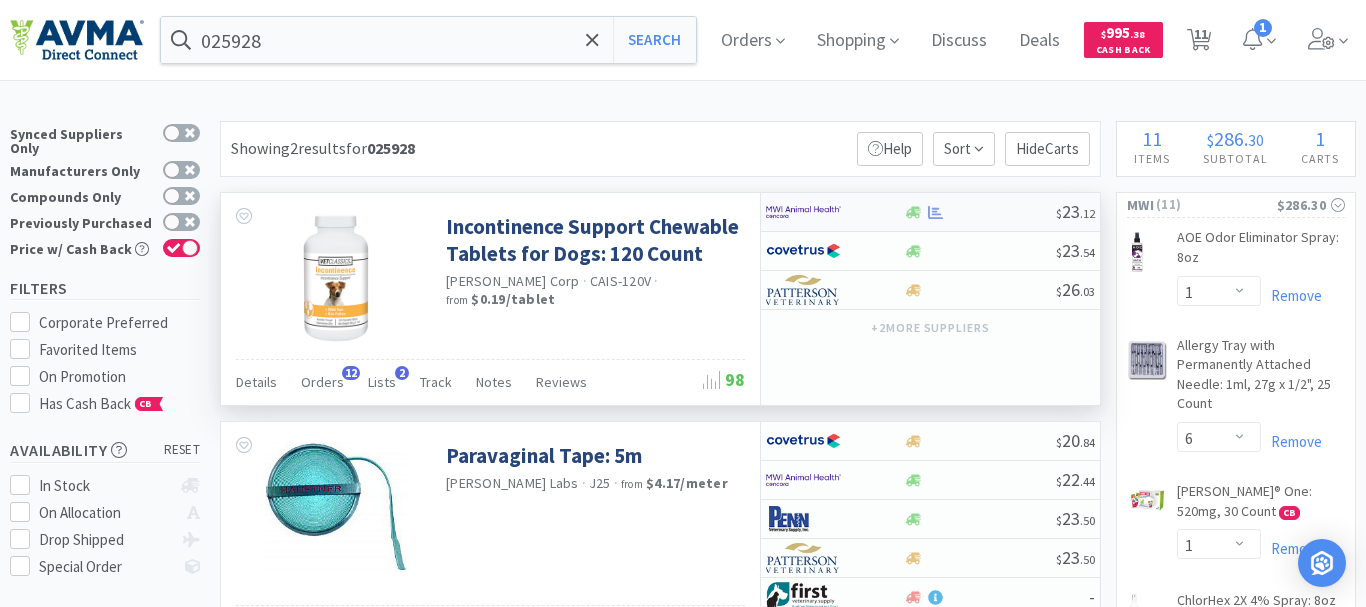 select on "1" 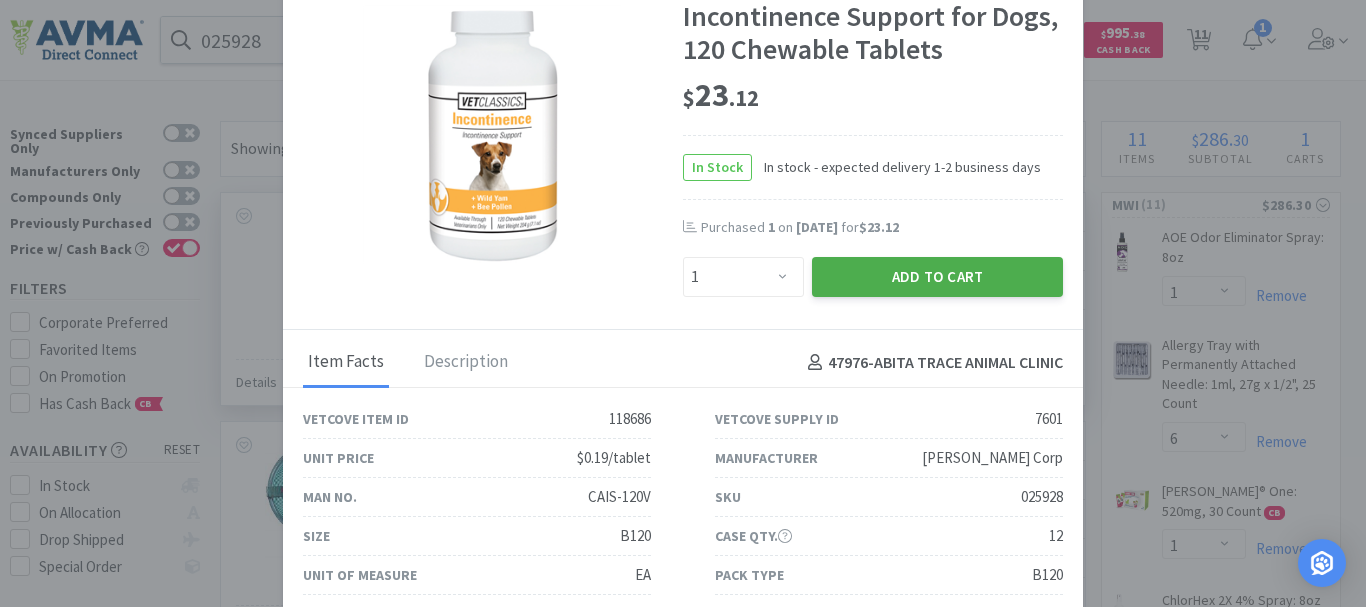click on "Add to Cart" at bounding box center [937, 277] 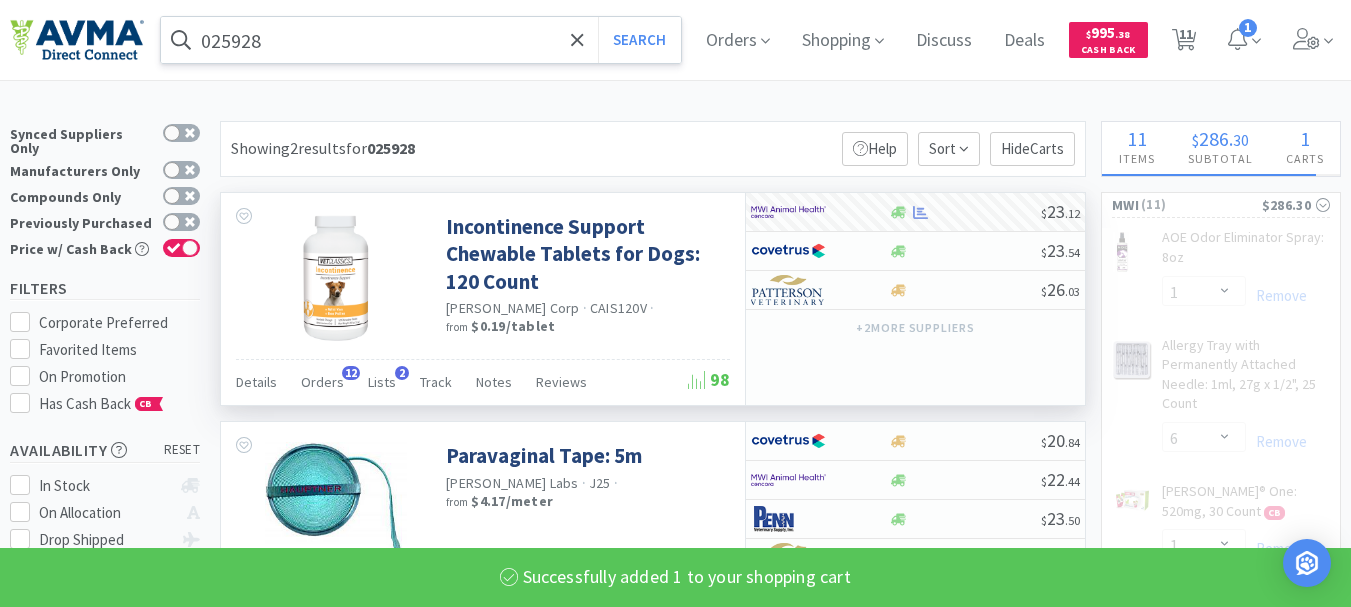 click on "025928" at bounding box center [421, 40] 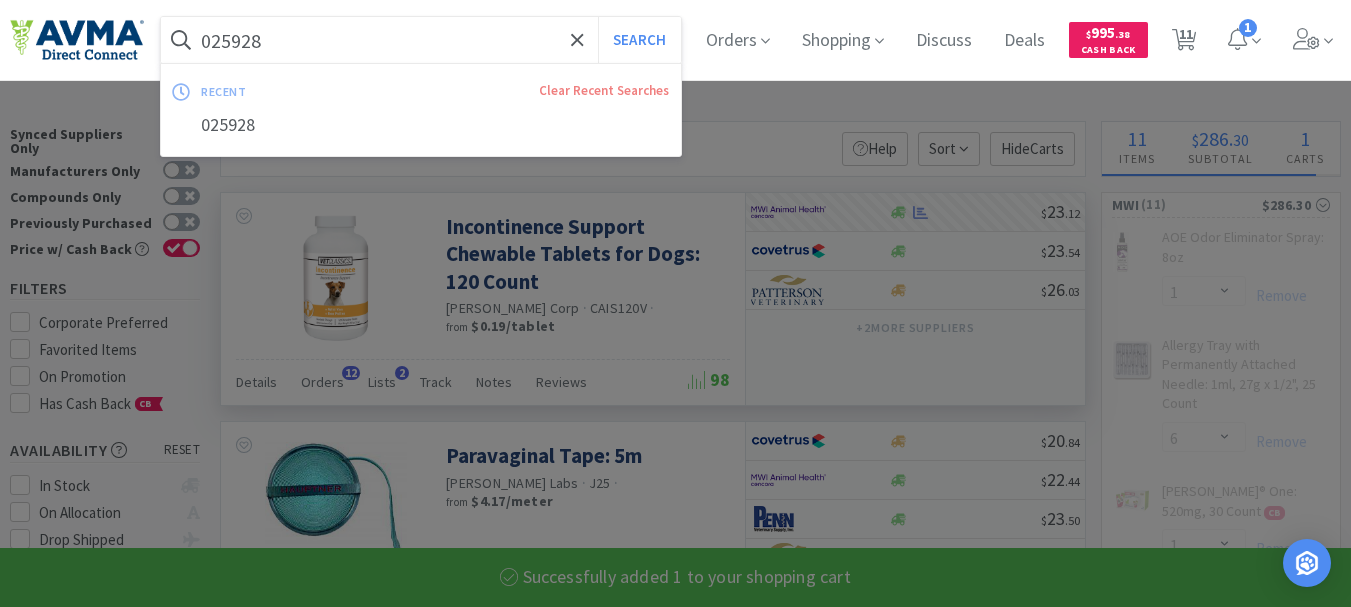 paste on "123061" 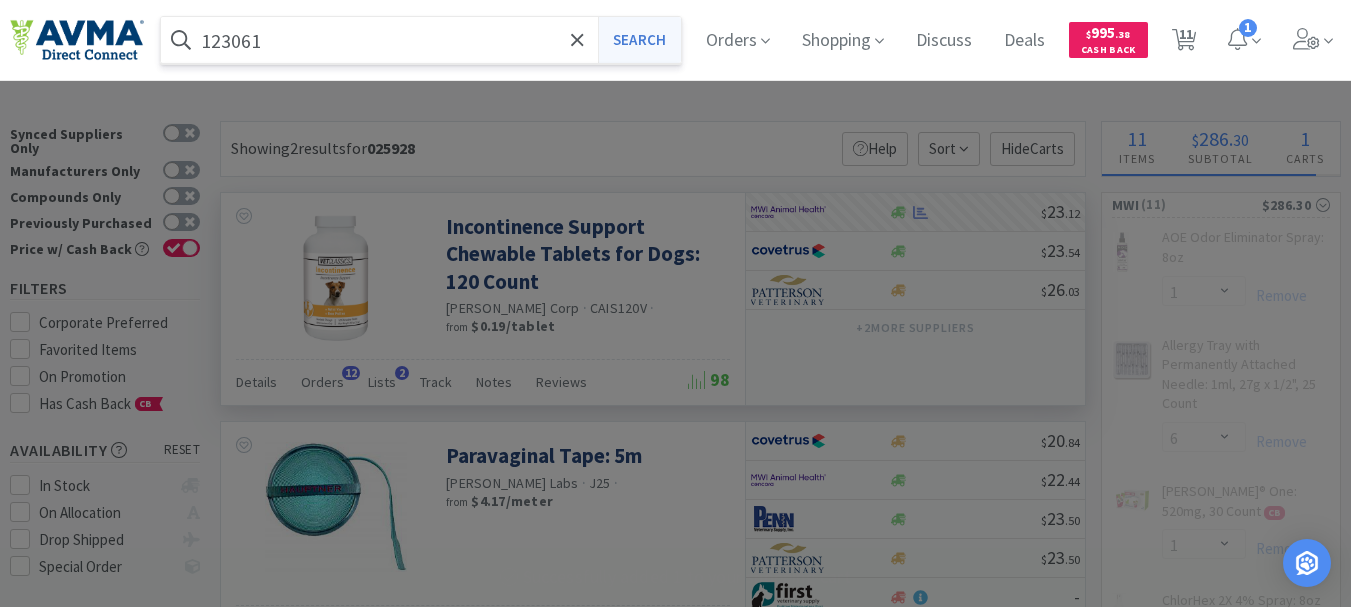 select on "2" 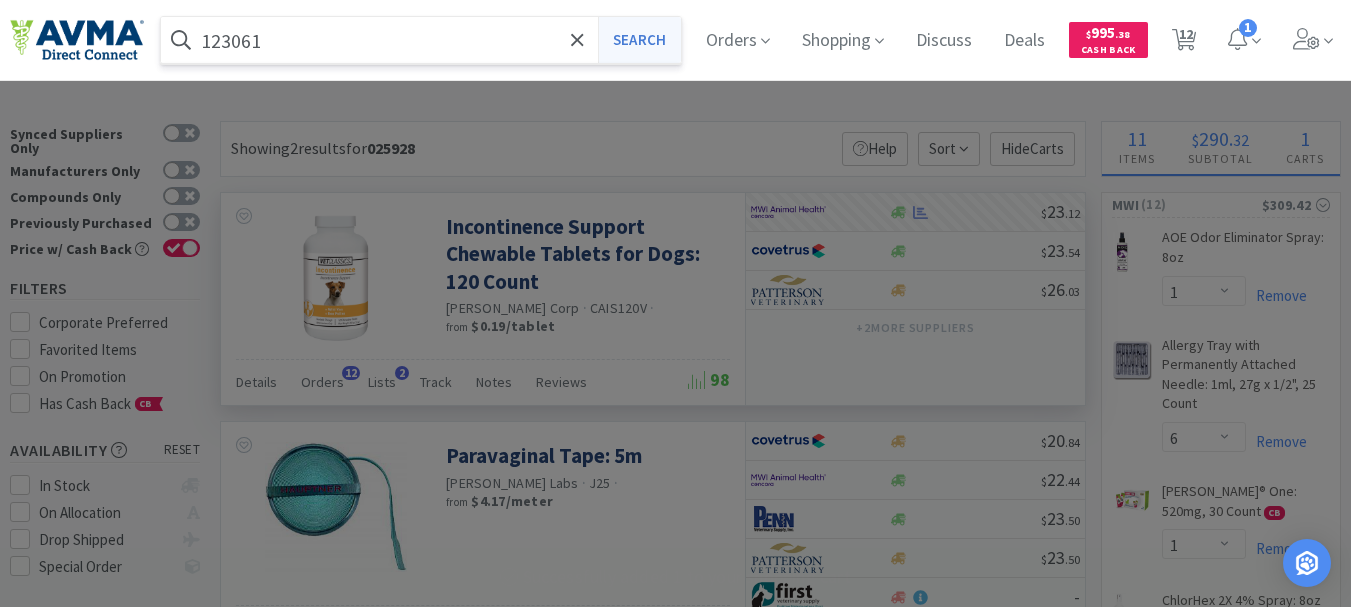 type on "123061" 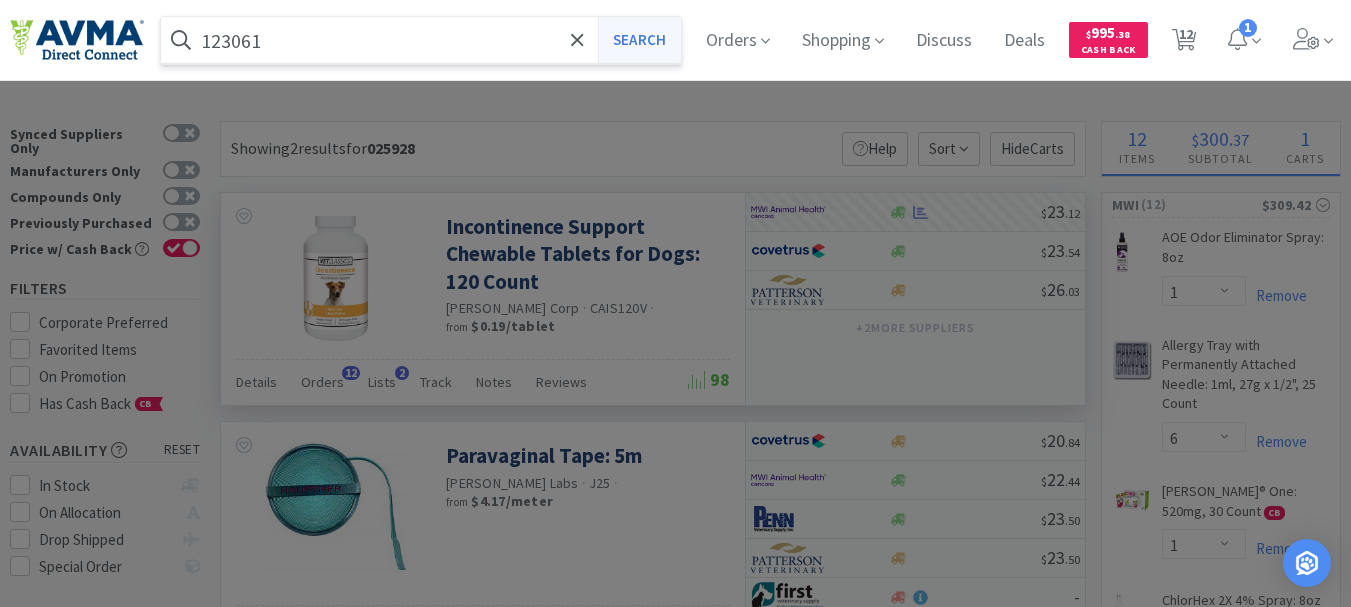 click on "Search" at bounding box center (639, 40) 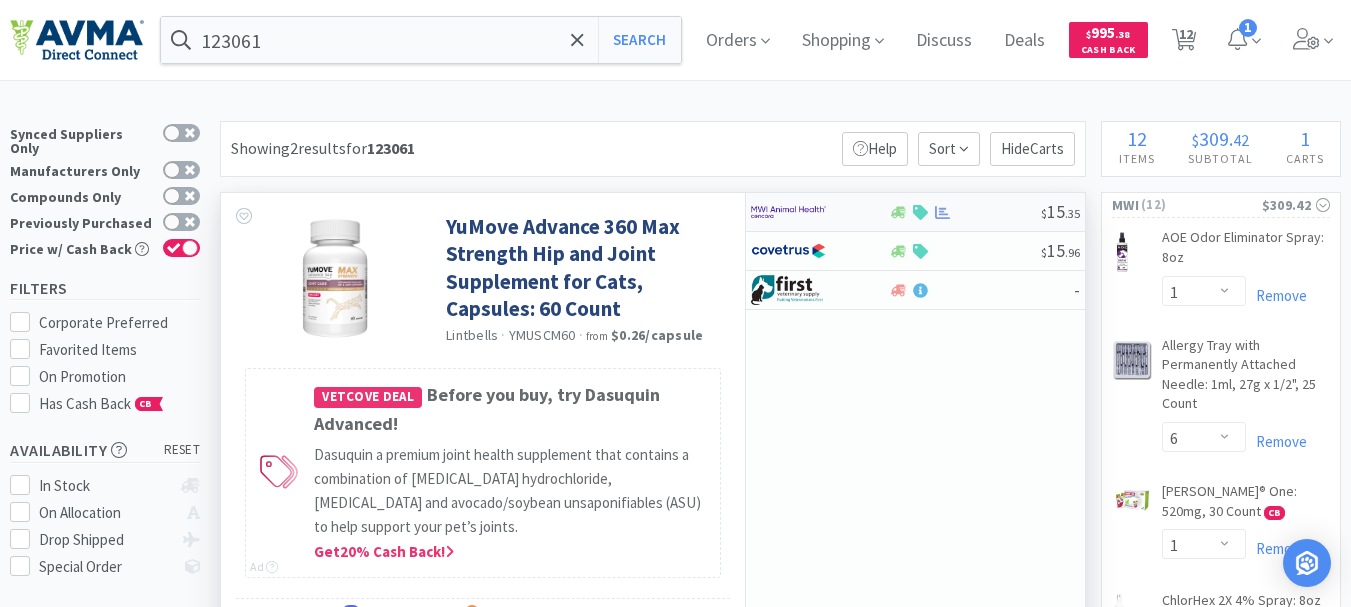 click at bounding box center (788, 212) 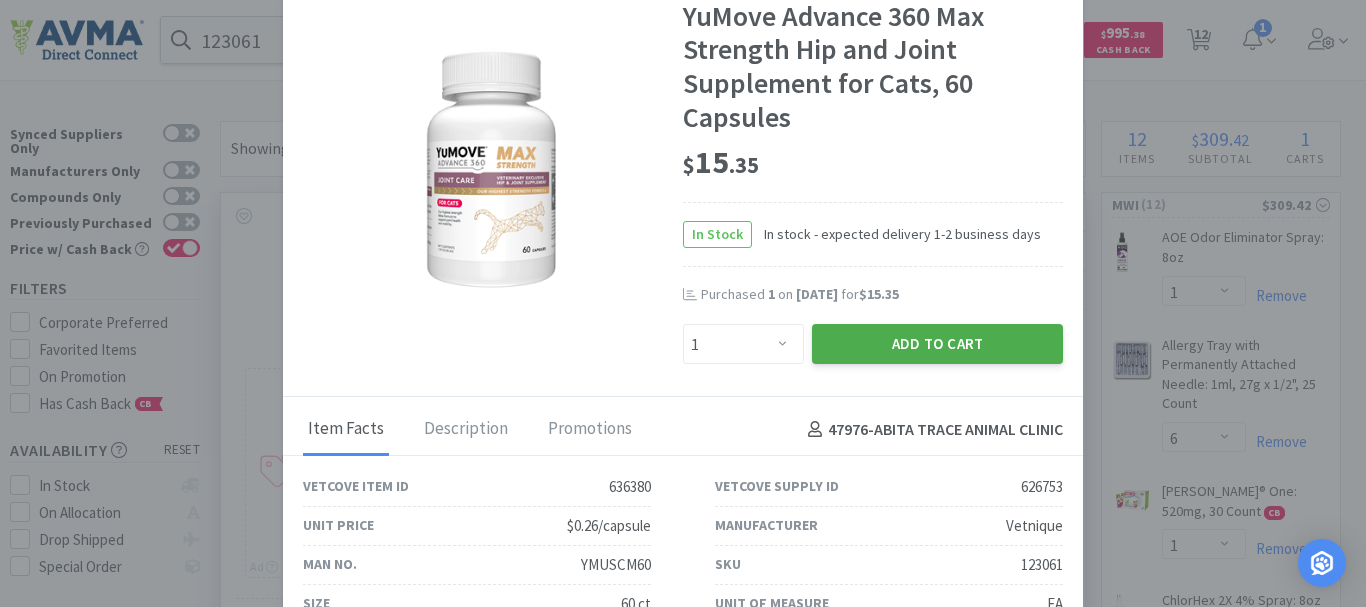 click on "Add to Cart" at bounding box center [937, 344] 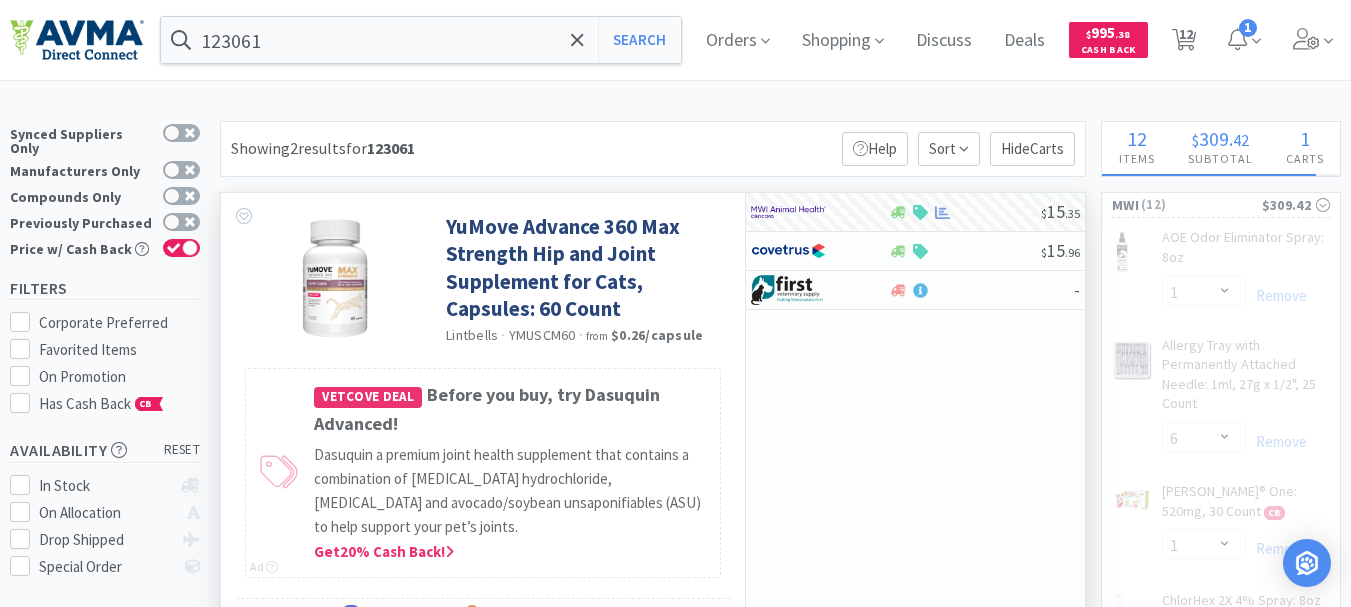 select on "1" 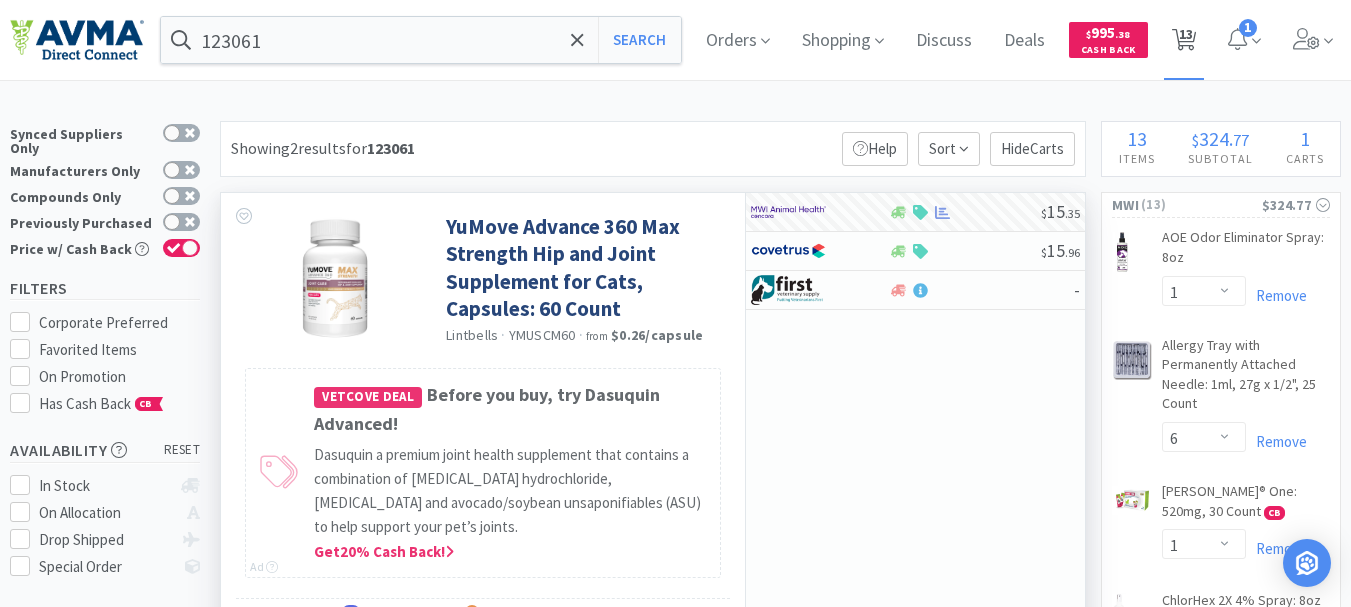 click on "13" at bounding box center (1186, 34) 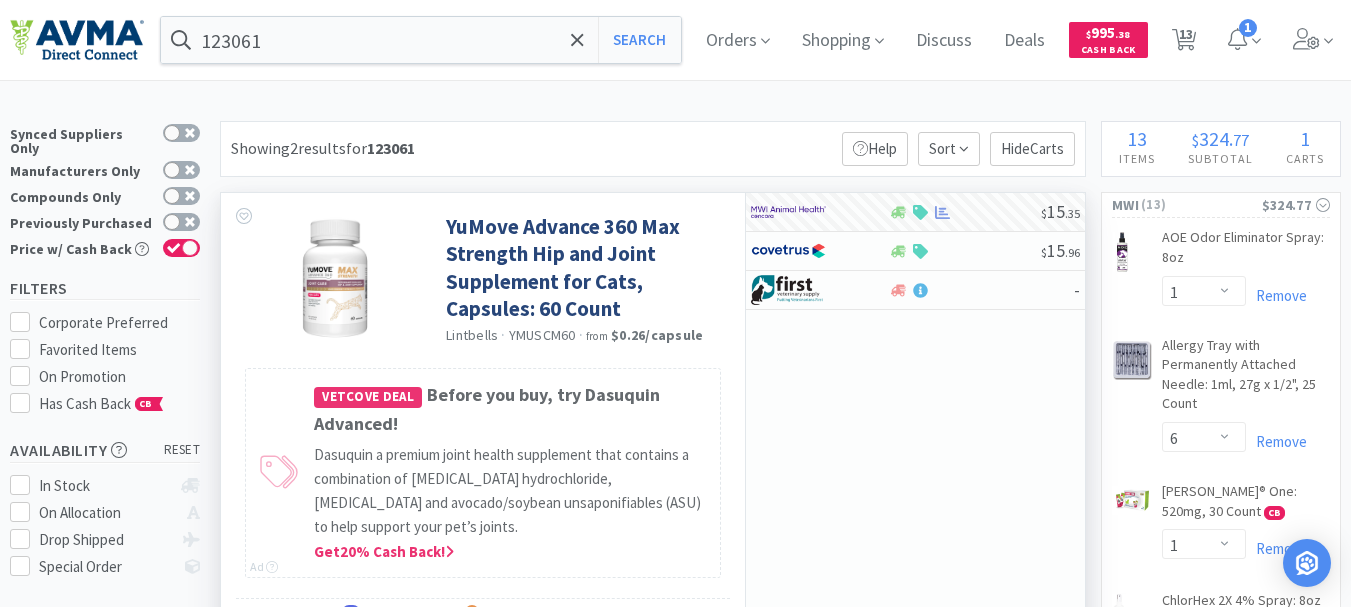 select on "1" 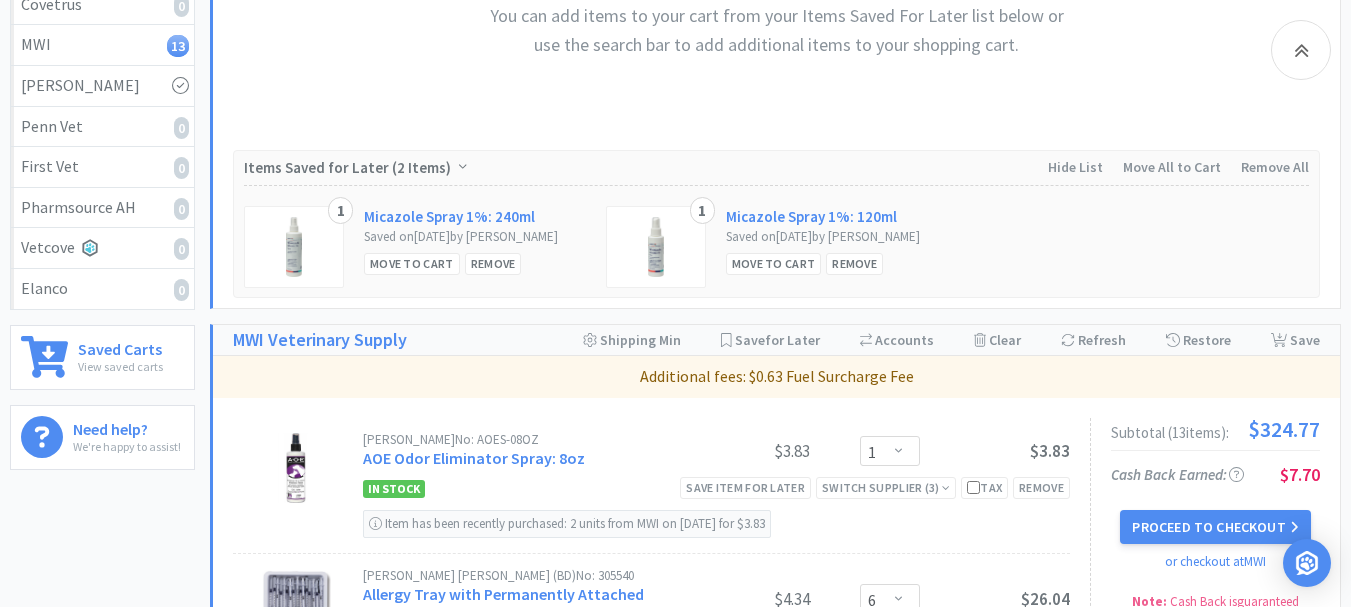 scroll, scrollTop: 600, scrollLeft: 0, axis: vertical 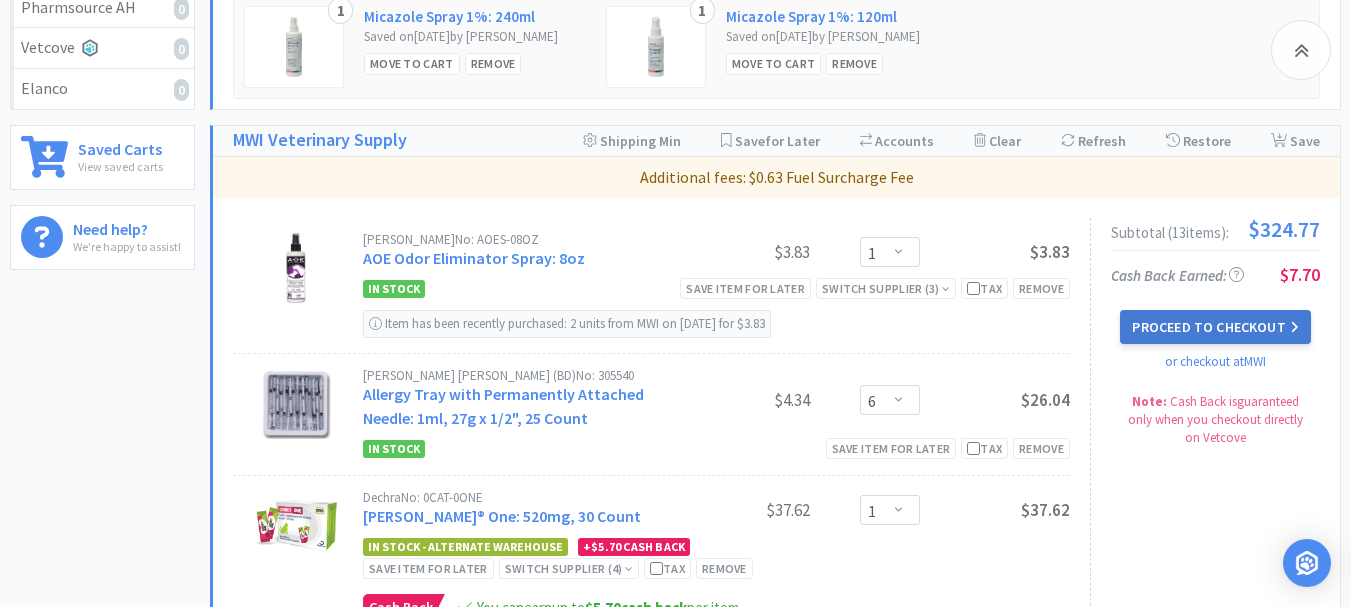 click on "Proceed to Checkout" at bounding box center (1215, 327) 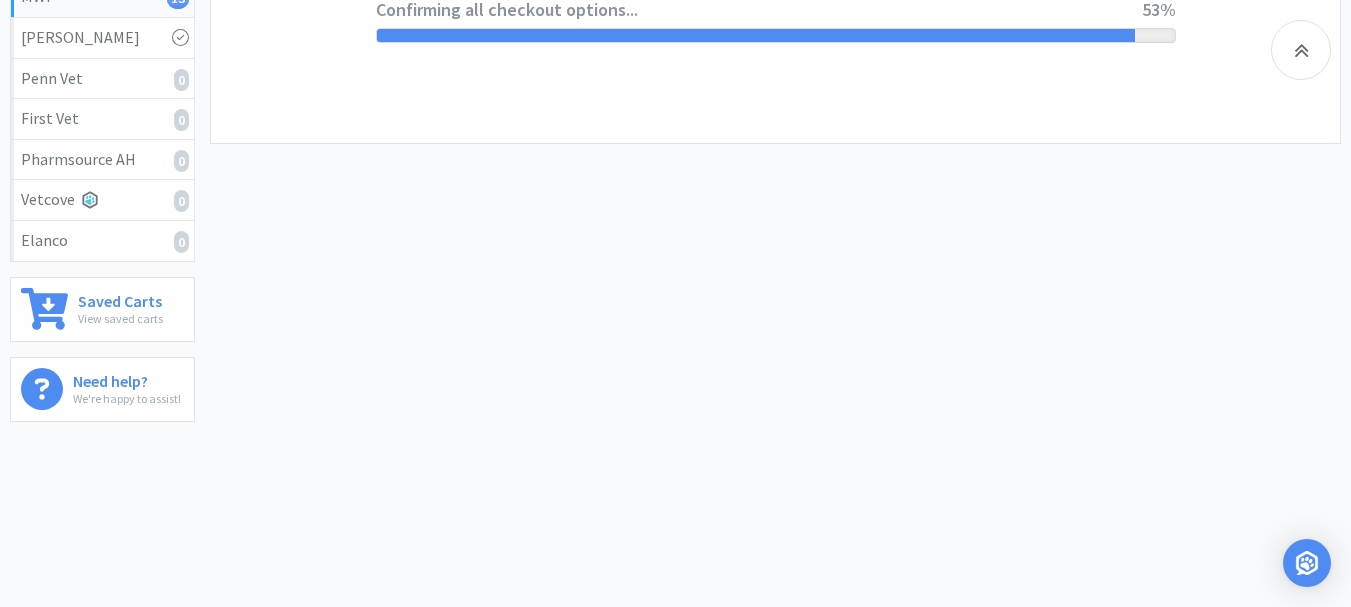 select on "CC_9481287516445253" 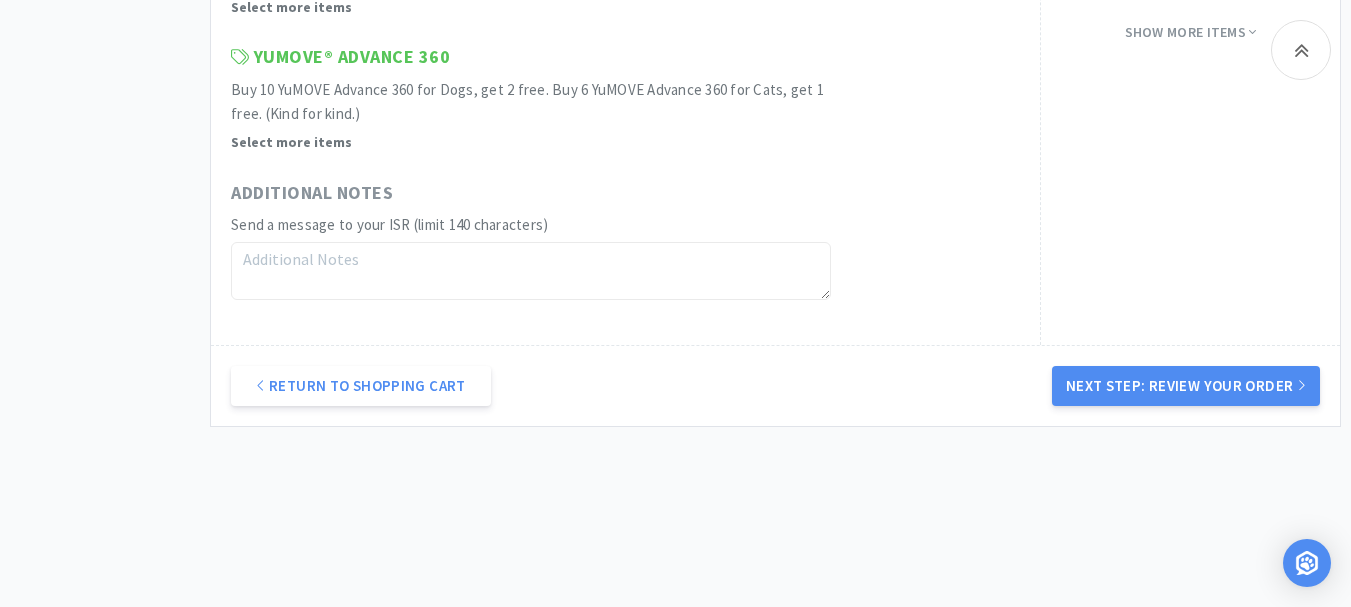 scroll, scrollTop: 1770, scrollLeft: 0, axis: vertical 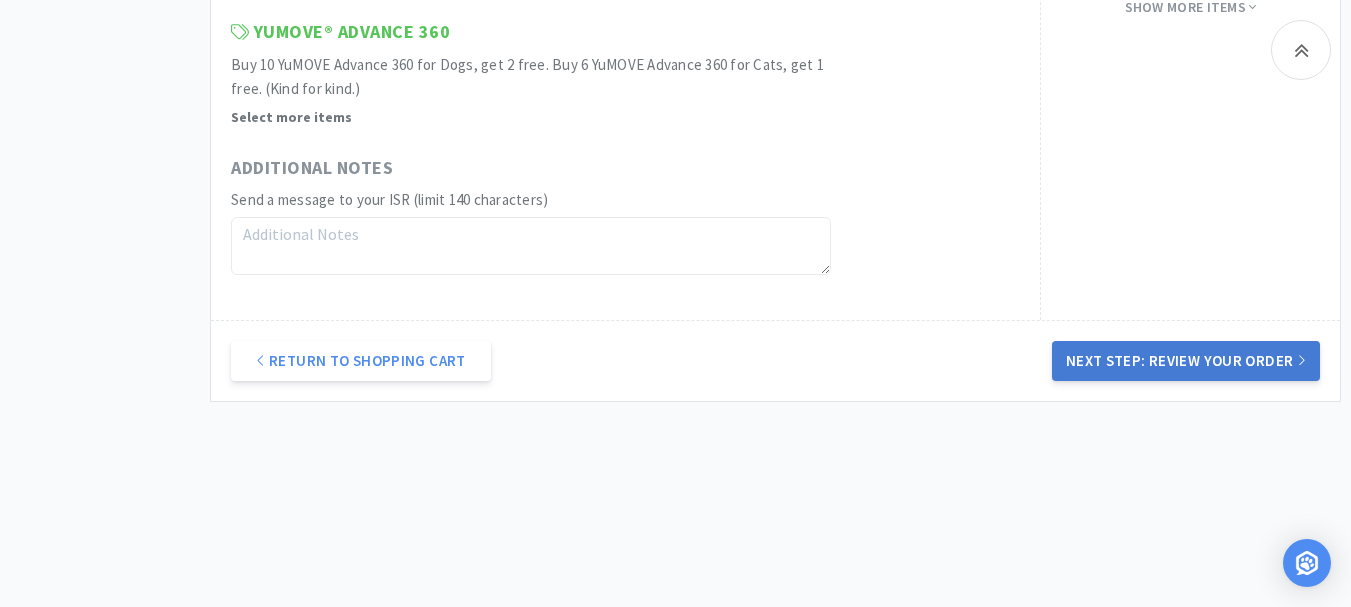 click on "Next Step: Review Your Order" at bounding box center (1186, 361) 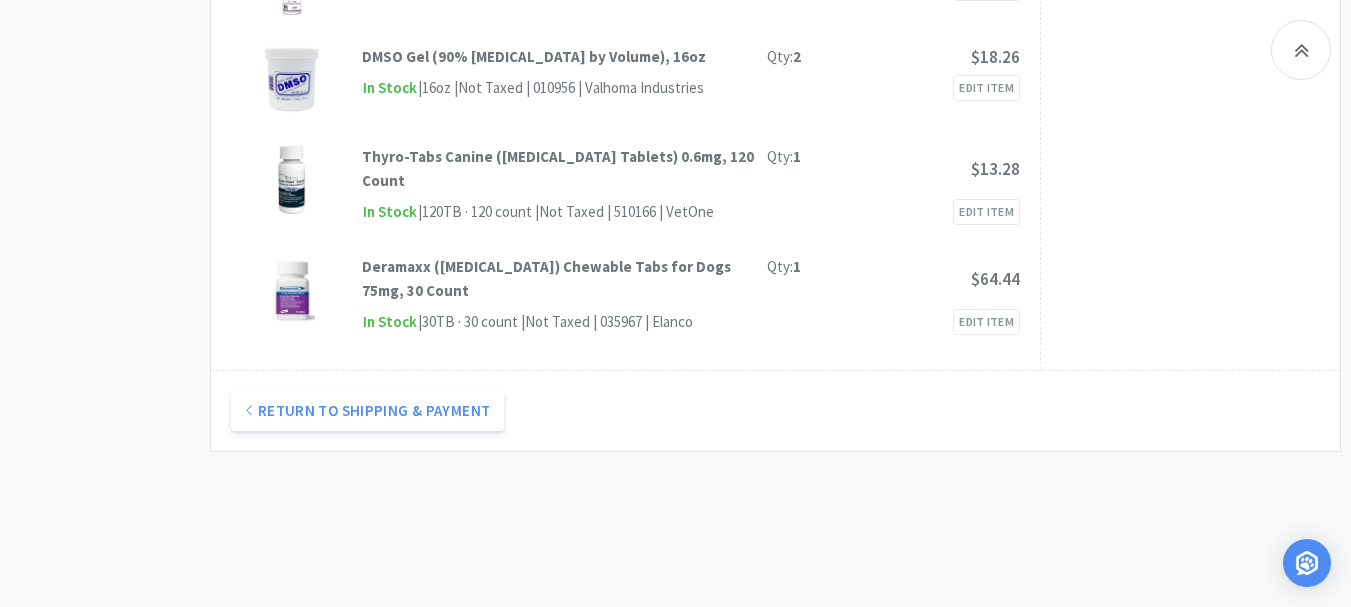 scroll, scrollTop: 2000, scrollLeft: 0, axis: vertical 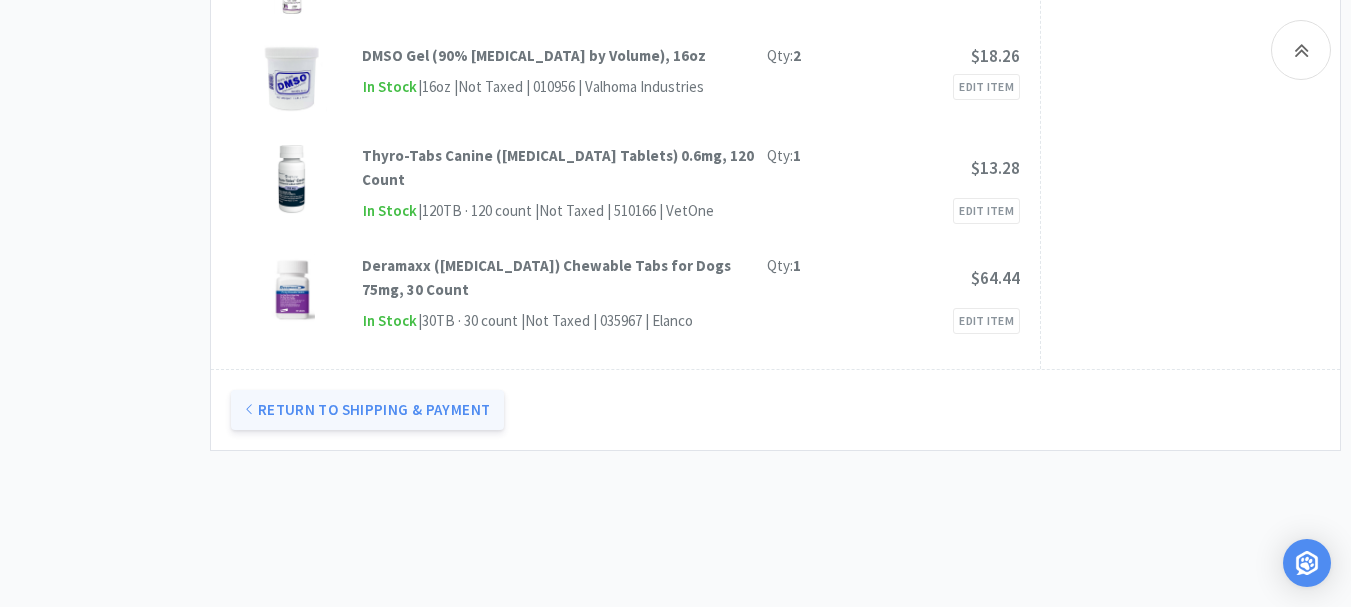 click on "Return to Shipping & Payment" at bounding box center [367, 410] 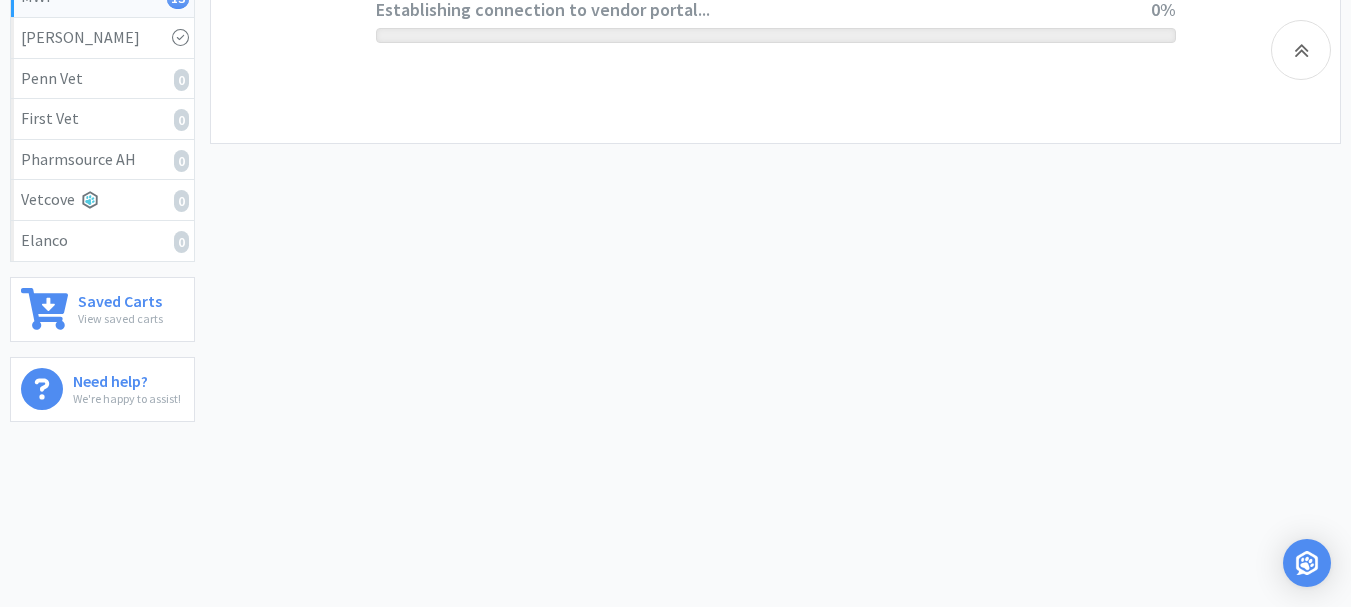 select on "CC_9481287516445253" 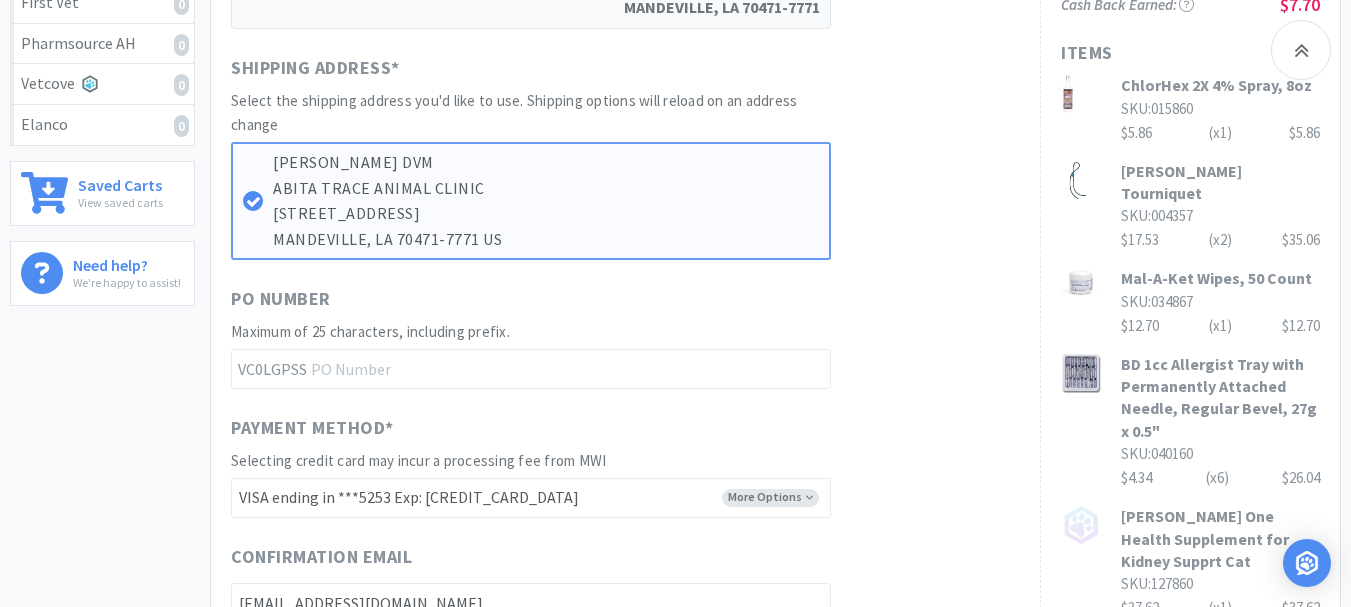 scroll, scrollTop: 600, scrollLeft: 0, axis: vertical 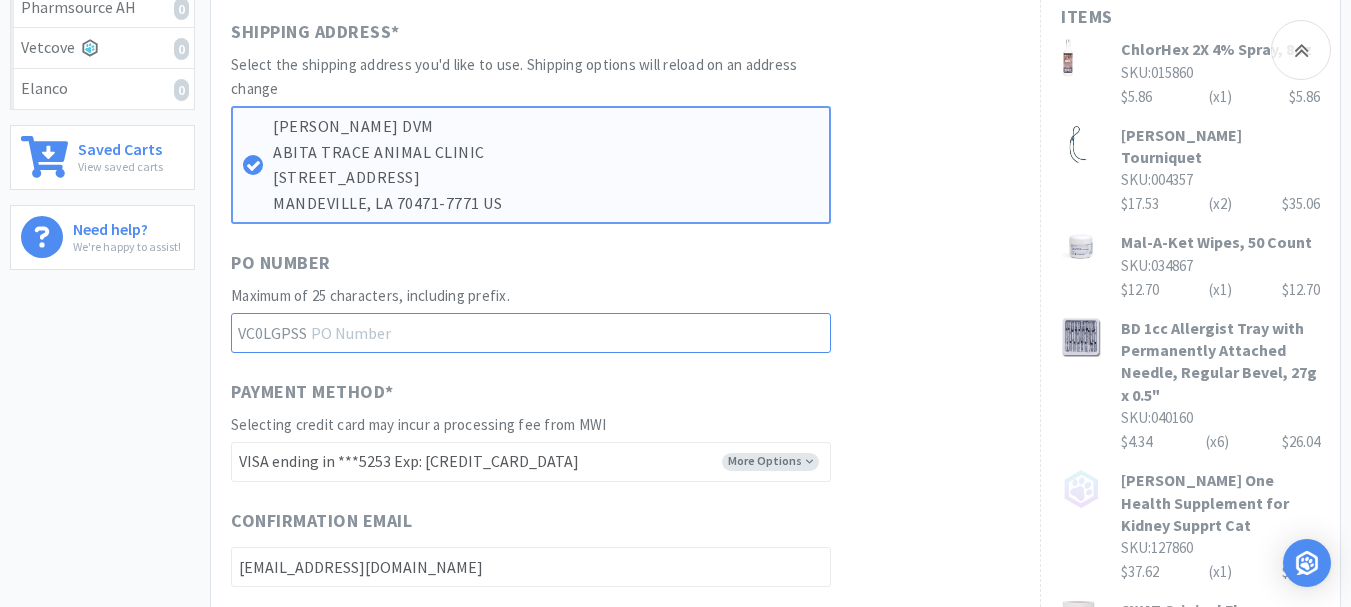 click at bounding box center (531, 333) 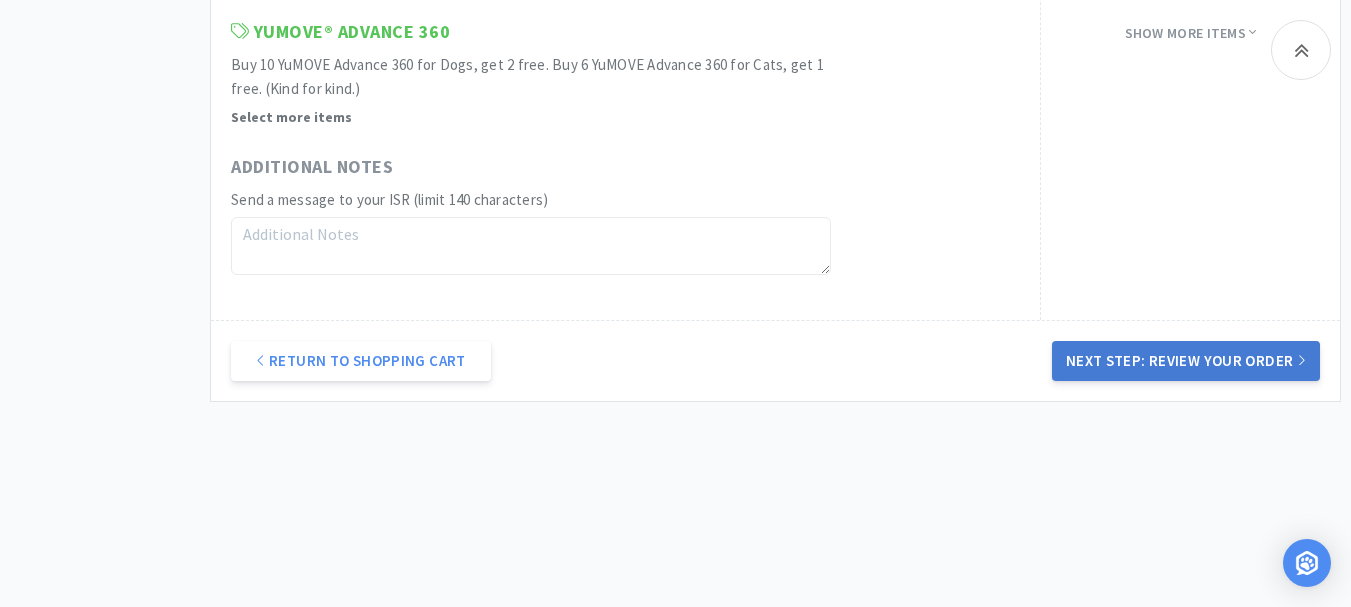 type on "52118" 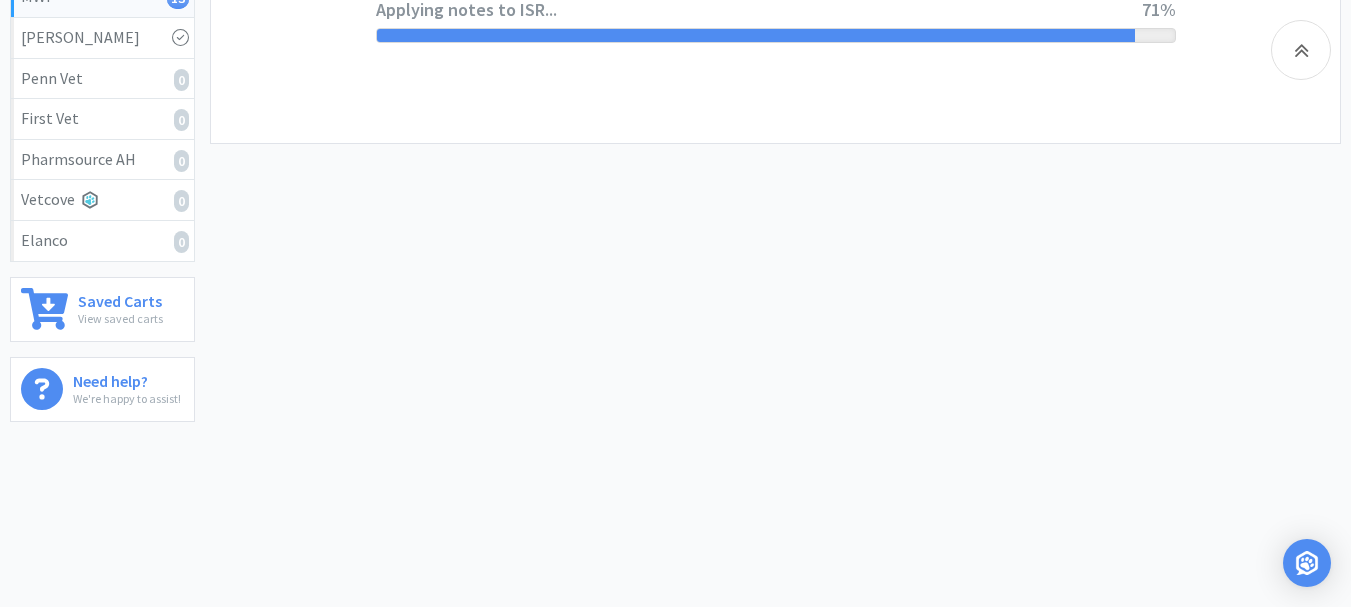 scroll, scrollTop: 0, scrollLeft: 0, axis: both 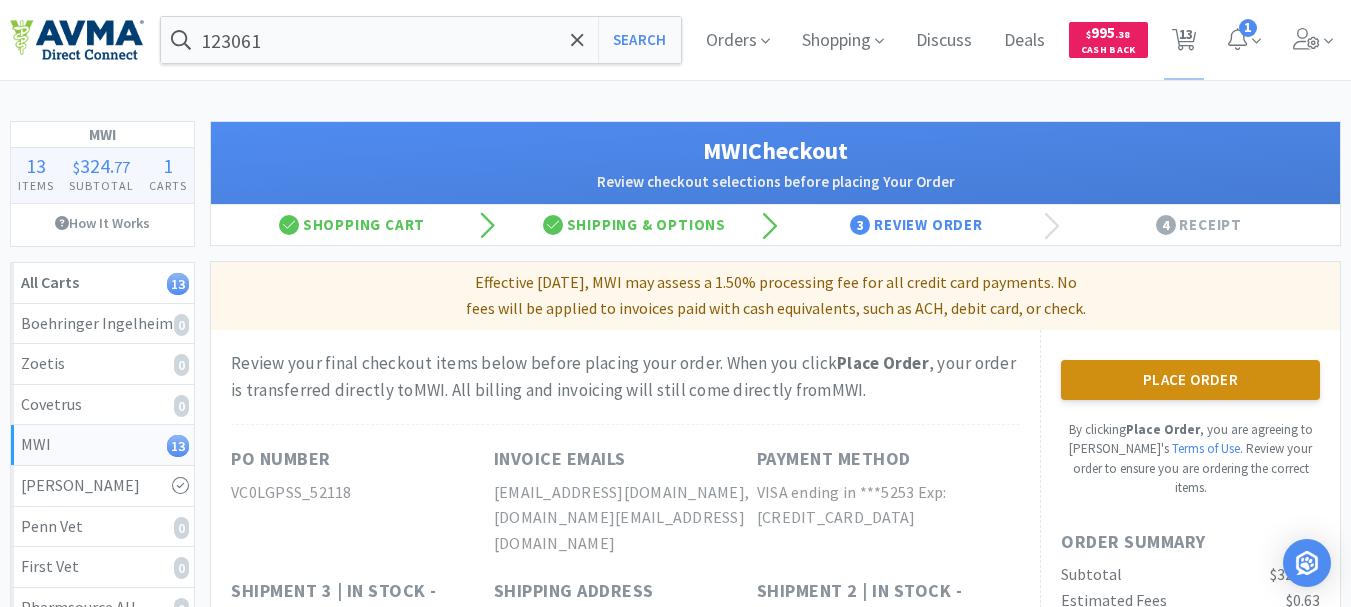 click on "Place Order" at bounding box center (1190, 380) 